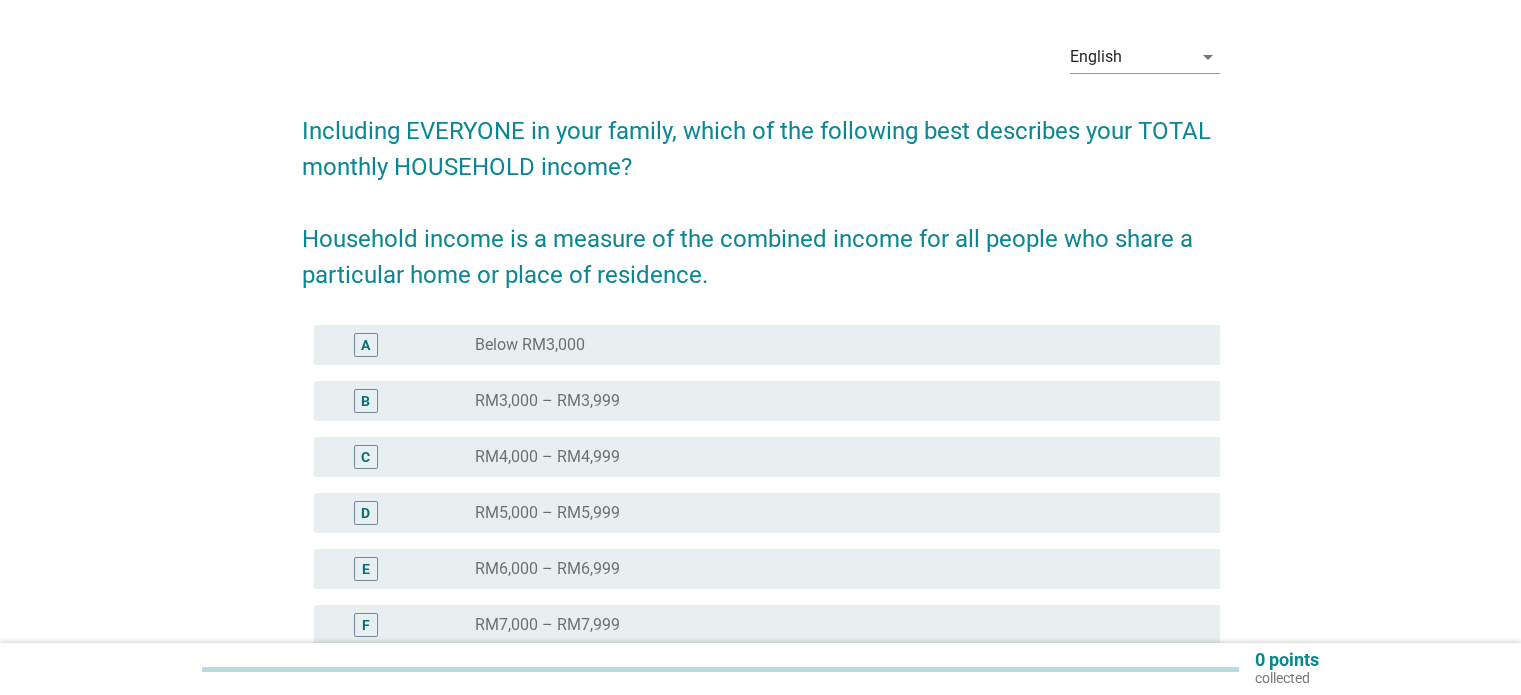 scroll, scrollTop: 100, scrollLeft: 0, axis: vertical 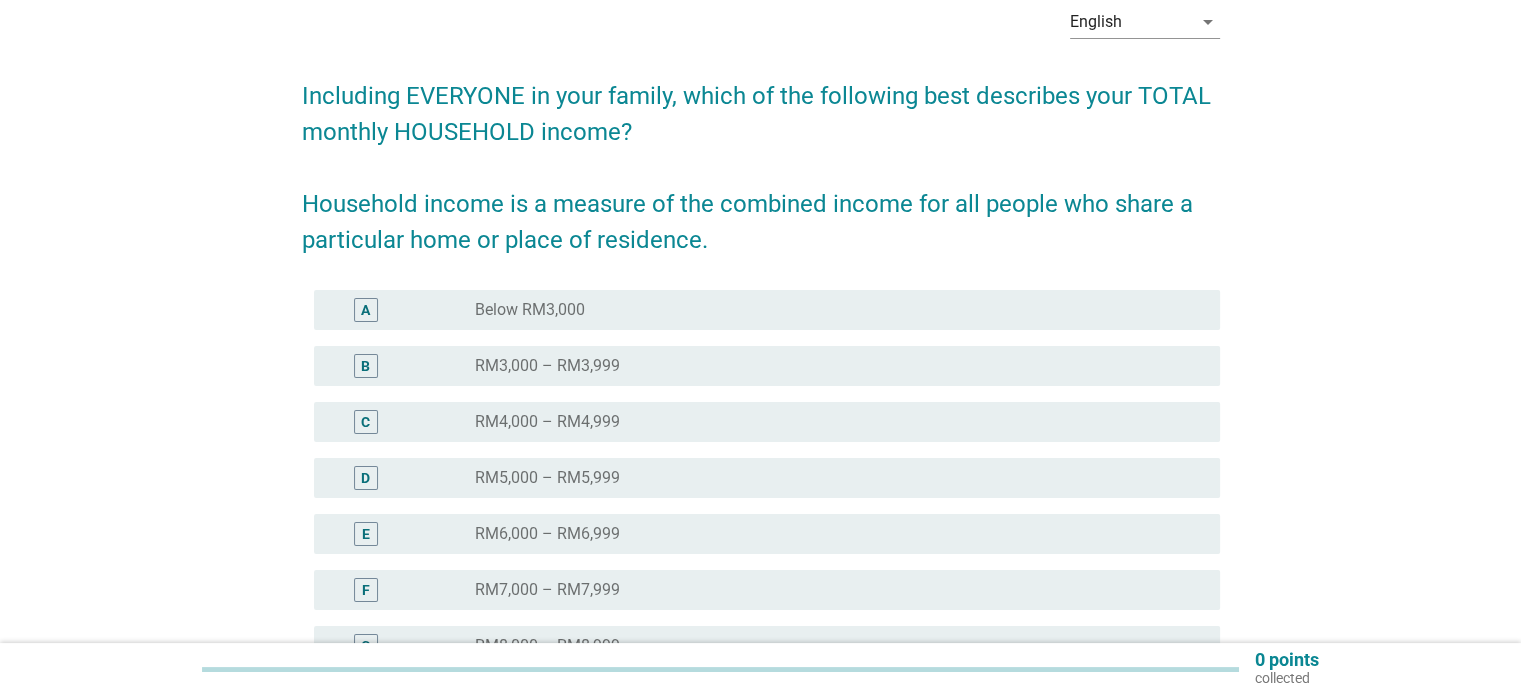 click on "F" at bounding box center (366, 590) 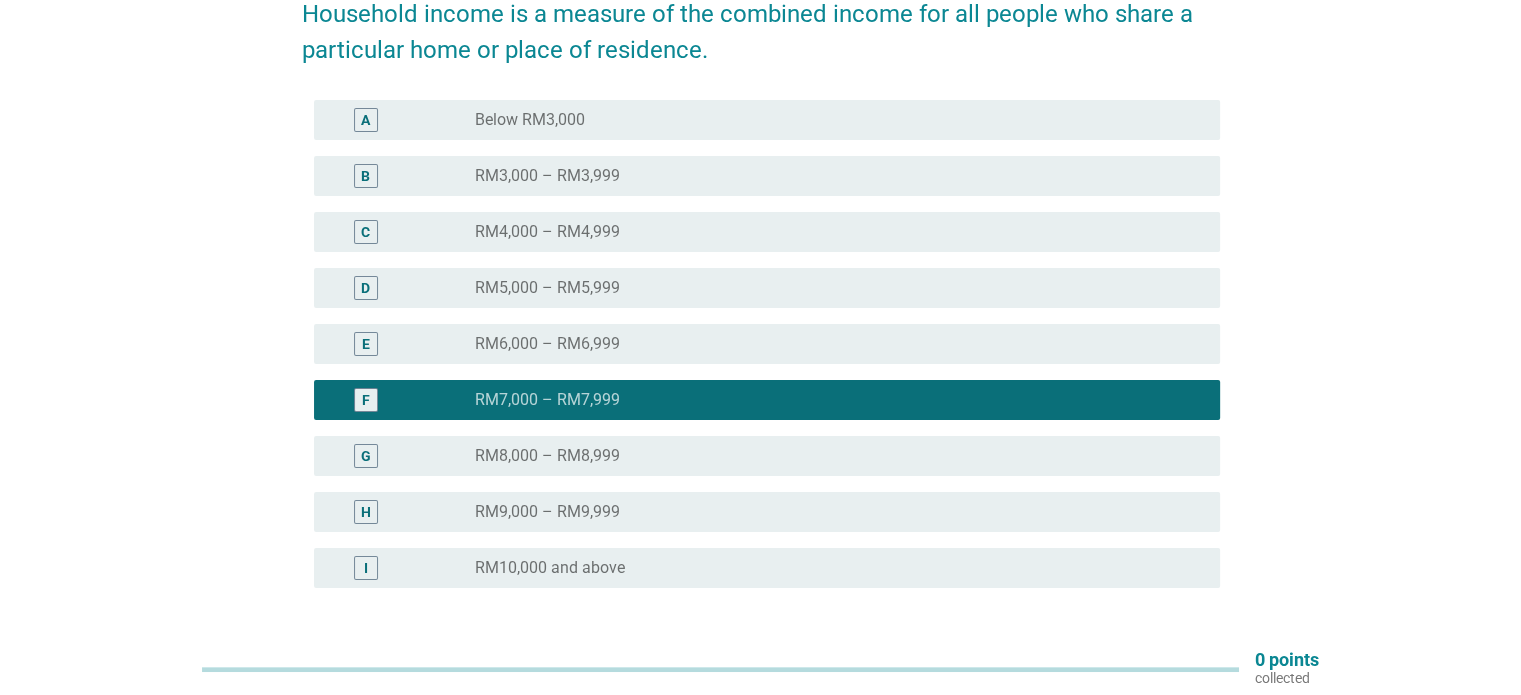 scroll, scrollTop: 144, scrollLeft: 0, axis: vertical 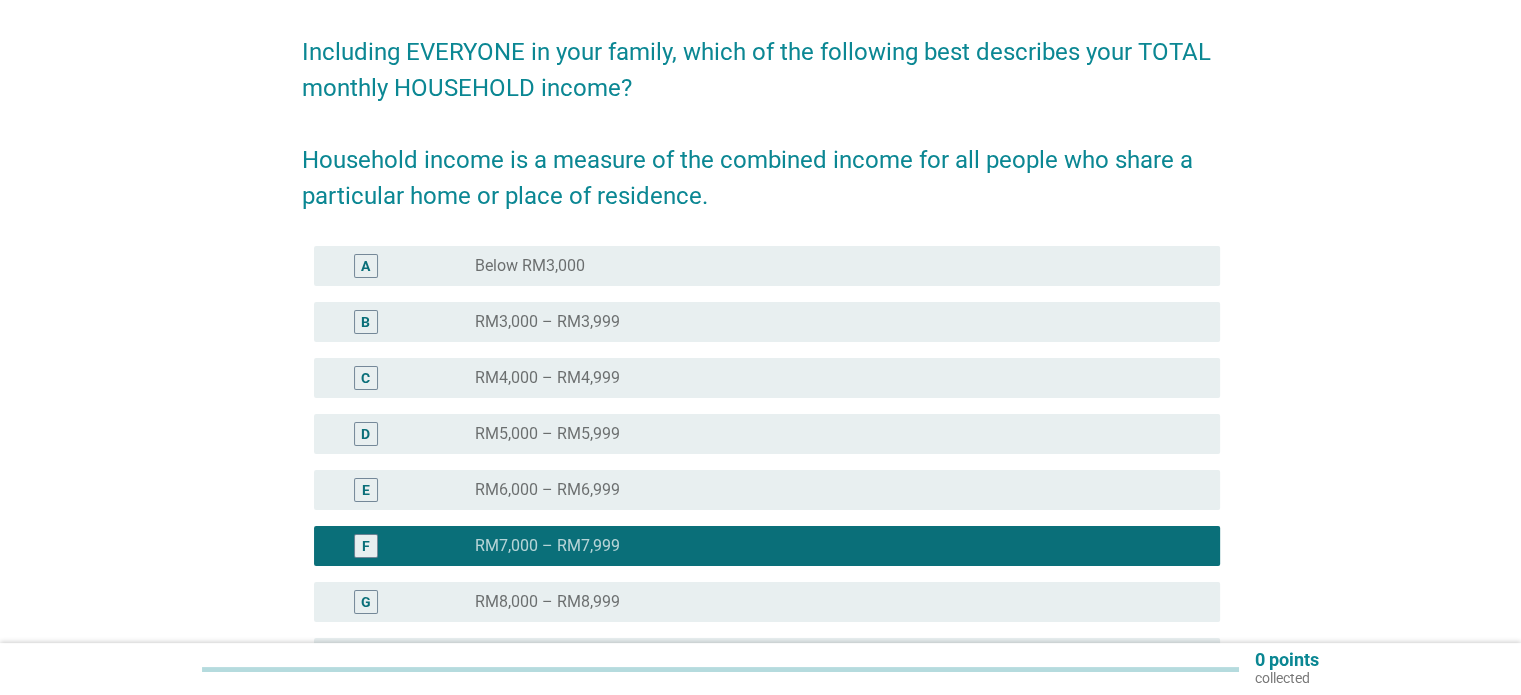 click on "RM6,000 – RM6,999" at bounding box center [547, 490] 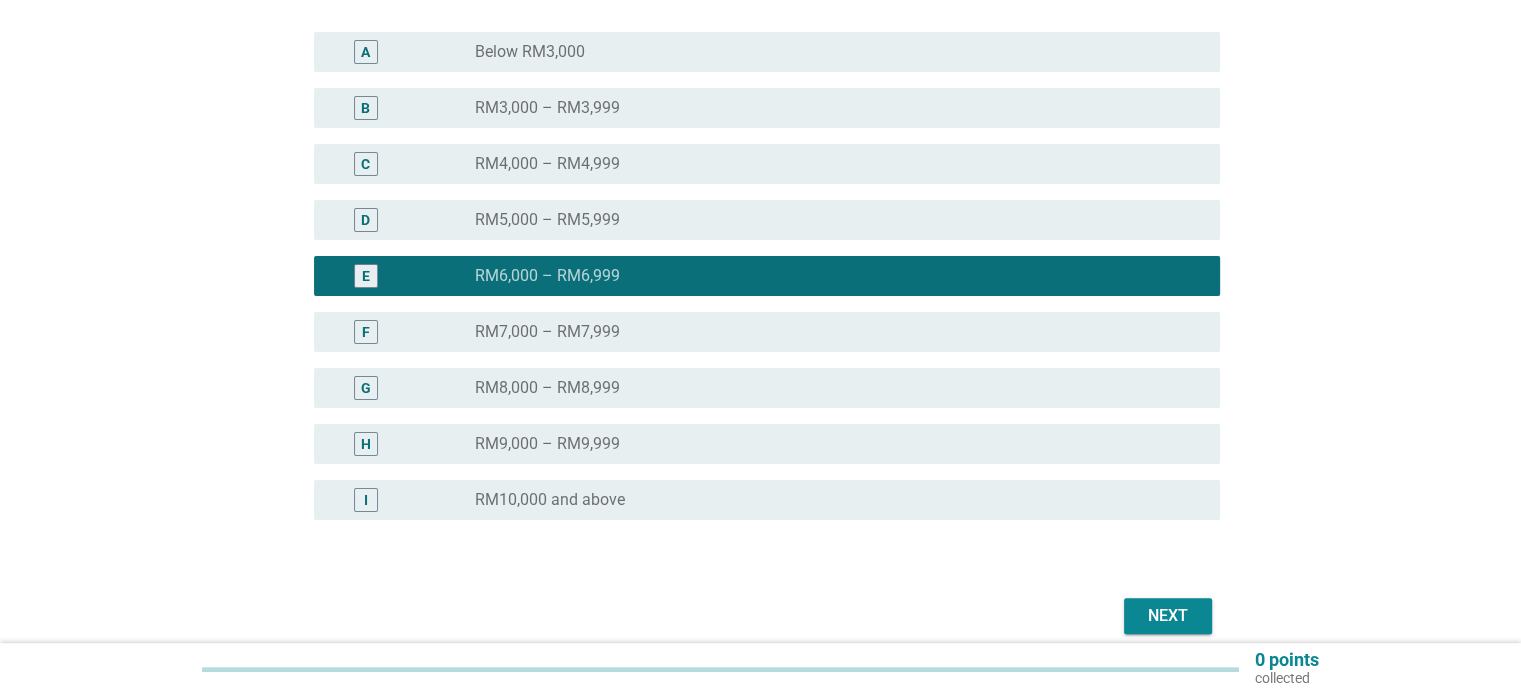 scroll, scrollTop: 444, scrollLeft: 0, axis: vertical 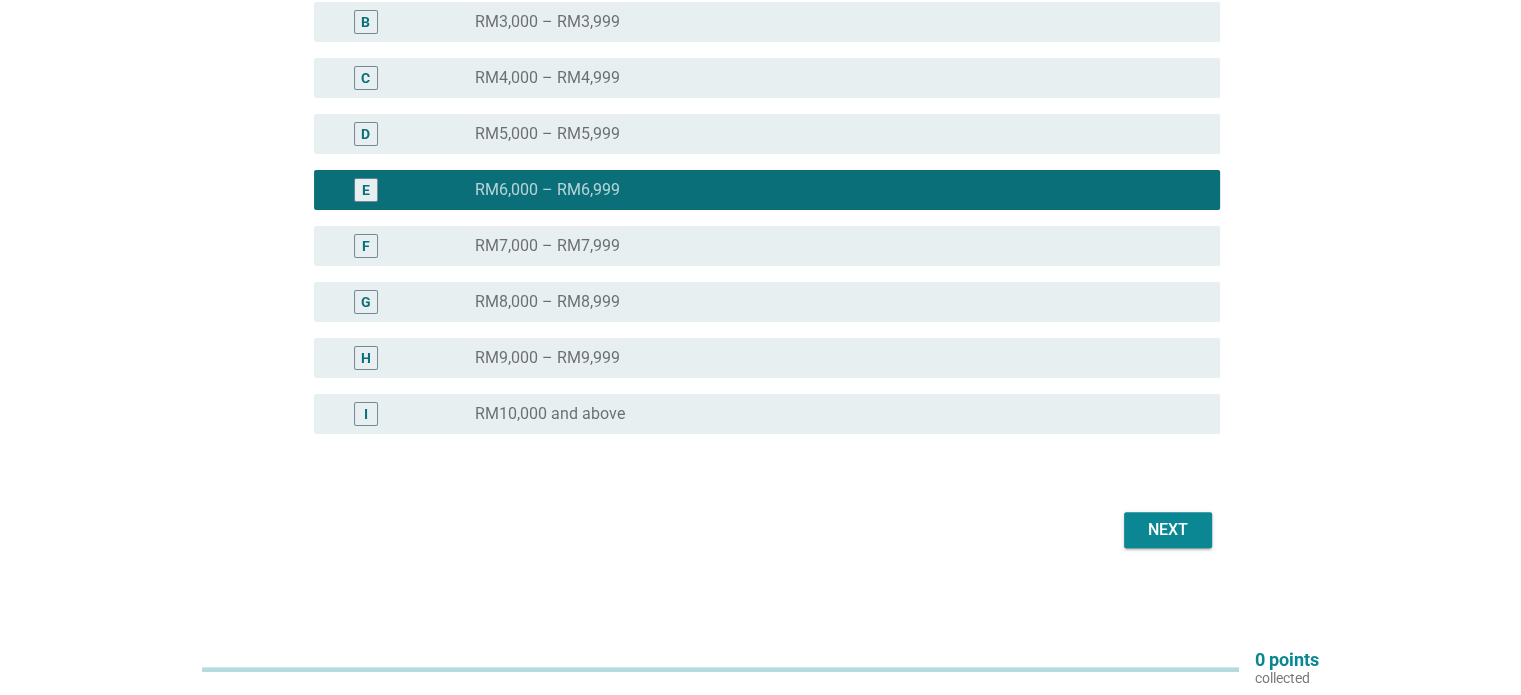 click on "Next" at bounding box center [1168, 530] 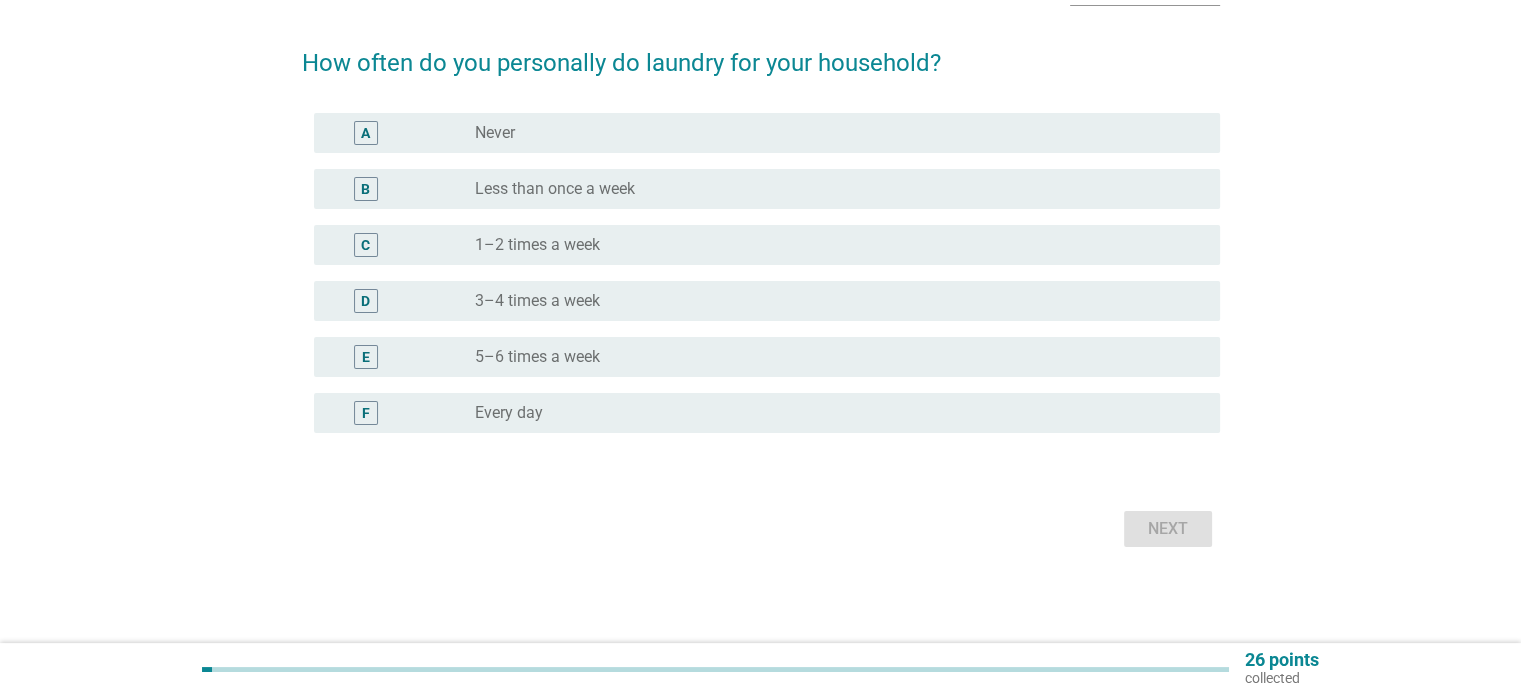 scroll, scrollTop: 0, scrollLeft: 0, axis: both 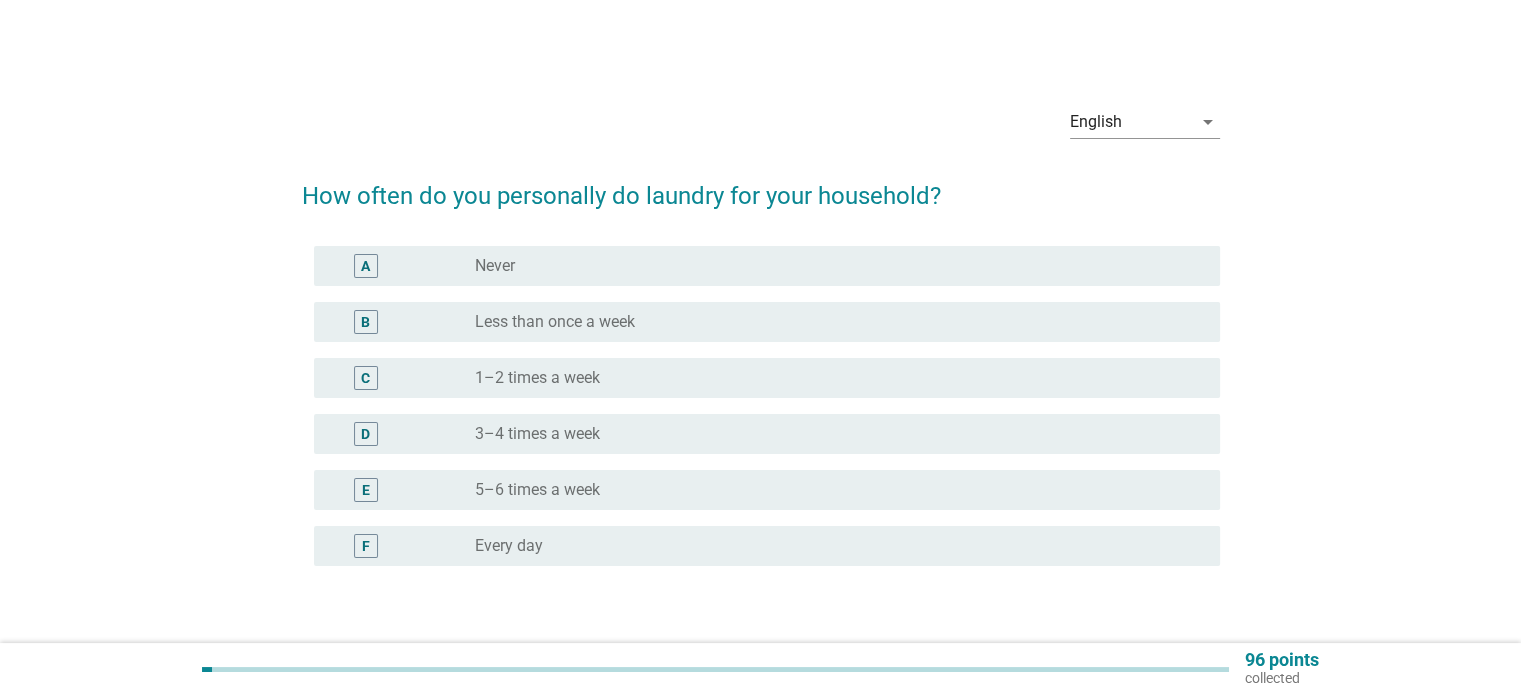 click on "3–4 times a week" at bounding box center [537, 434] 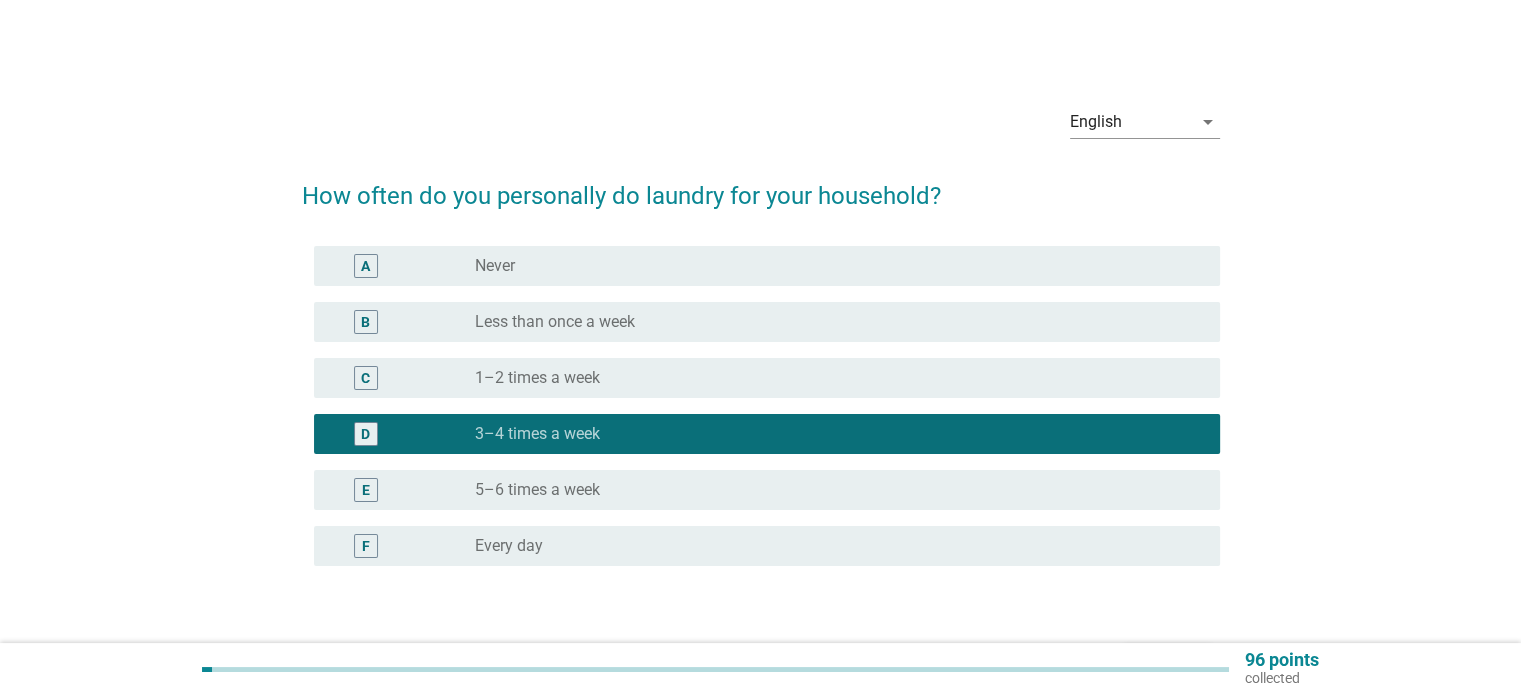 scroll, scrollTop: 132, scrollLeft: 0, axis: vertical 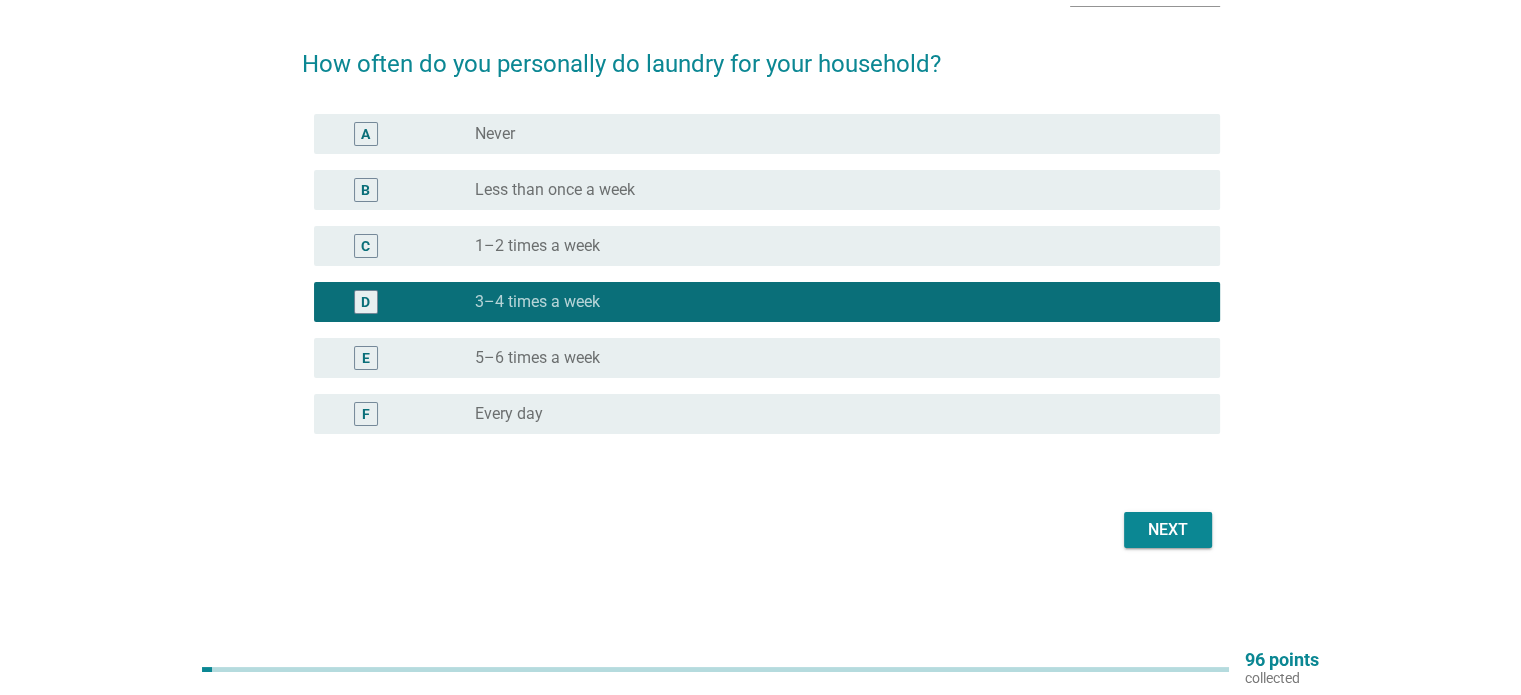 click on "Next" at bounding box center (1168, 530) 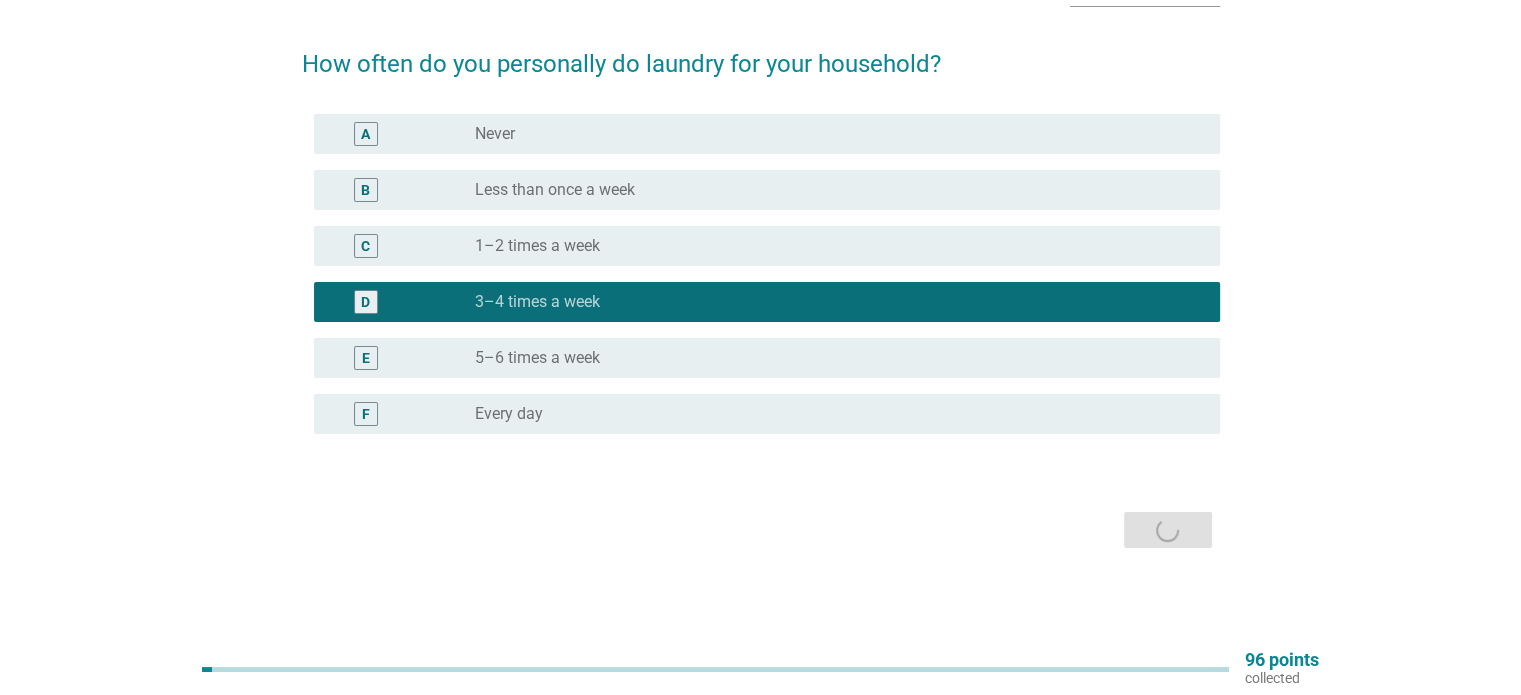 scroll, scrollTop: 0, scrollLeft: 0, axis: both 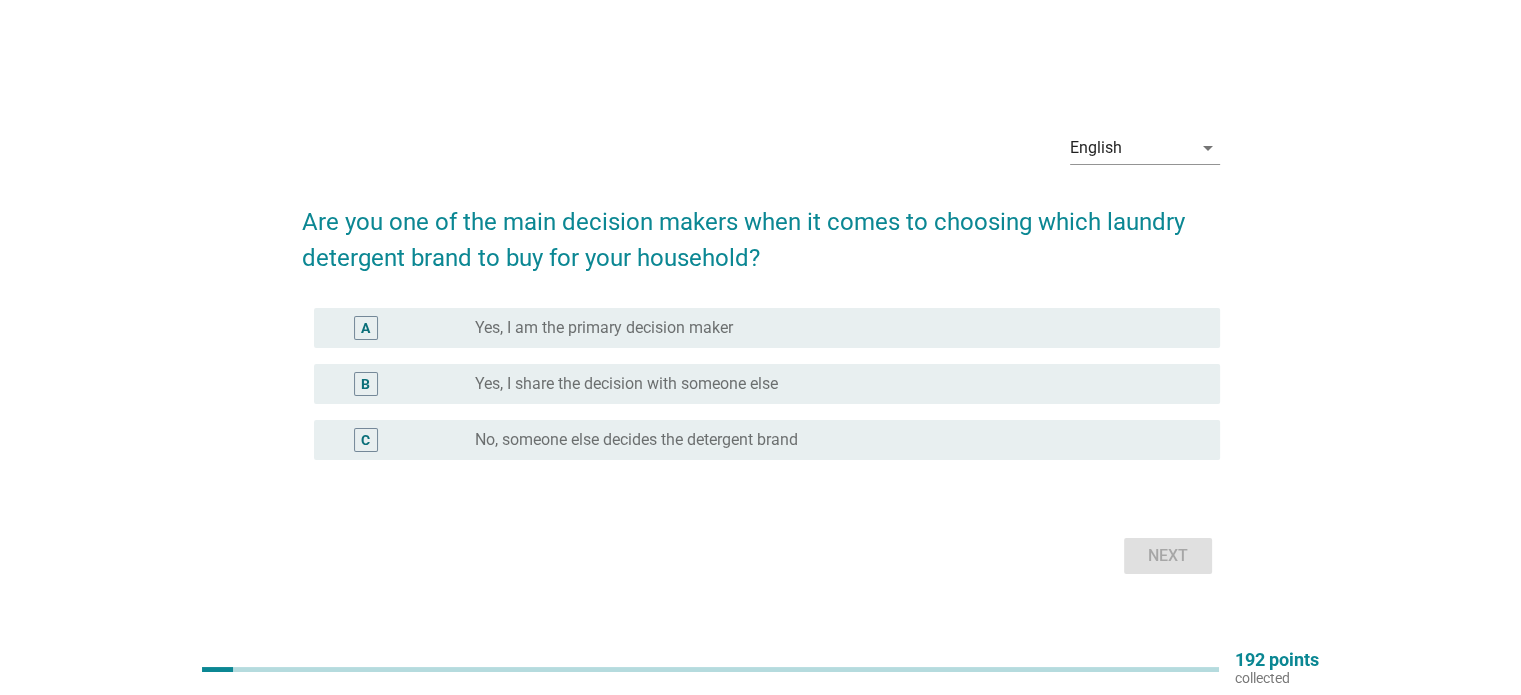click on "B" at bounding box center (365, 383) 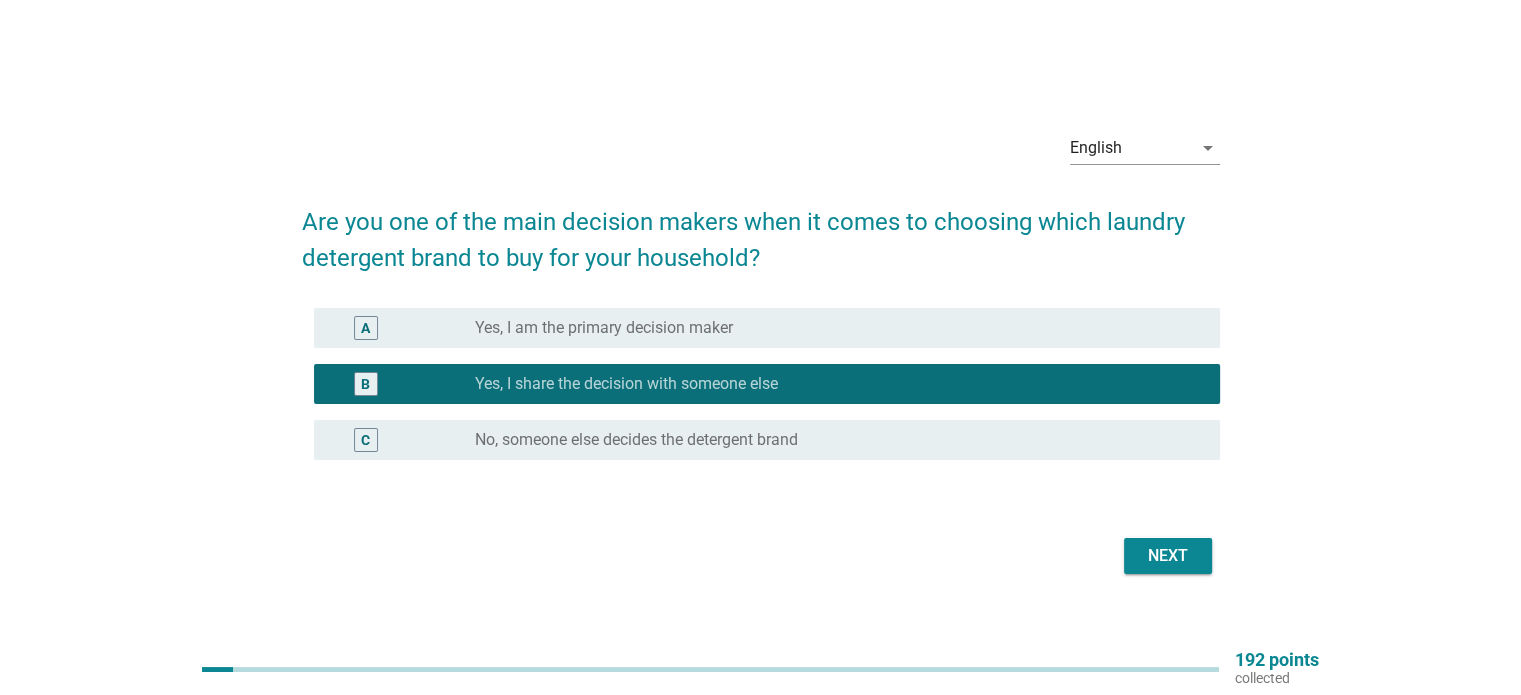 click on "radio_button_unchecked Yes, I am the primary decision maker" at bounding box center [839, 328] 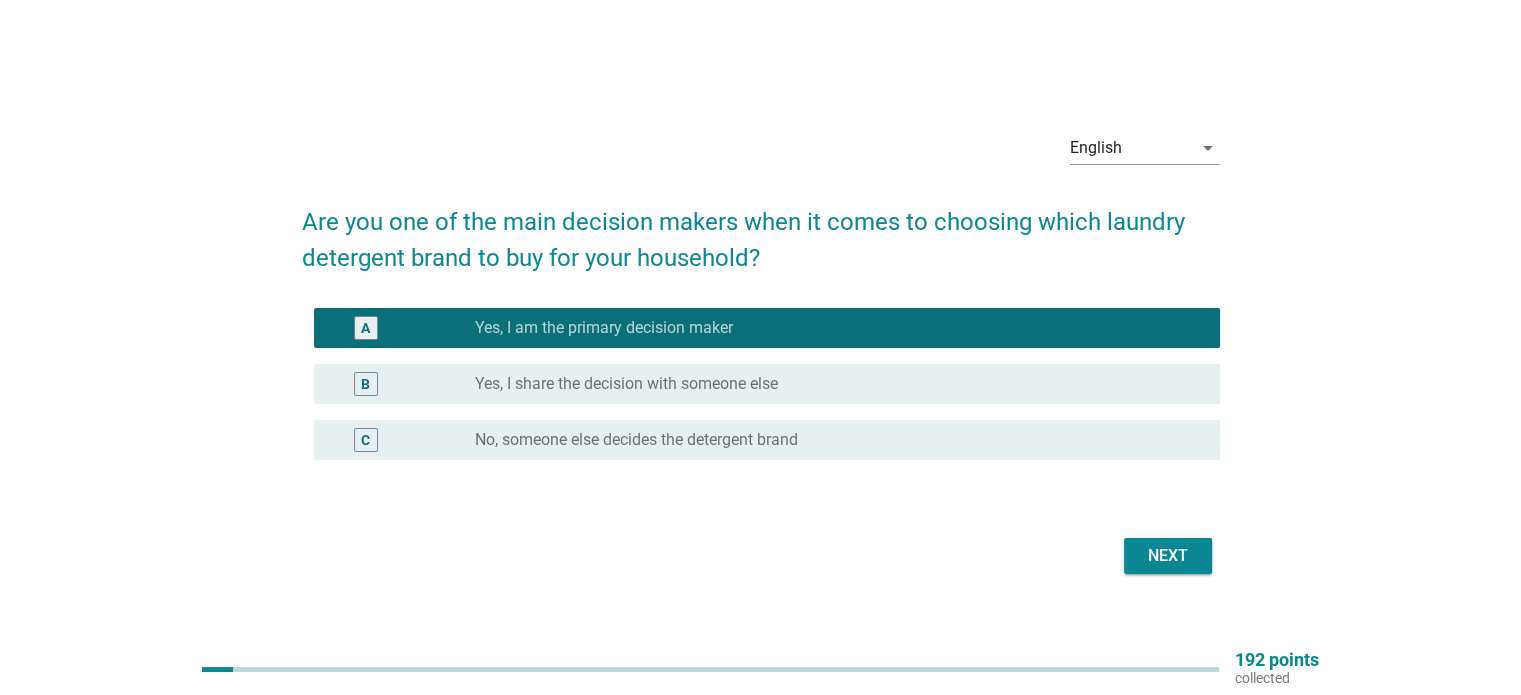 click on "Next" at bounding box center [761, 556] 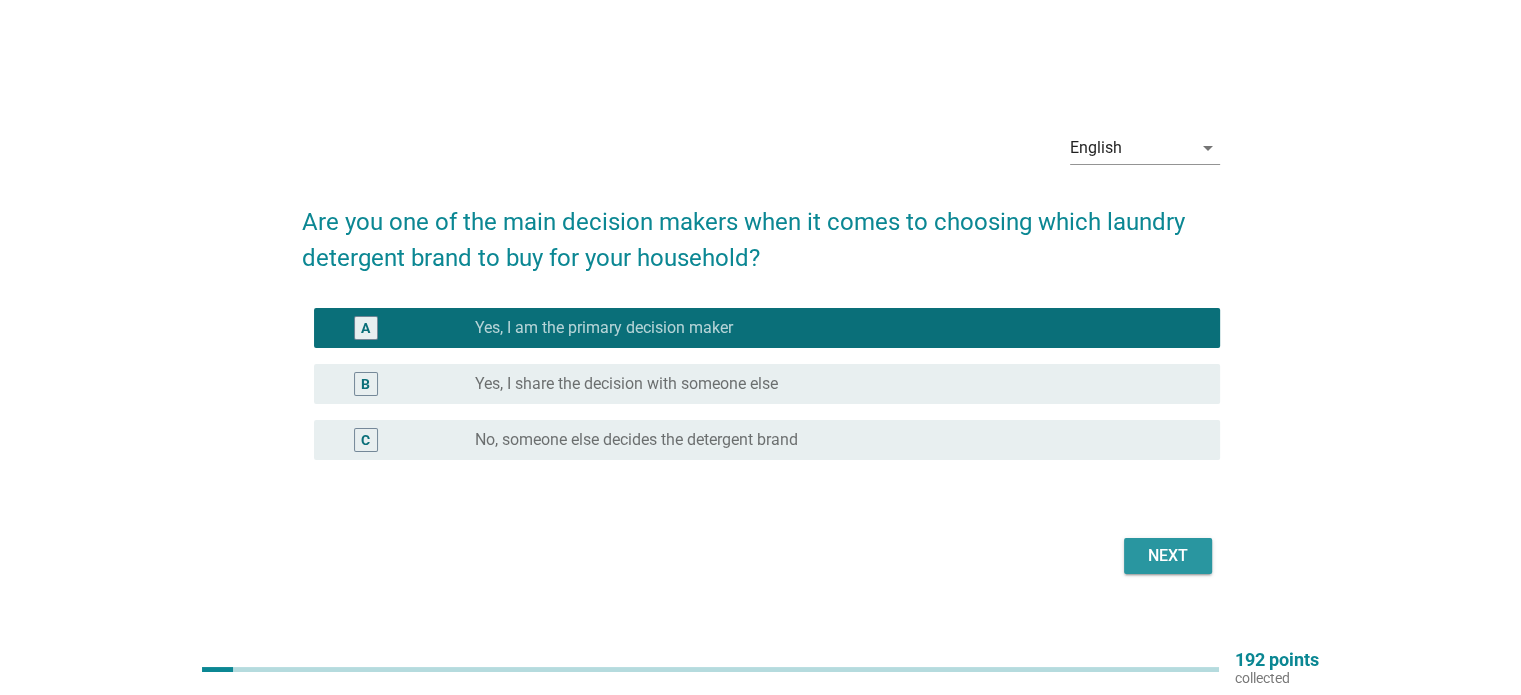 click on "Next" at bounding box center (1168, 556) 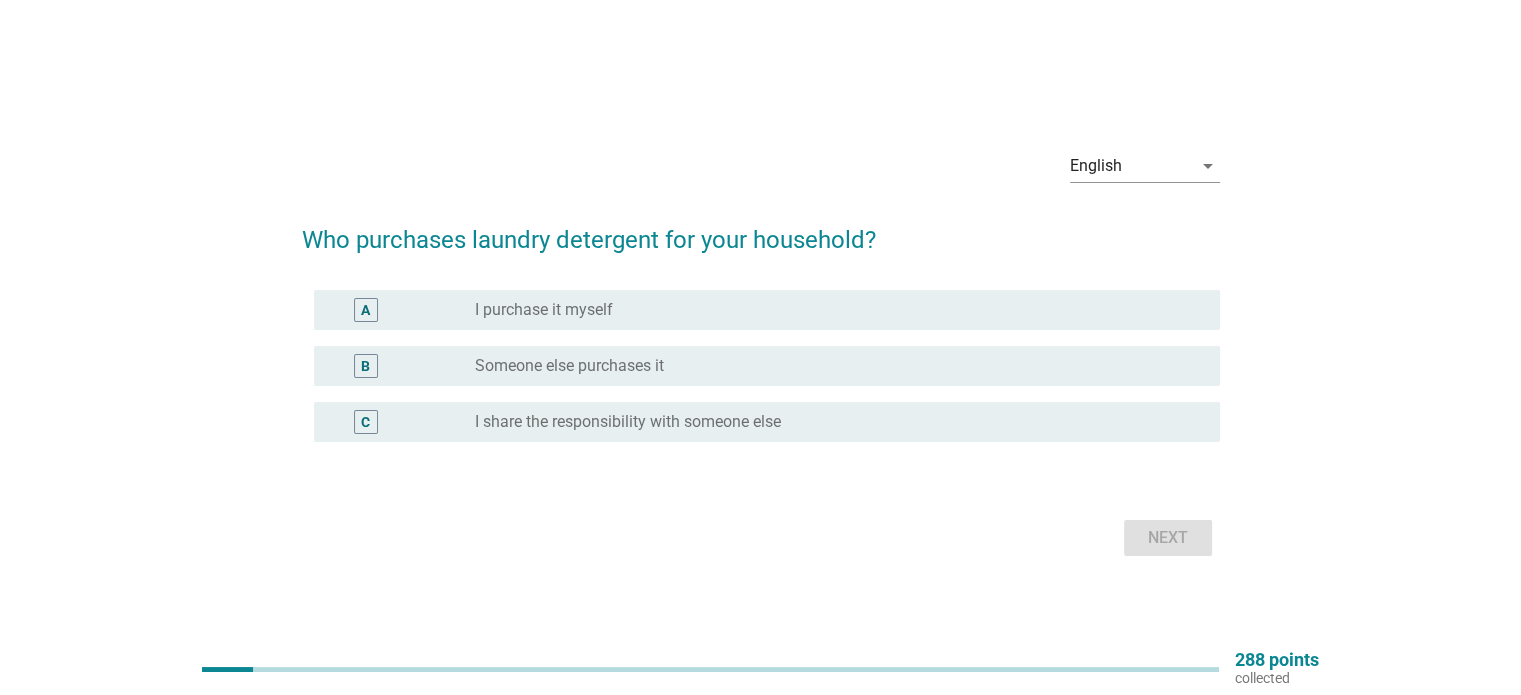 click on "I share the responsibility with someone else" at bounding box center (628, 422) 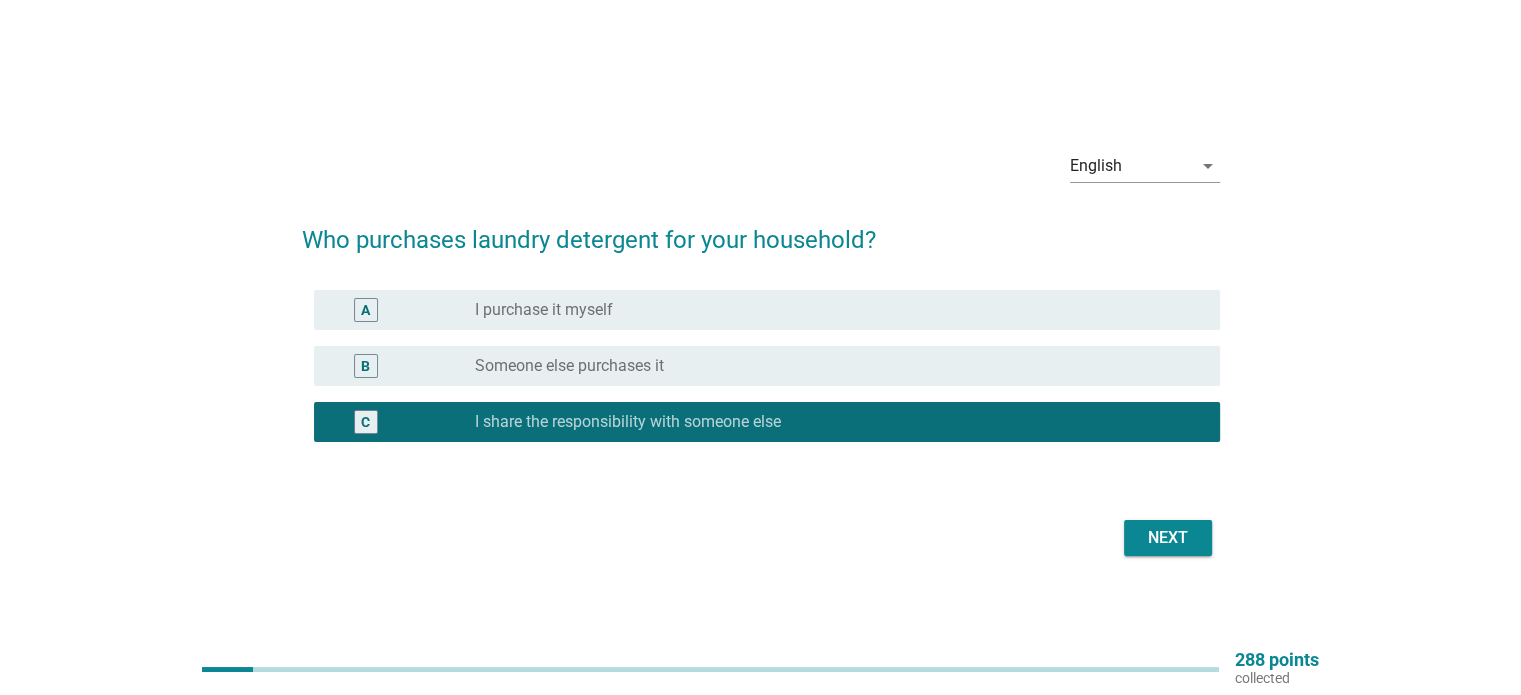 click on "Next" at bounding box center [1168, 538] 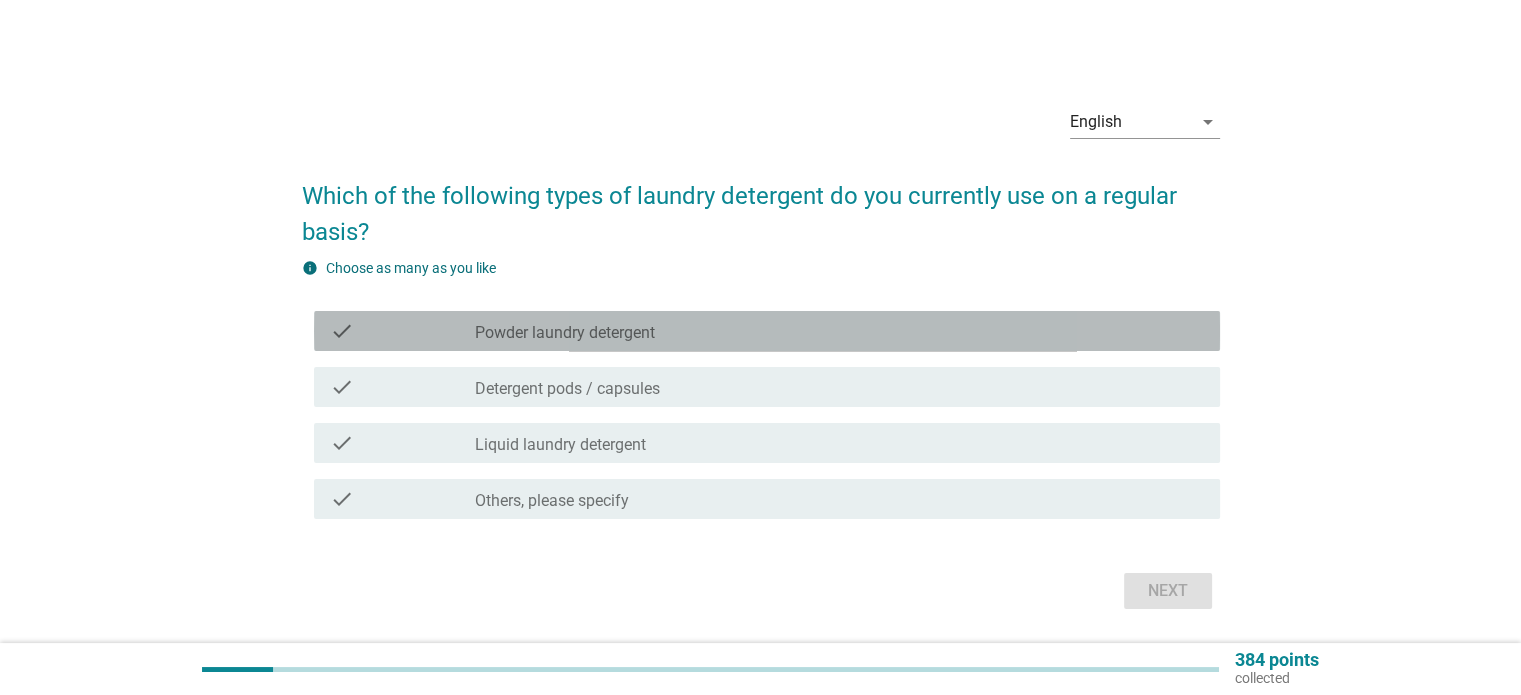 click on "Powder laundry detergent" at bounding box center (565, 333) 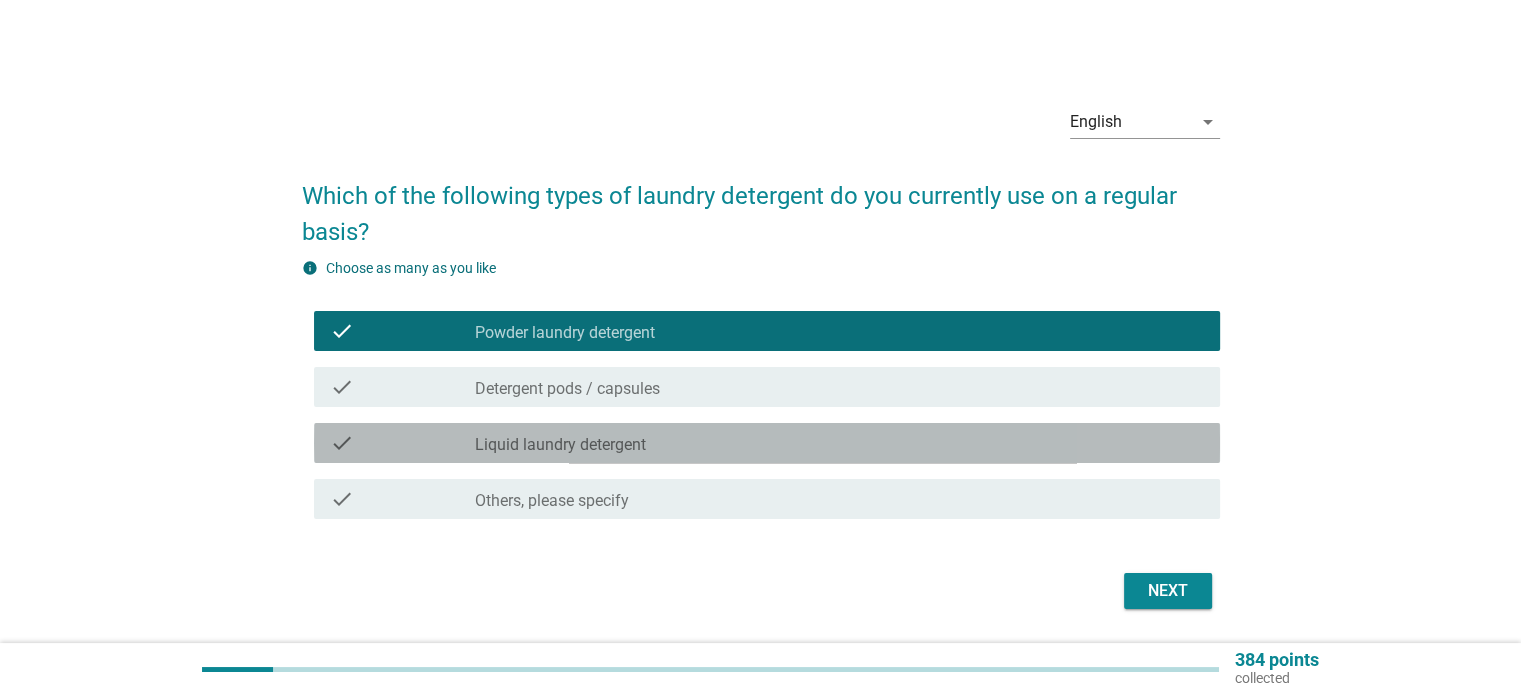 click on "check     check_box_outline_blank Liquid laundry detergent" at bounding box center [767, 443] 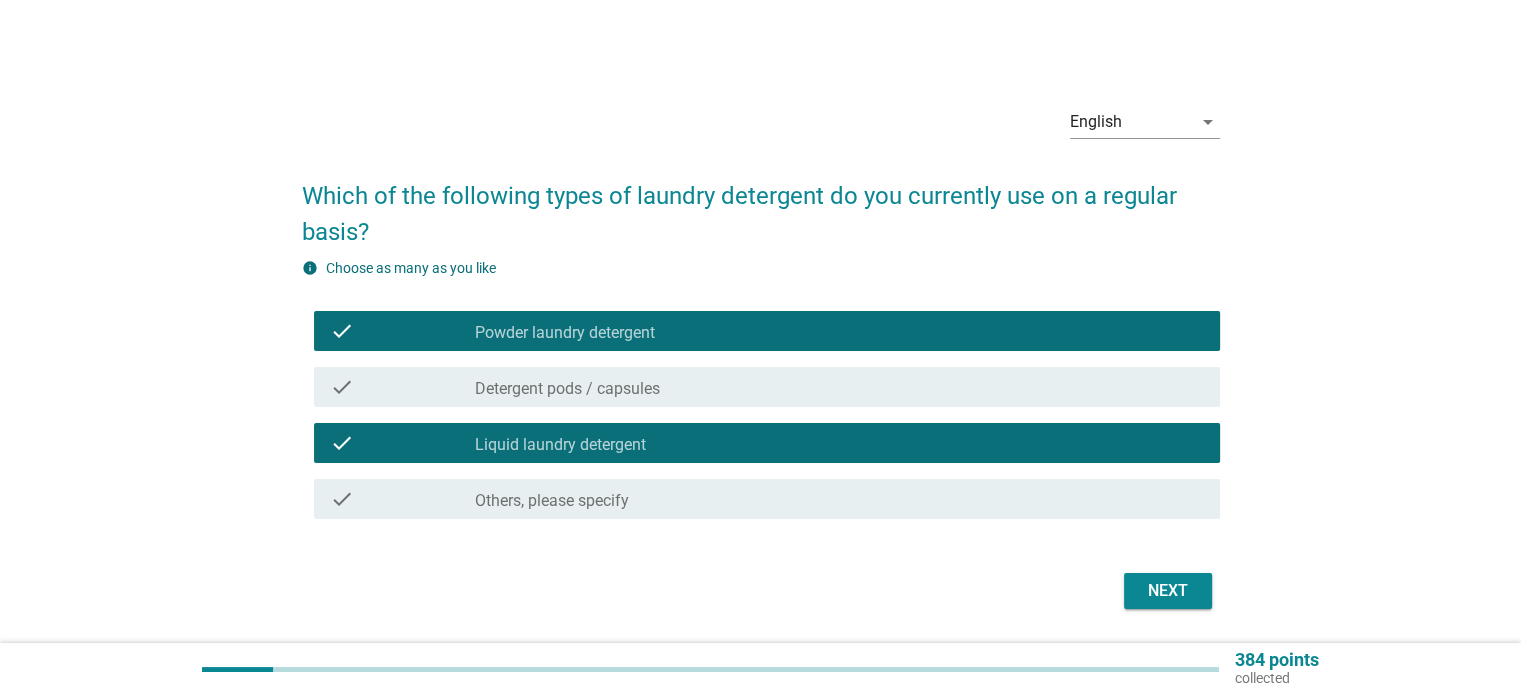 click on "Next" at bounding box center (1168, 591) 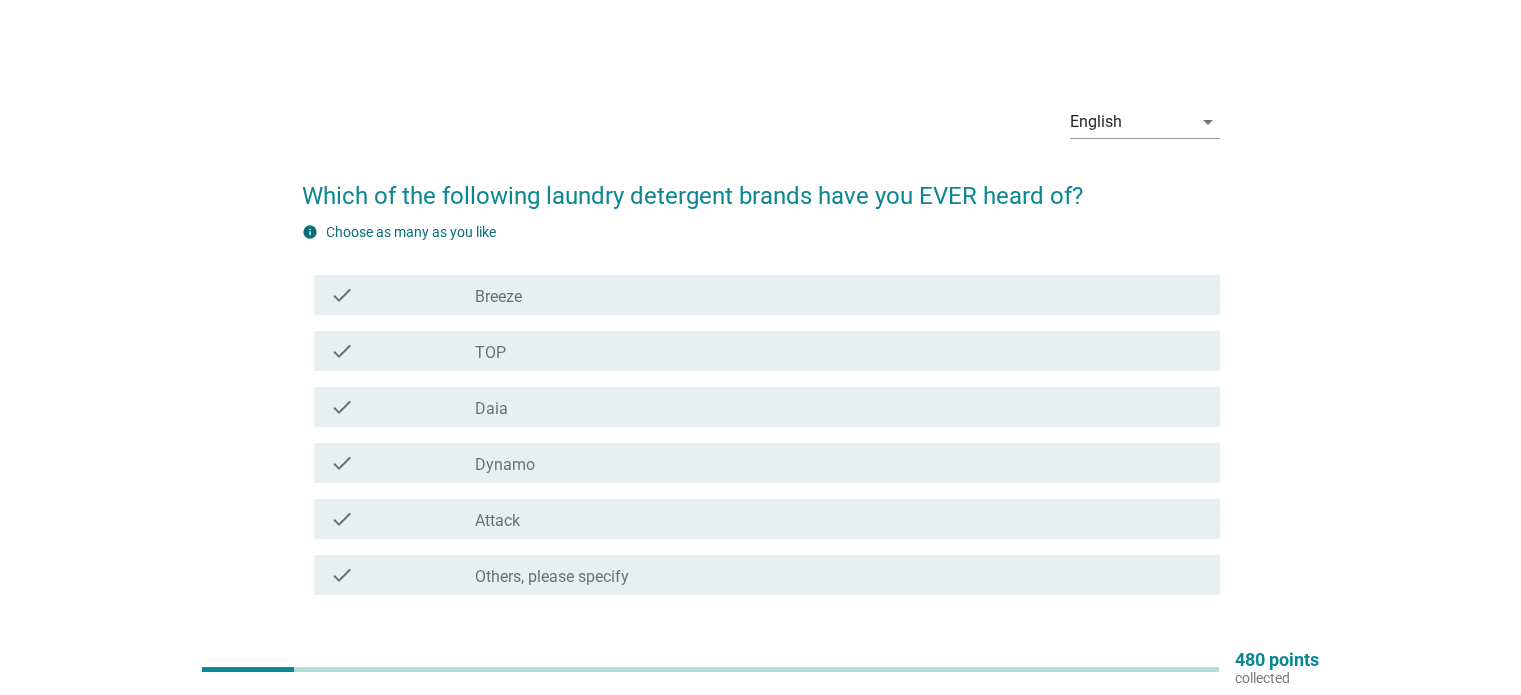 click on "Breeze" at bounding box center [498, 297] 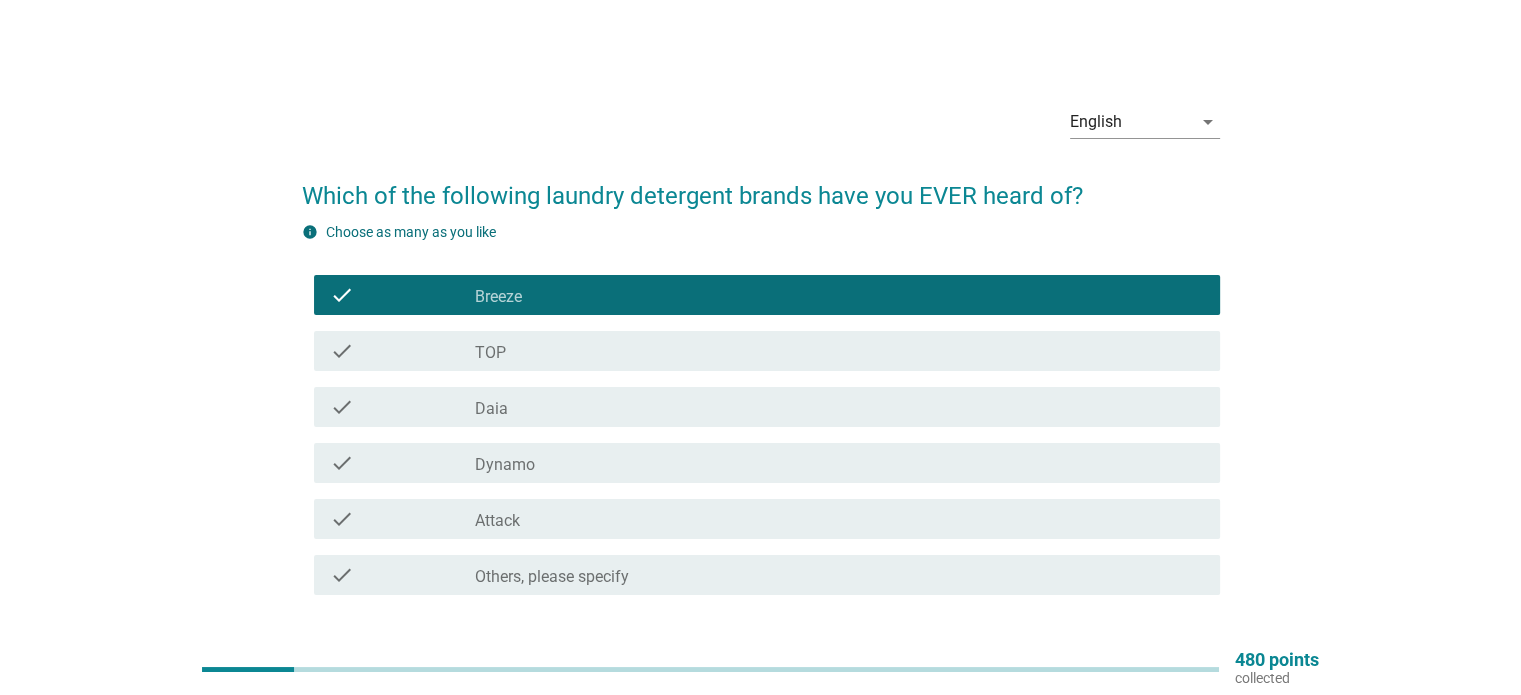 click on "check_box_outline_blank TOP" at bounding box center (839, 351) 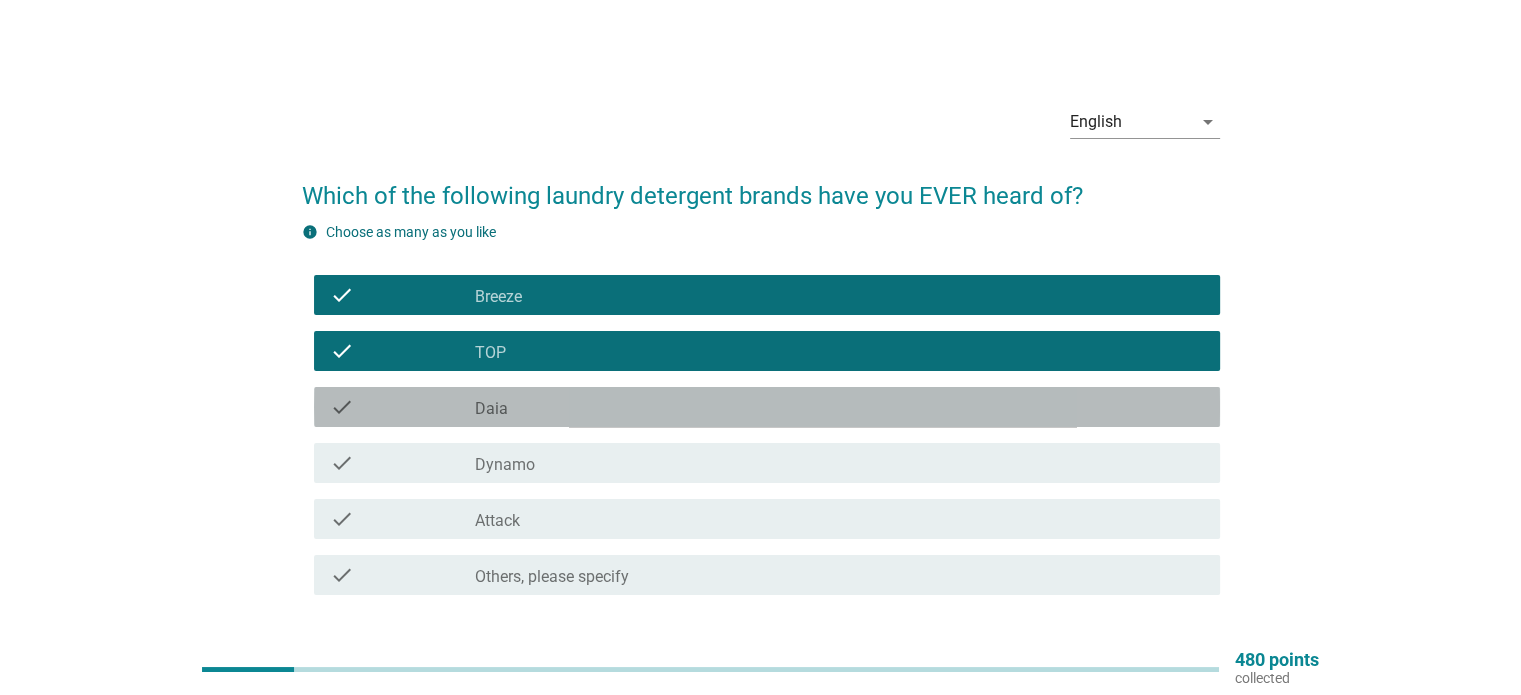 click on "check_box_outline_blank Daia" at bounding box center (839, 407) 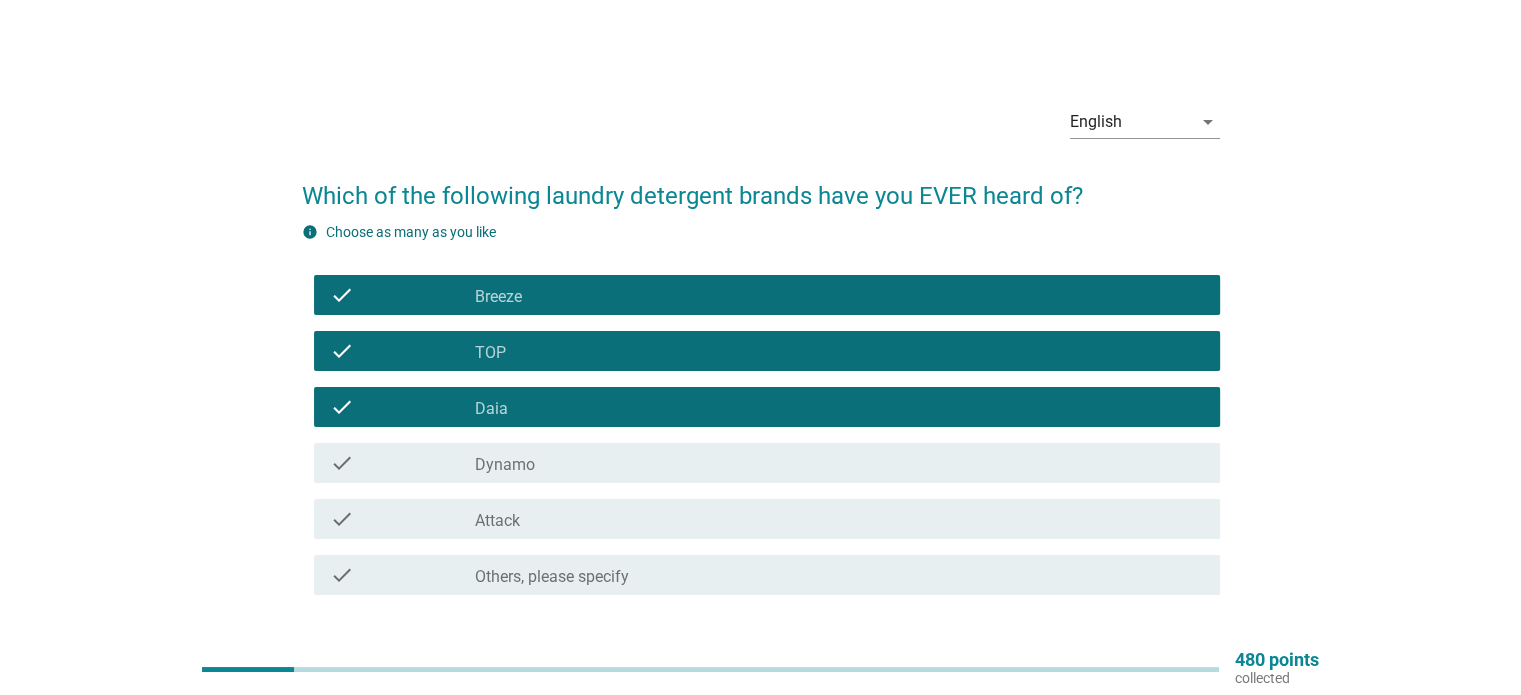 click on "check_box_outline_blank Dynamo" at bounding box center [839, 463] 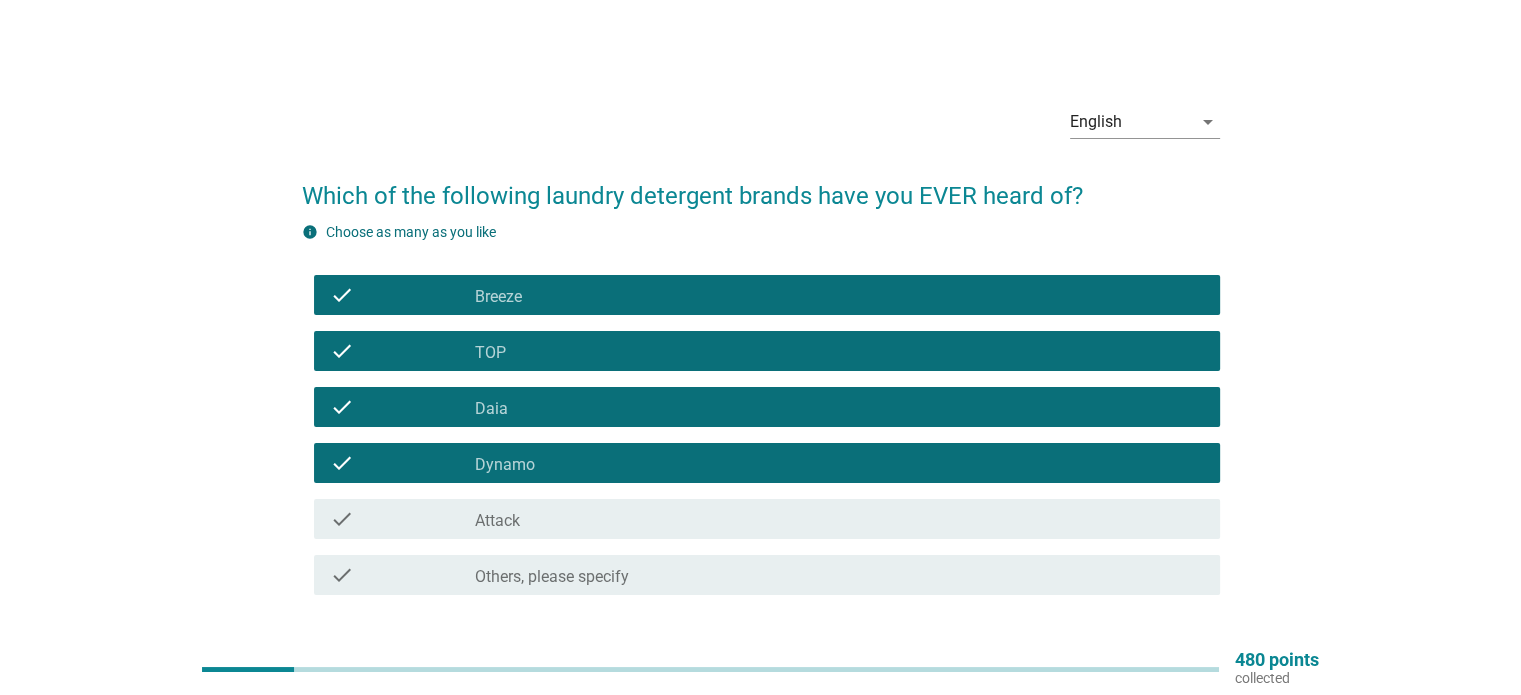 click on "check_box_outline_blank Attack" at bounding box center [839, 519] 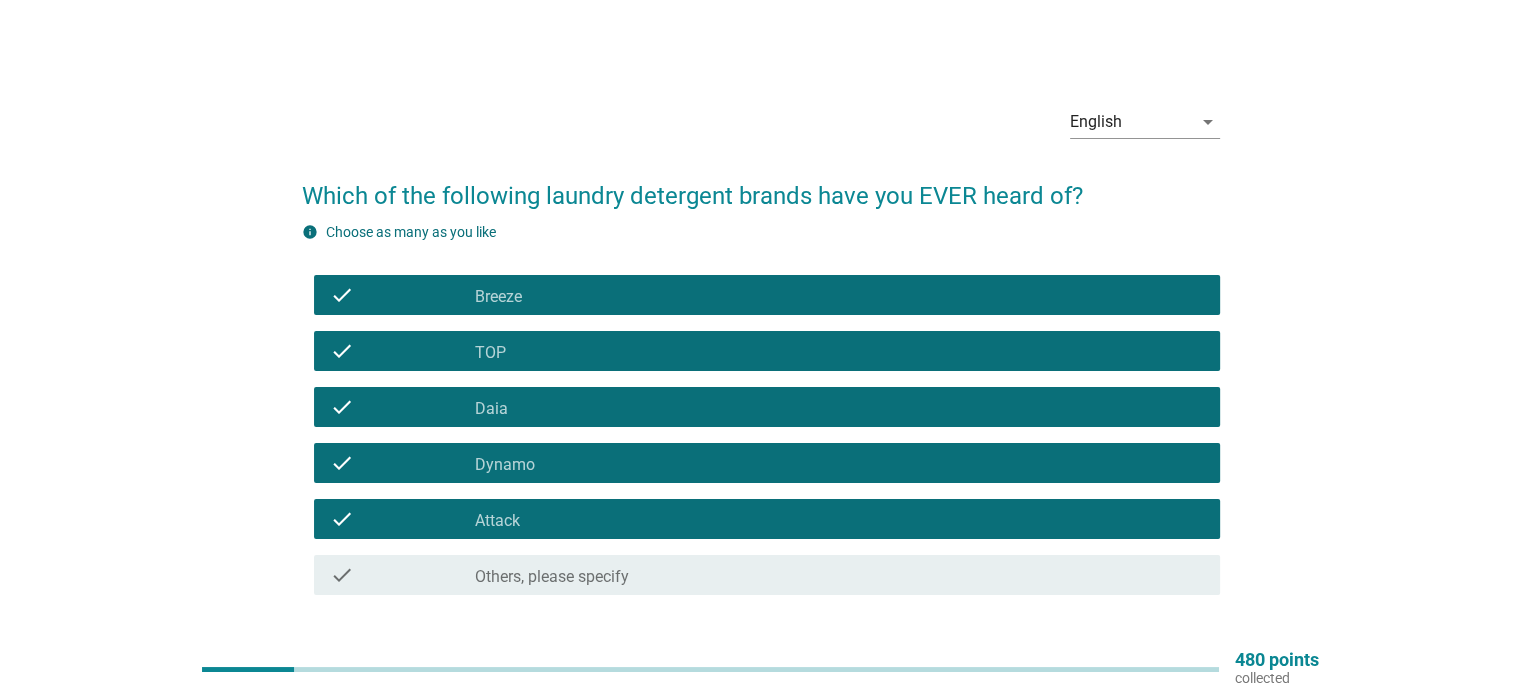 scroll, scrollTop: 100, scrollLeft: 0, axis: vertical 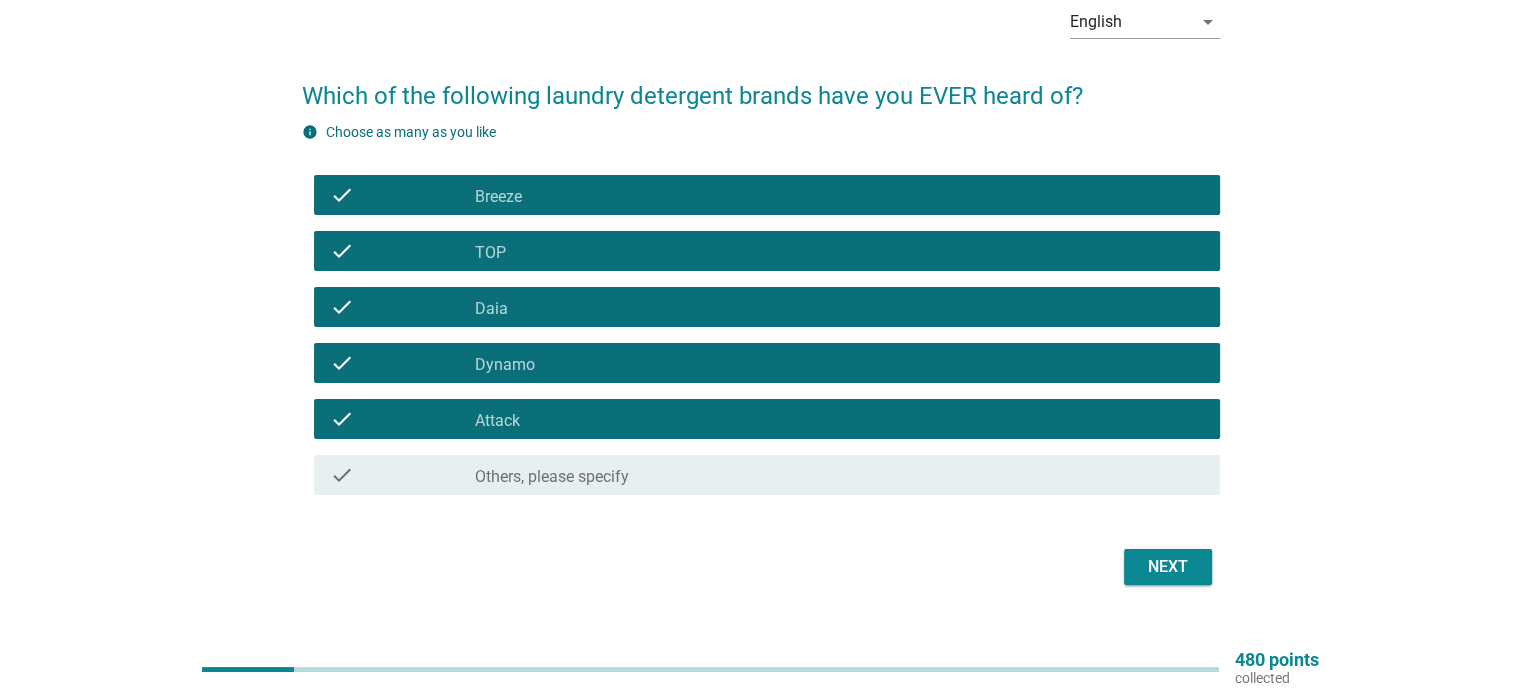 click on "Next" at bounding box center (1168, 567) 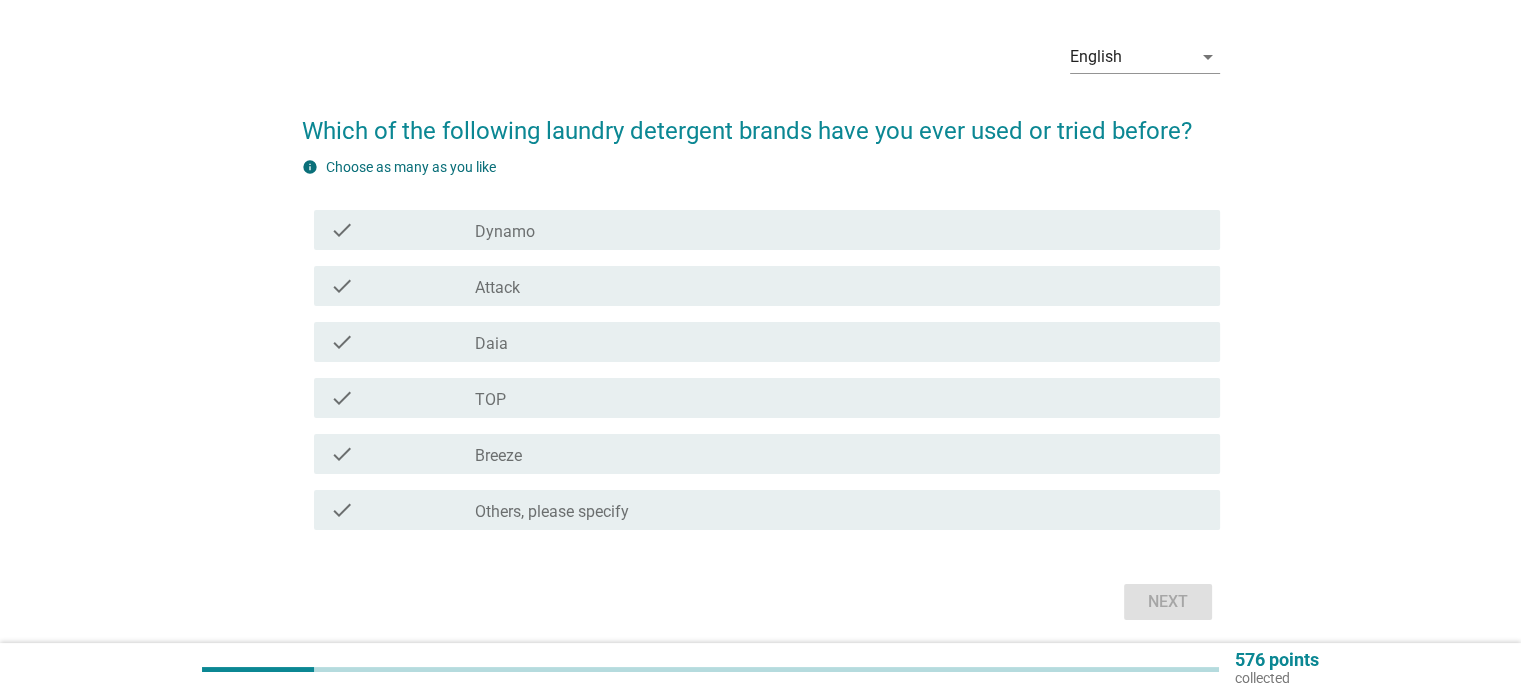 scroll, scrollTop: 100, scrollLeft: 0, axis: vertical 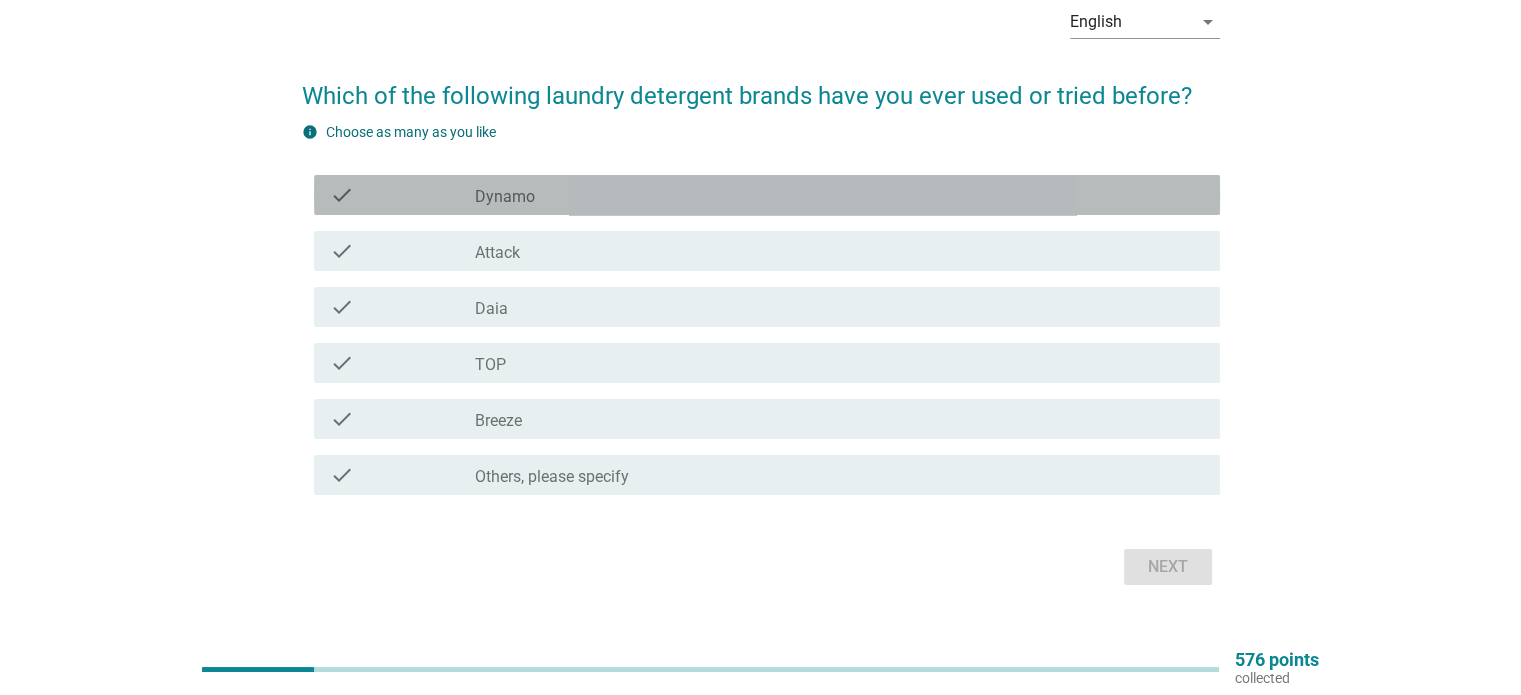 click on "Dynamo" at bounding box center [505, 197] 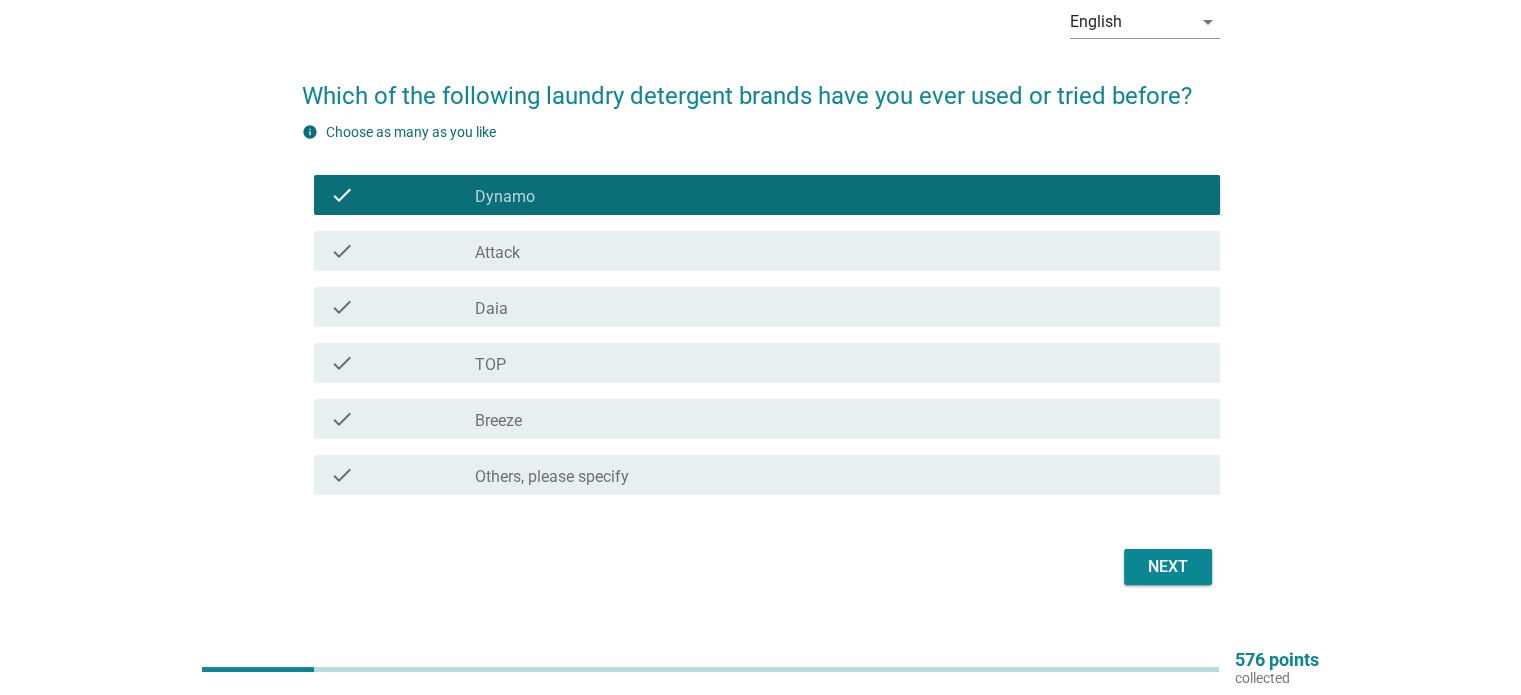 click on "check_box_outline_blank TOP" at bounding box center [839, 363] 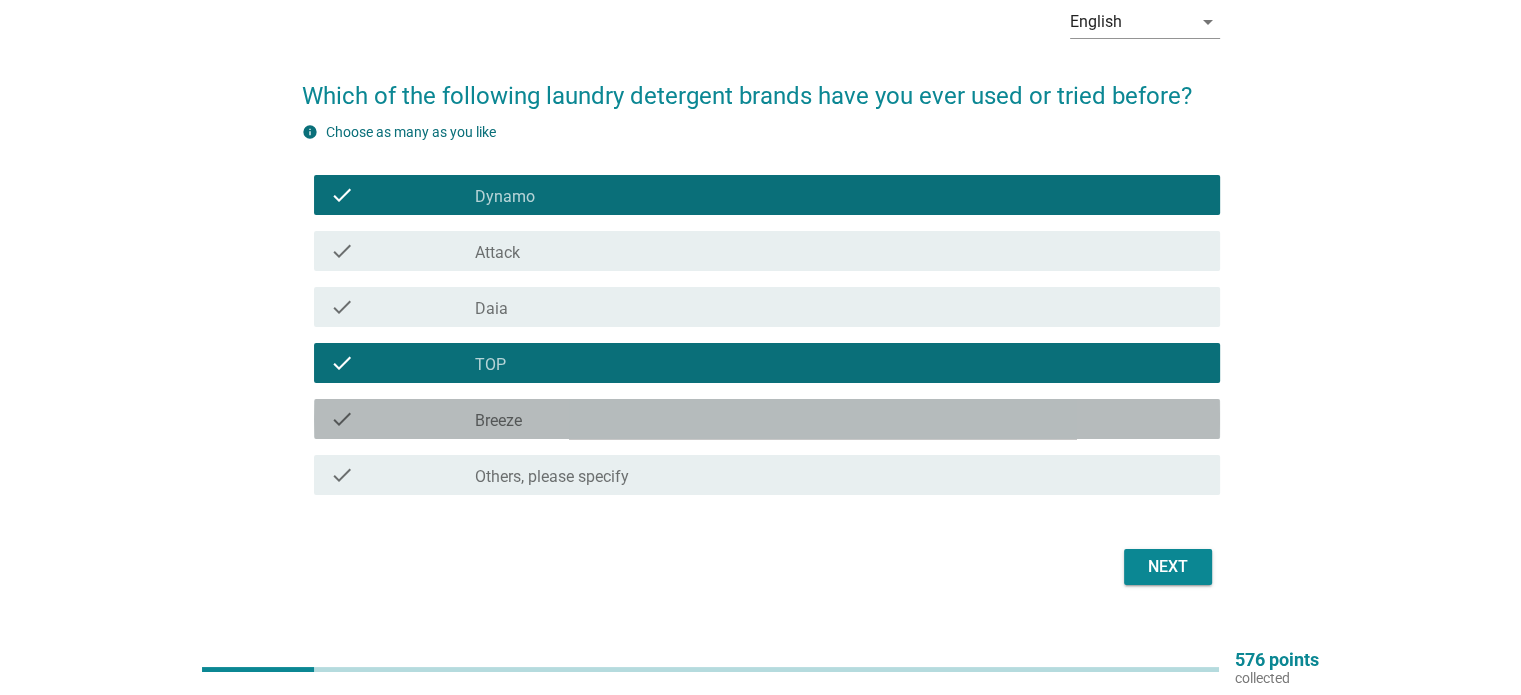 click on "check_box_outline_blank Breeze" at bounding box center [839, 419] 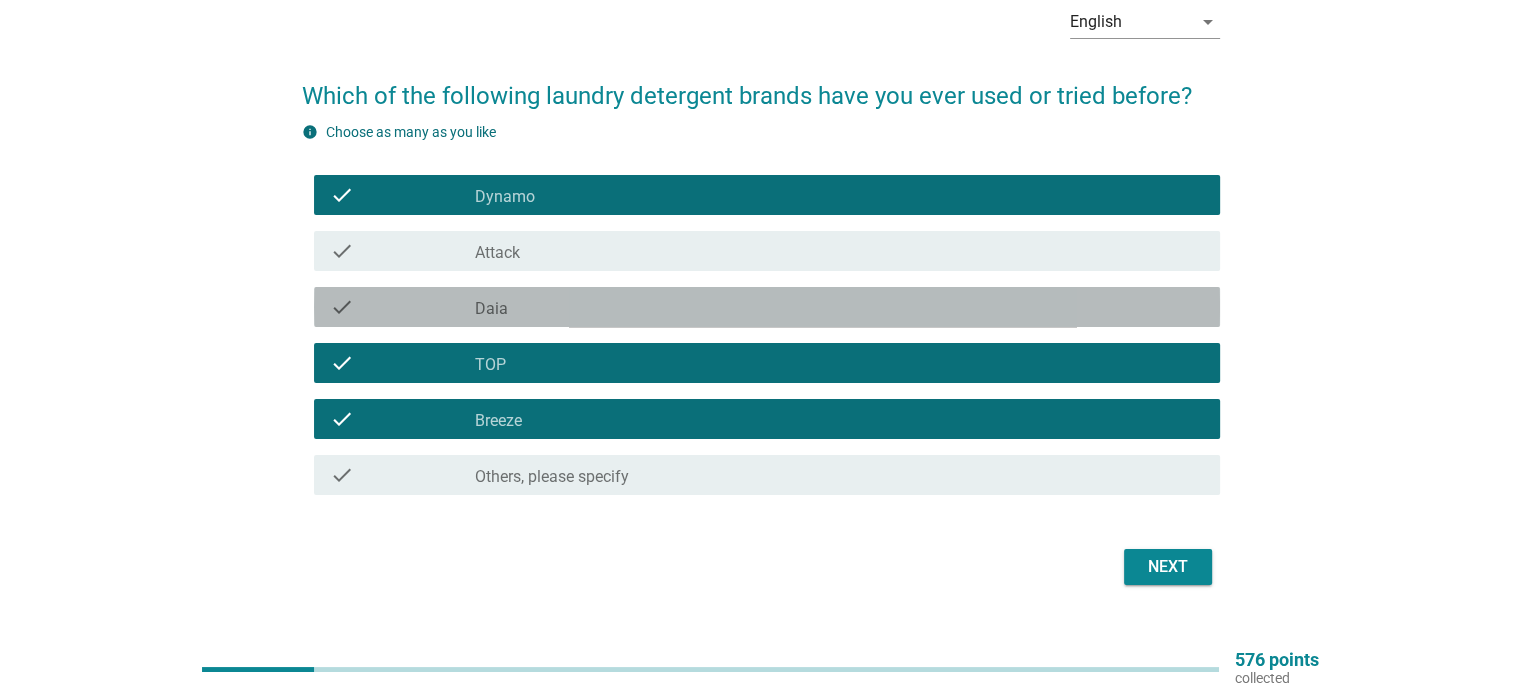 click on "check_box_outline_blank Daia" at bounding box center (839, 307) 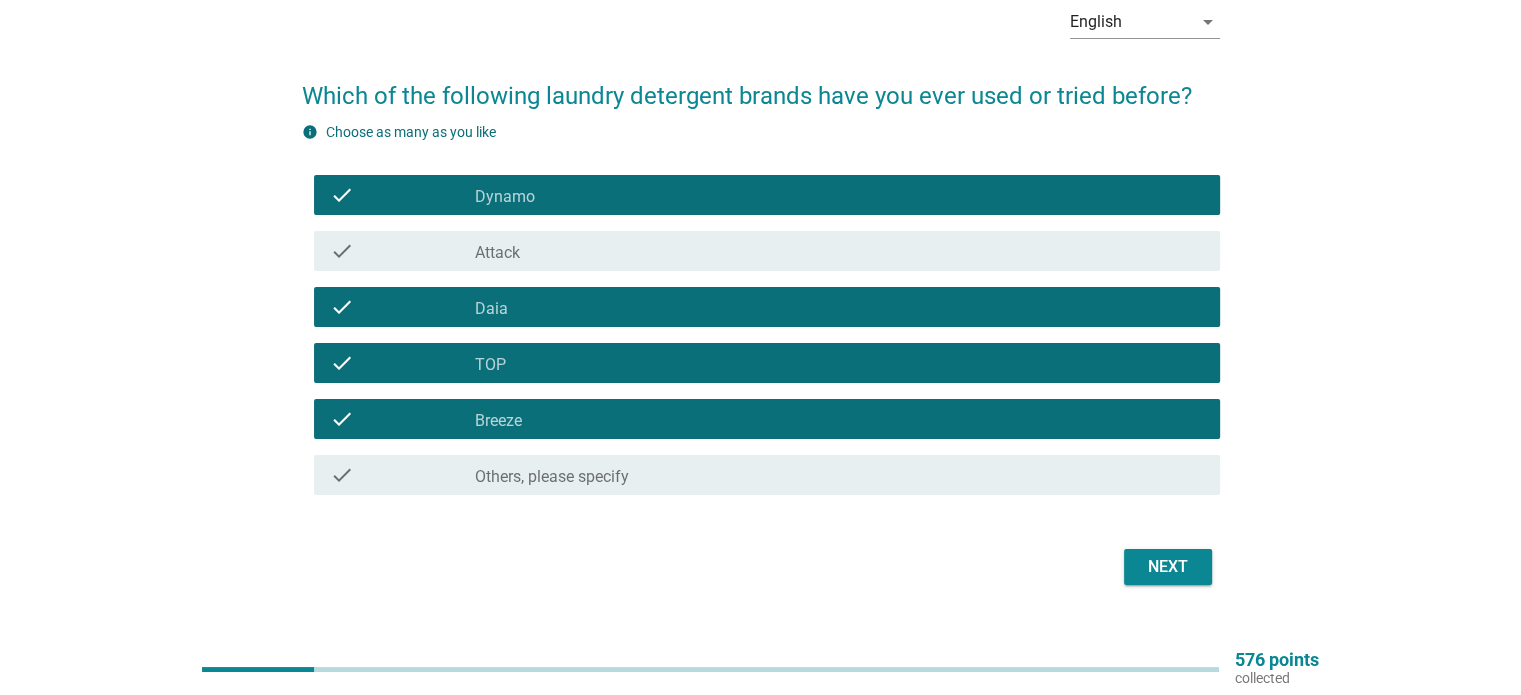 click on "Next" at bounding box center (1168, 567) 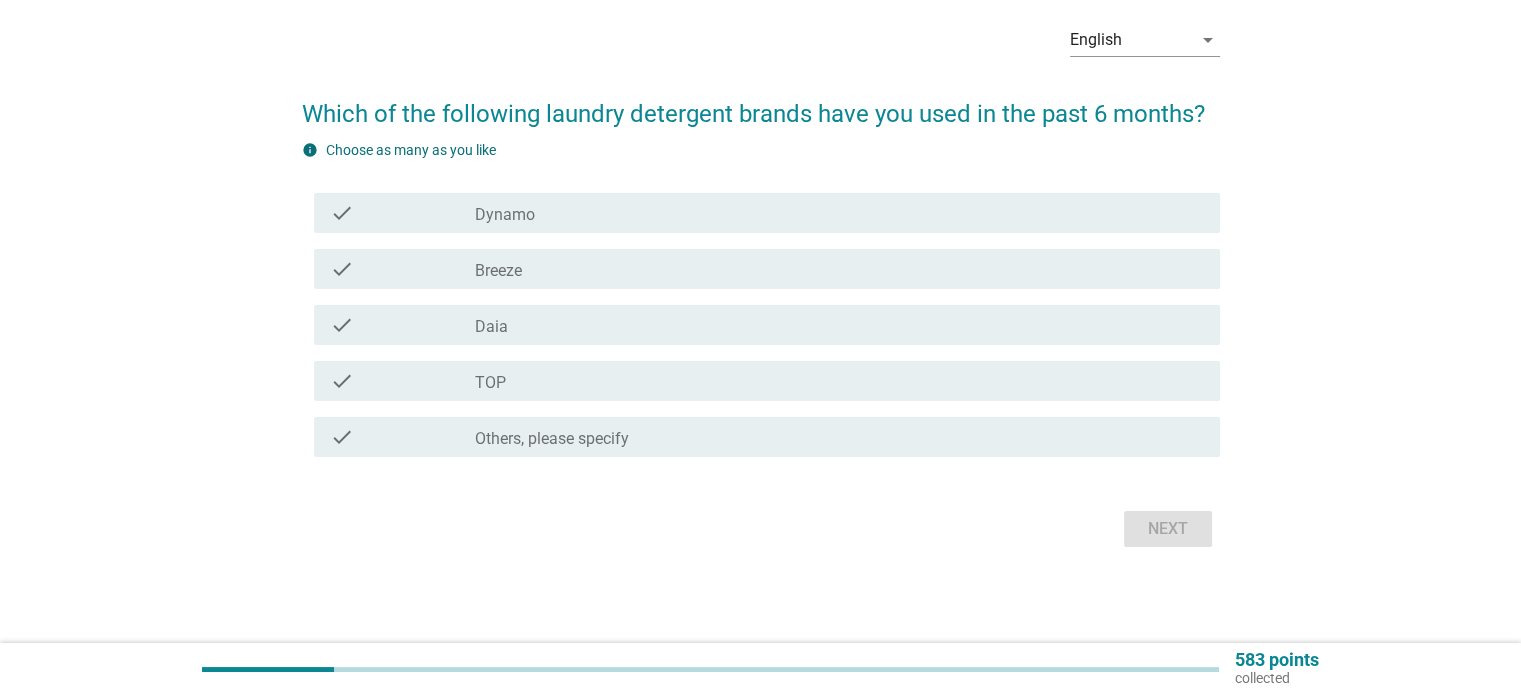 scroll, scrollTop: 0, scrollLeft: 0, axis: both 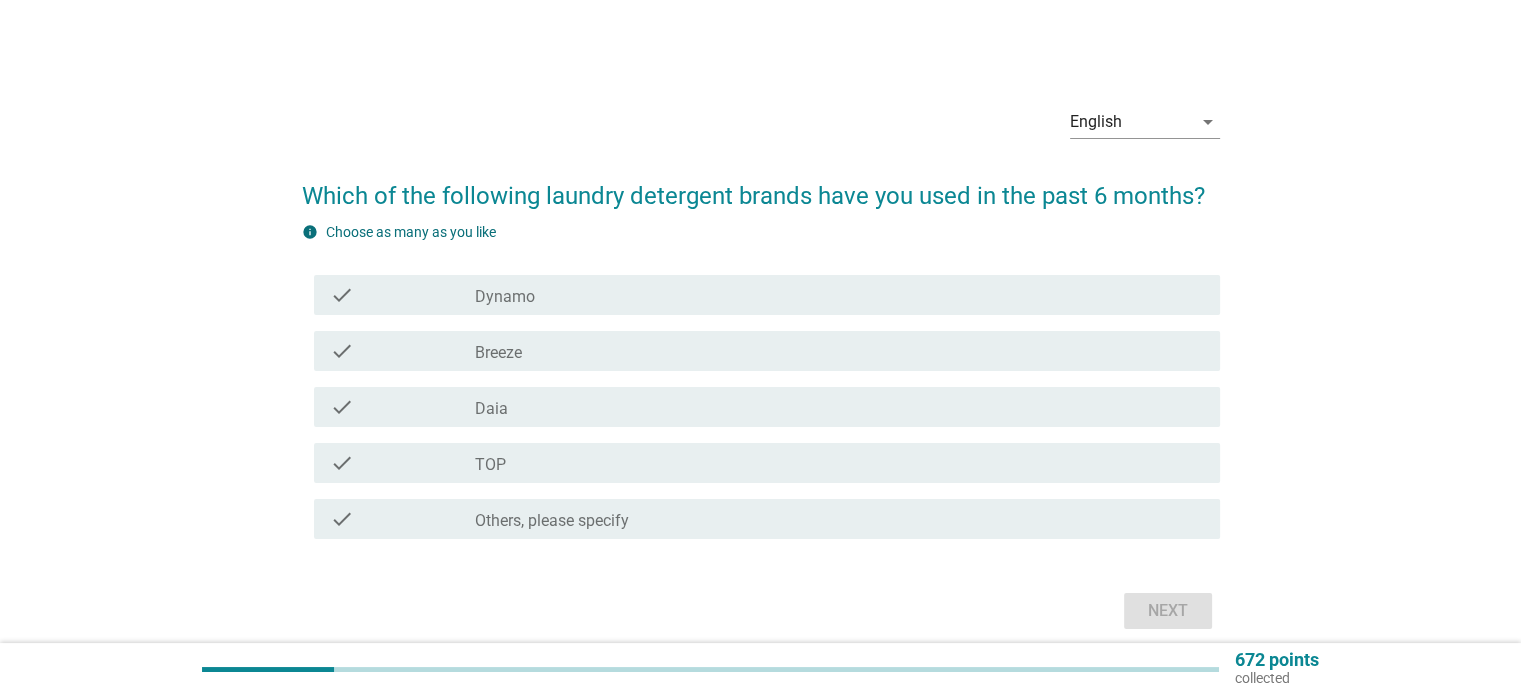 click on "Which of the following laundry detergent brands have you used in the past 6 months?" at bounding box center (761, 186) 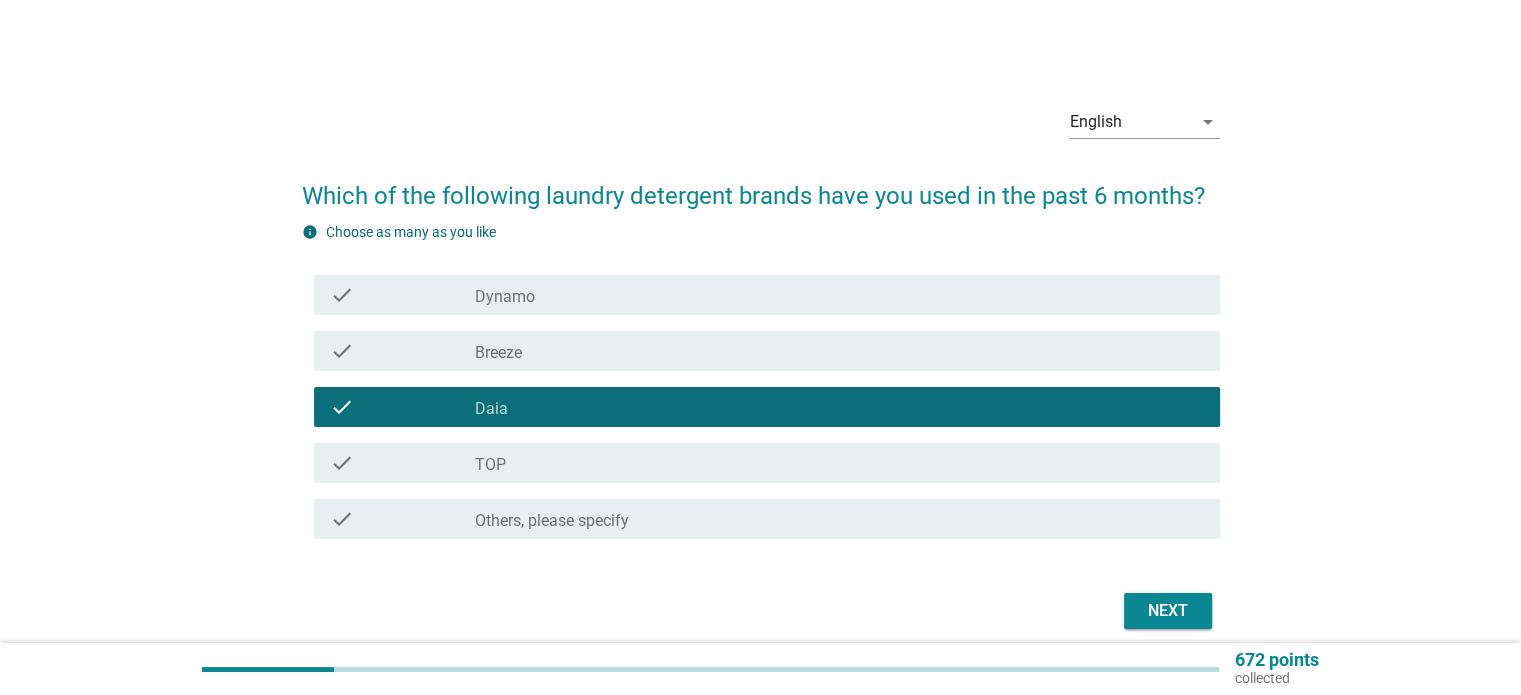 click on "Breeze" at bounding box center [498, 353] 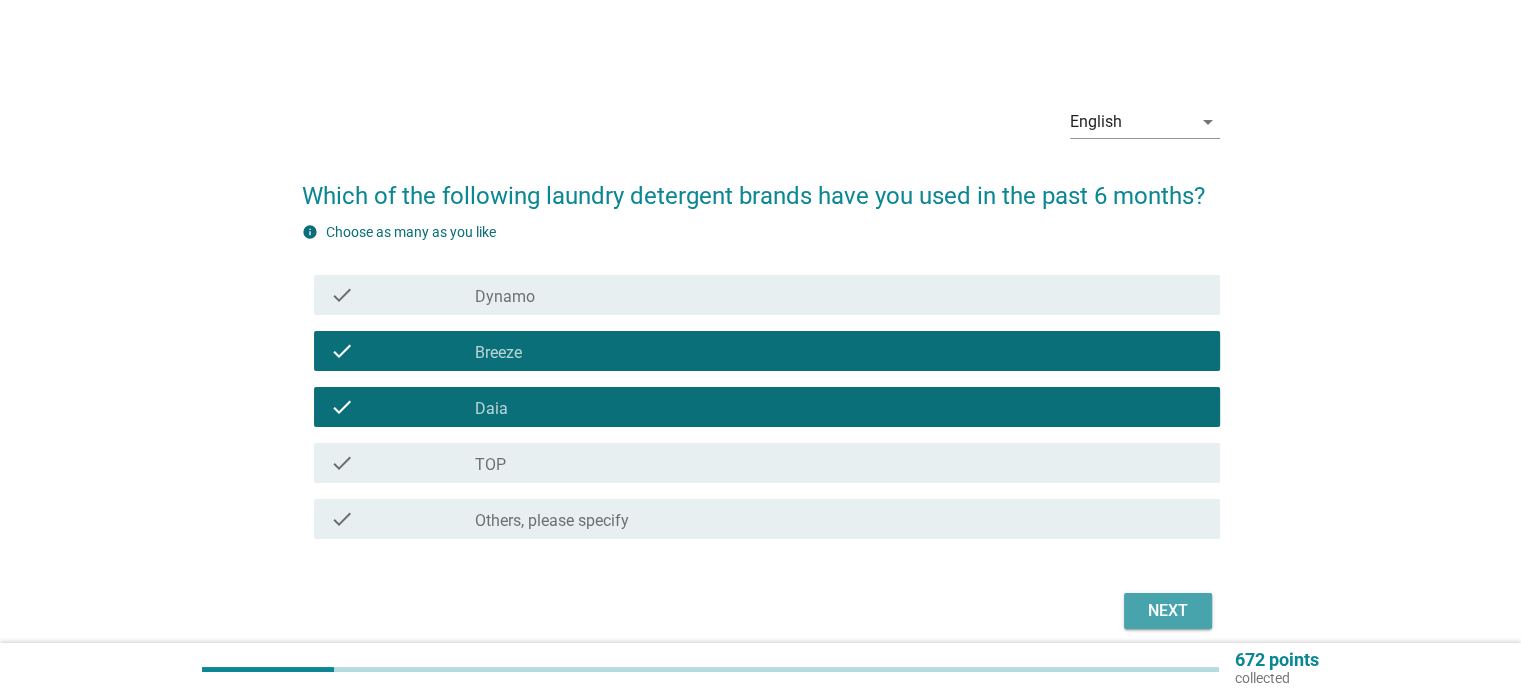 click on "Next" at bounding box center [1168, 611] 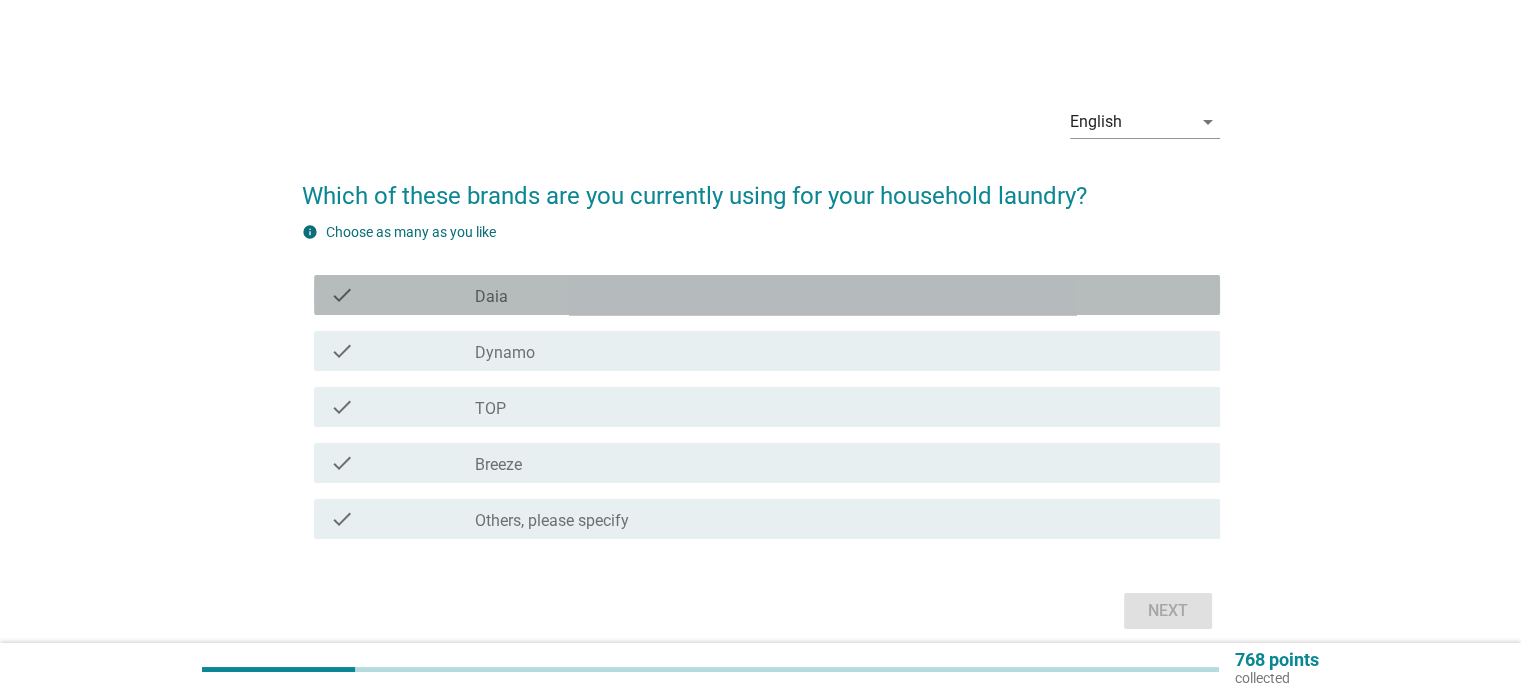 click on "Daia" at bounding box center (491, 297) 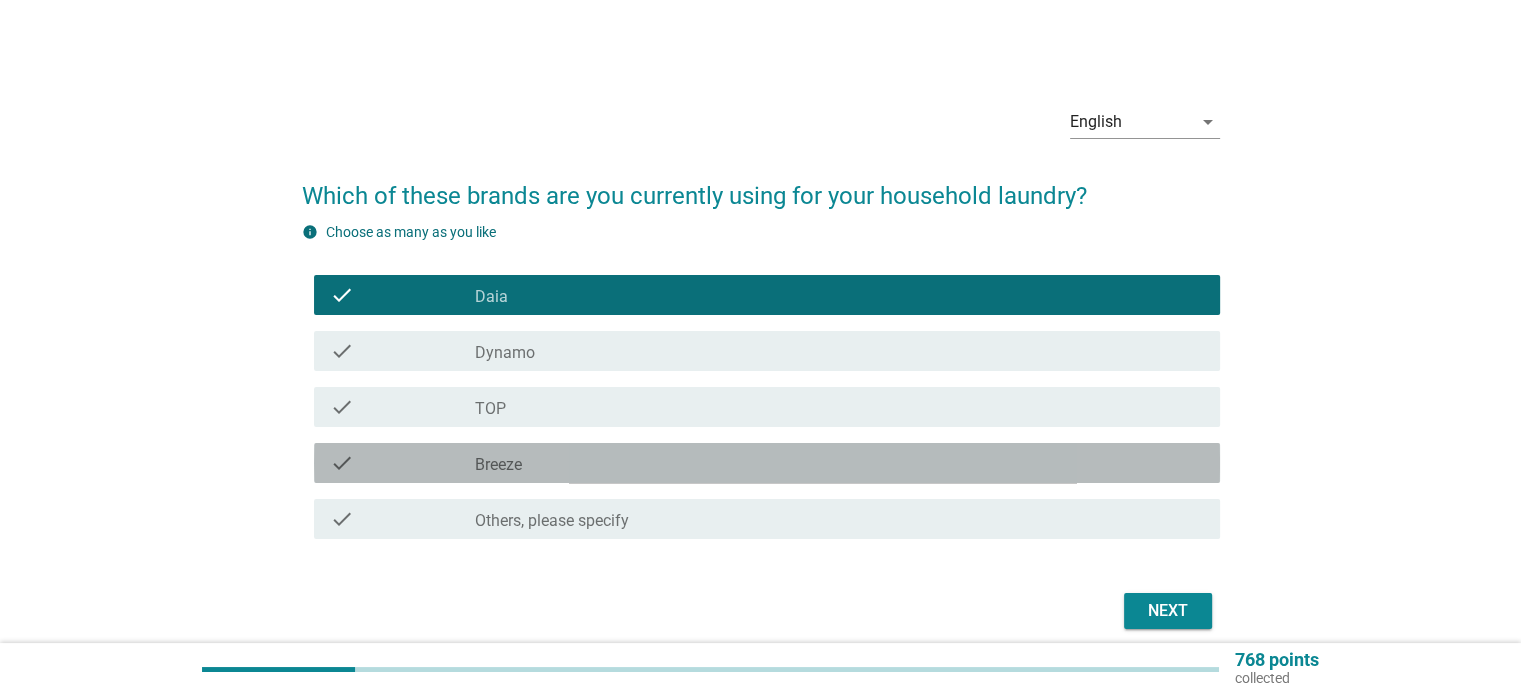 click on "check_box Breeze" at bounding box center (839, 463) 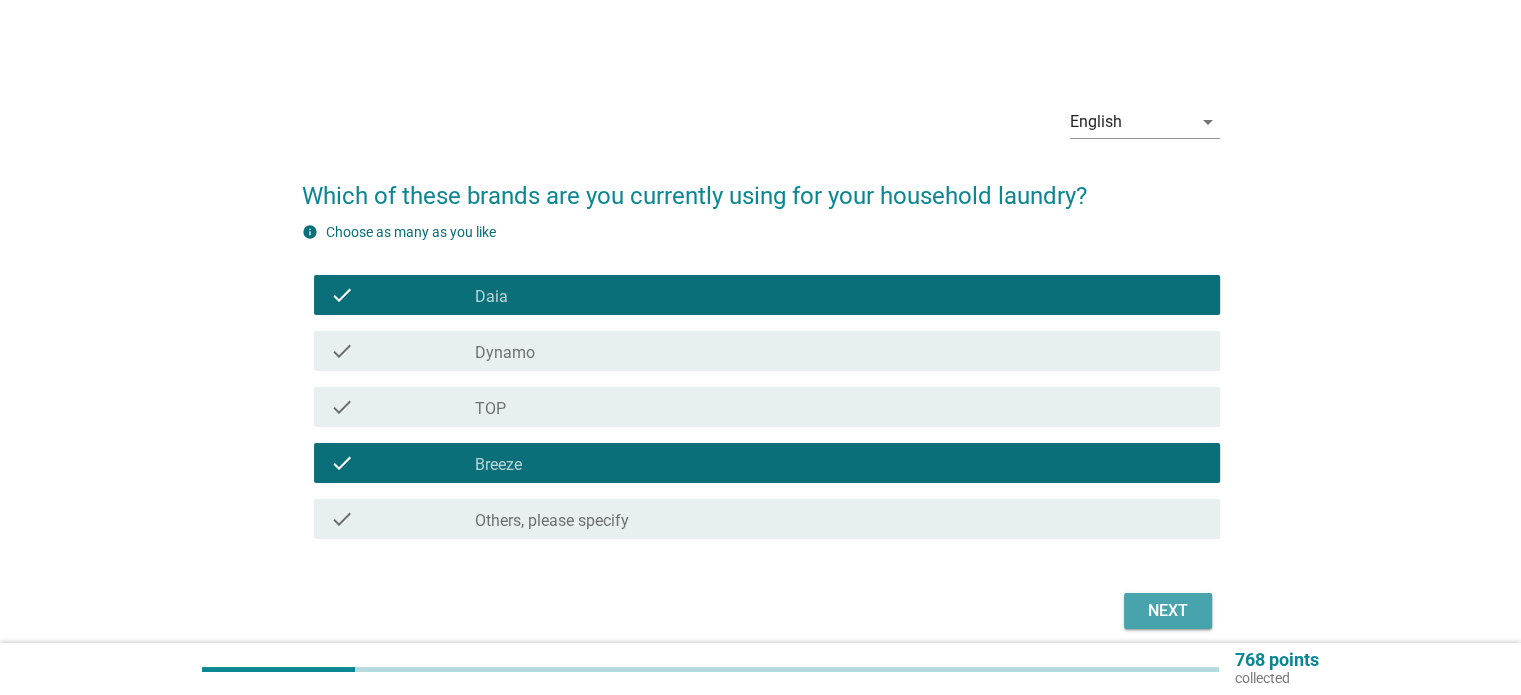 click on "Next" at bounding box center (1168, 611) 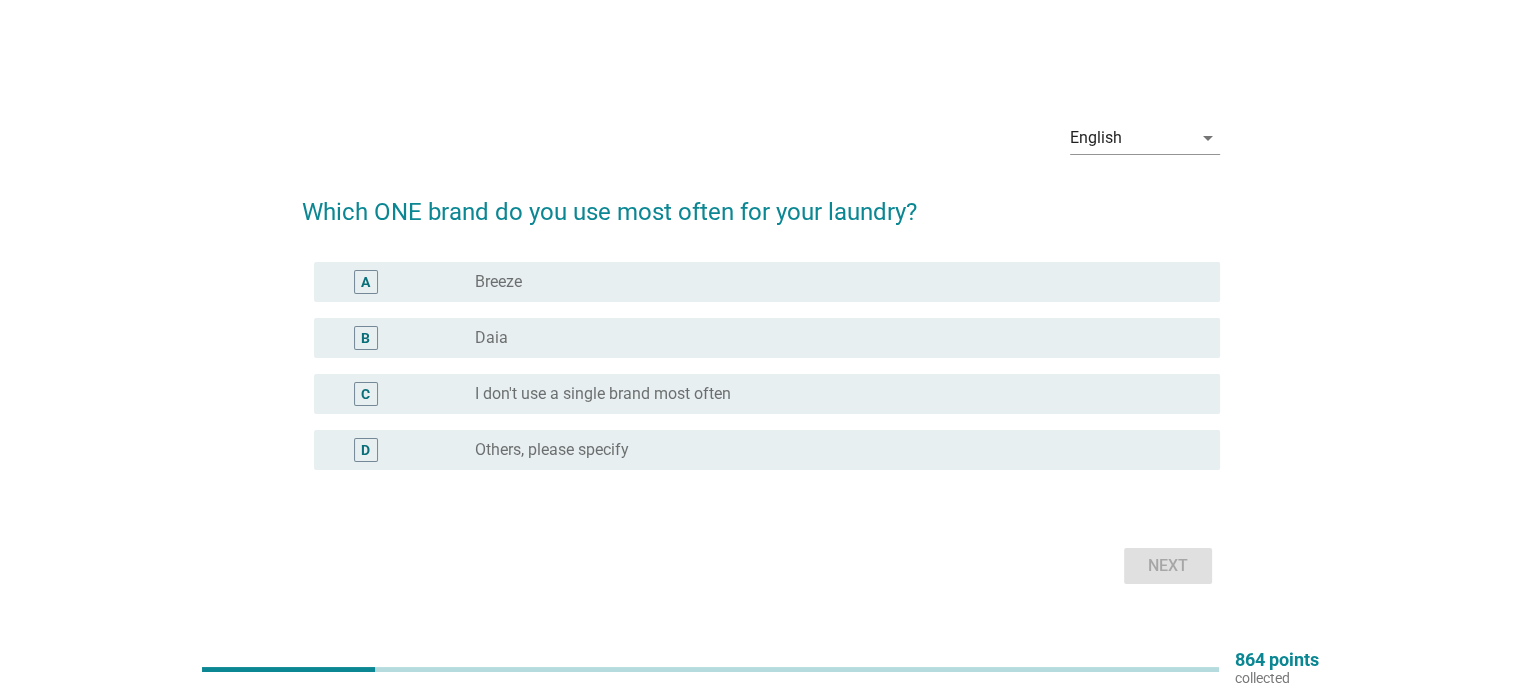 click on "radio_button_unchecked Daia" at bounding box center [831, 338] 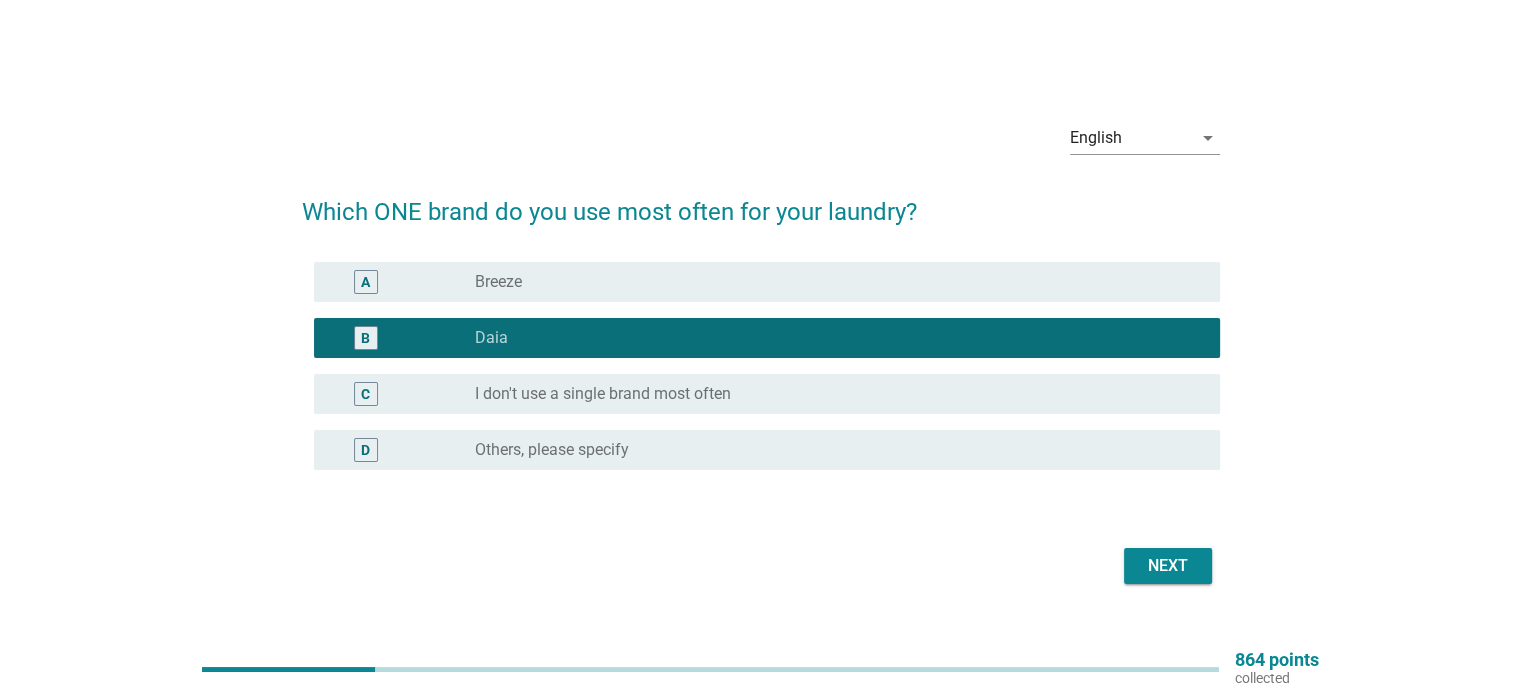 click on "Next" at bounding box center (1168, 566) 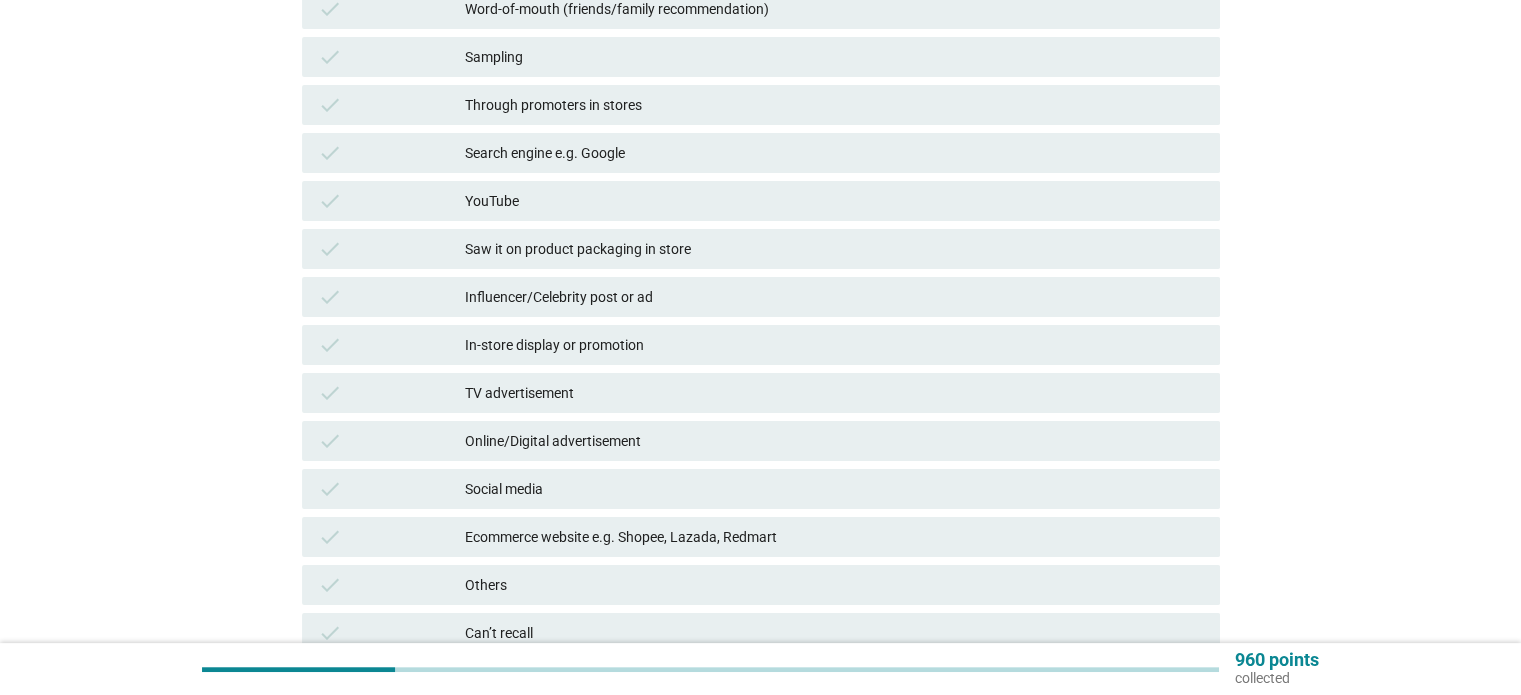scroll, scrollTop: 400, scrollLeft: 0, axis: vertical 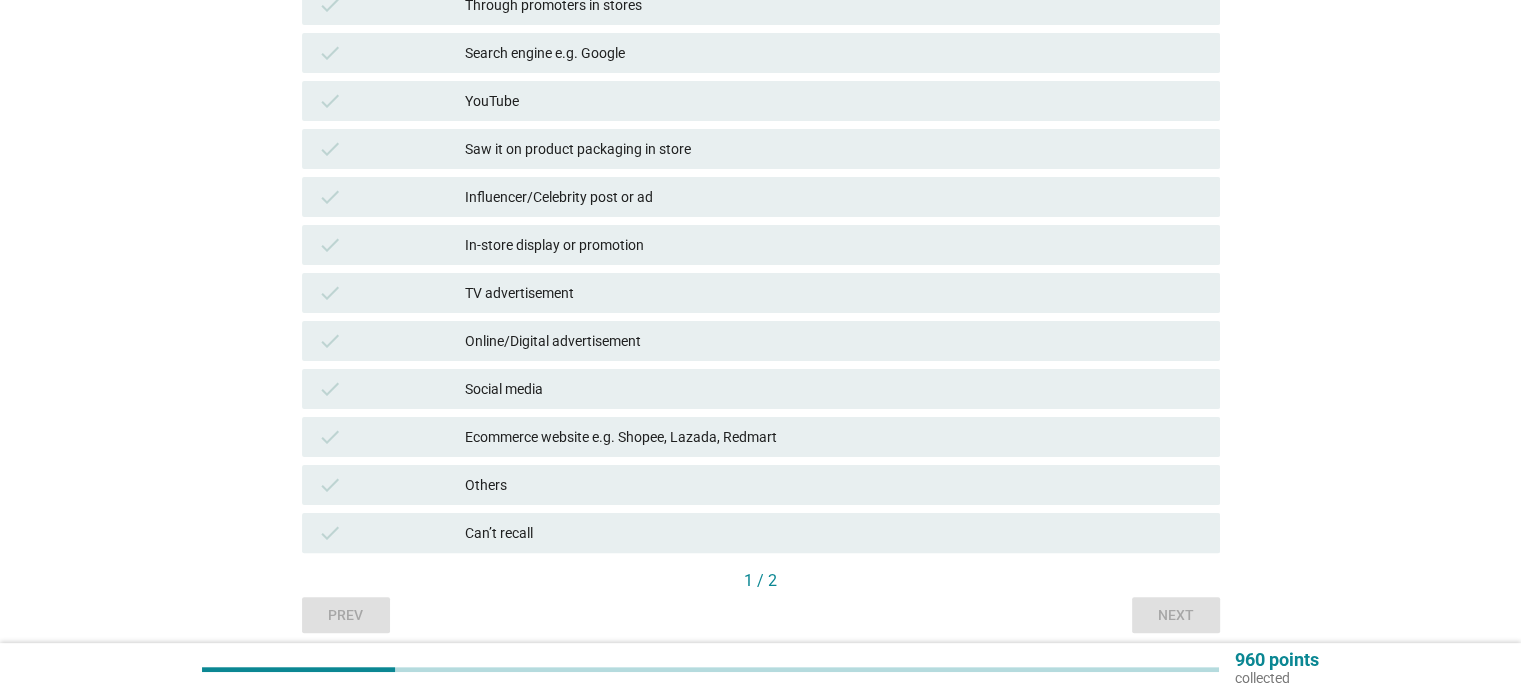 click on "Social media" at bounding box center [834, 389] 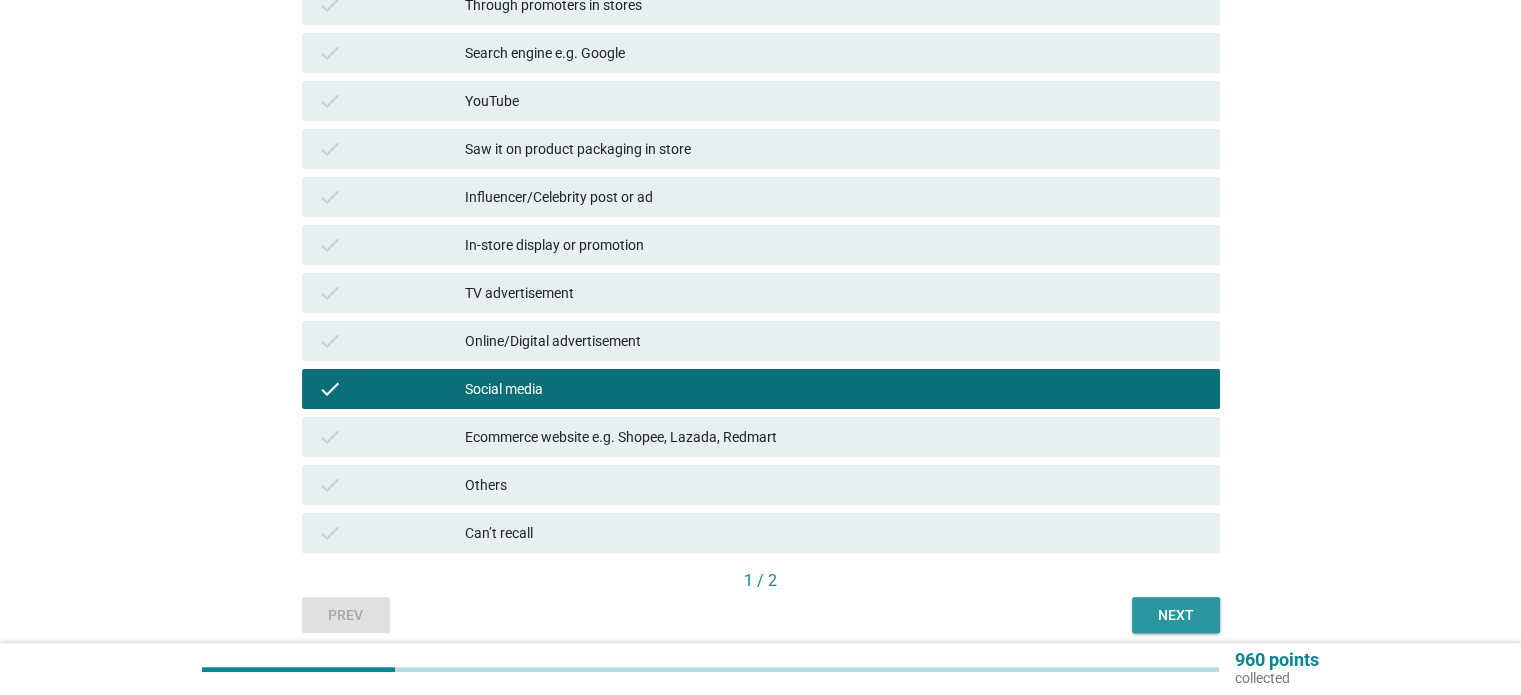 click on "Next" at bounding box center [1176, 615] 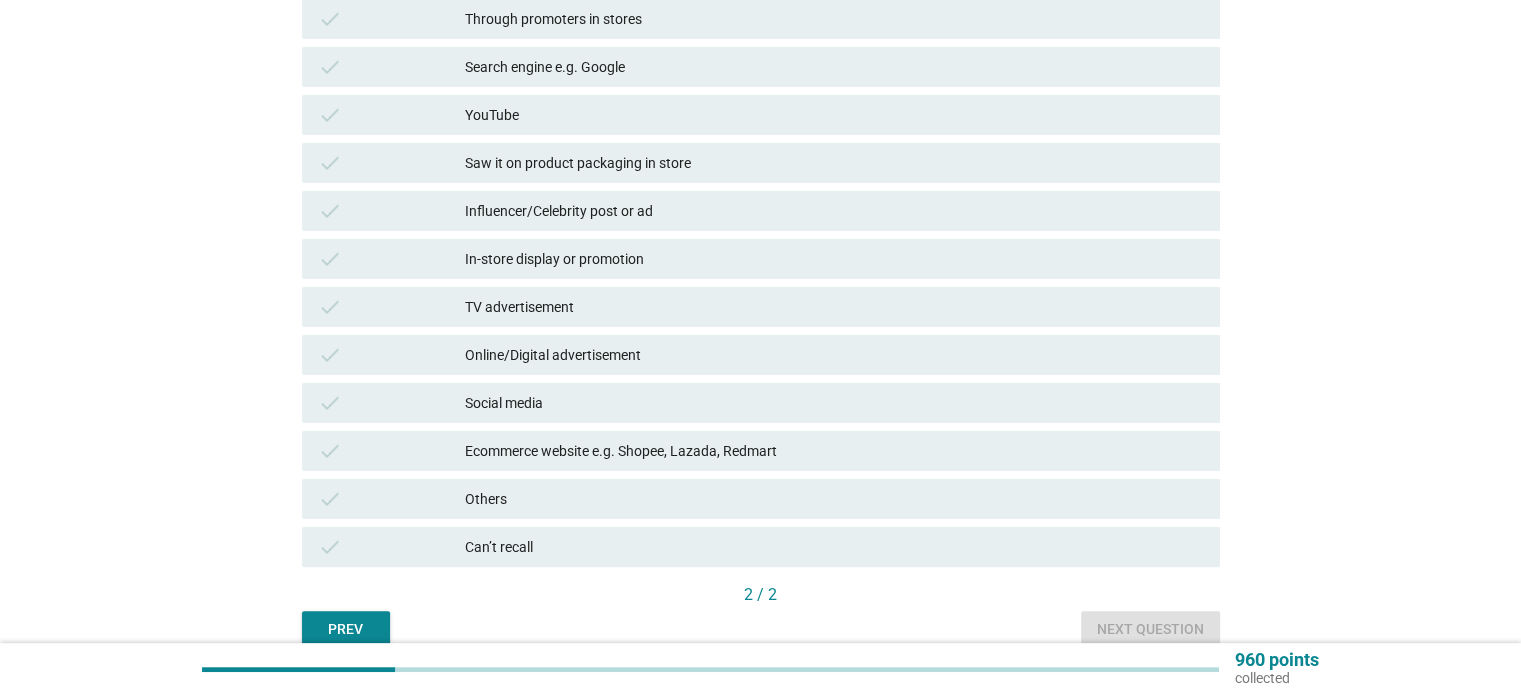 scroll, scrollTop: 480, scrollLeft: 0, axis: vertical 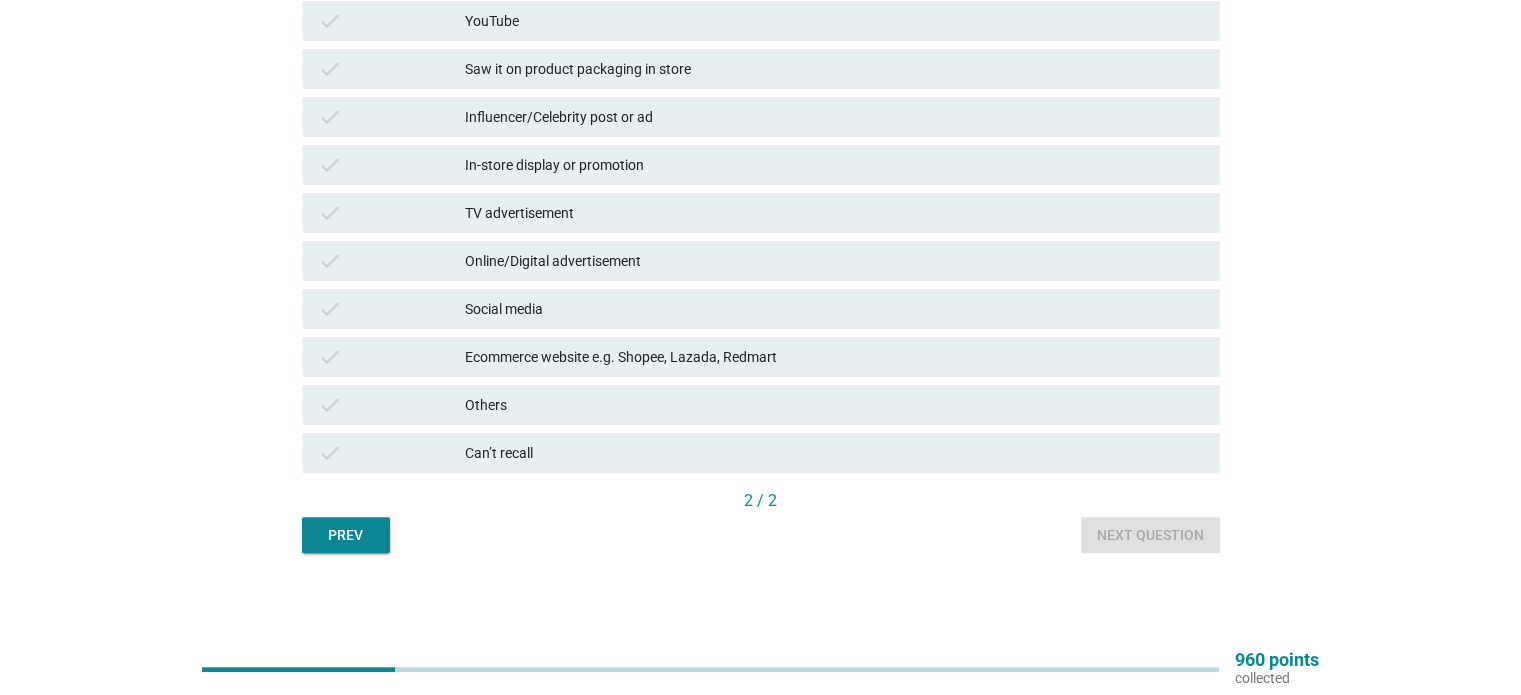 click on "Prev" at bounding box center (346, 535) 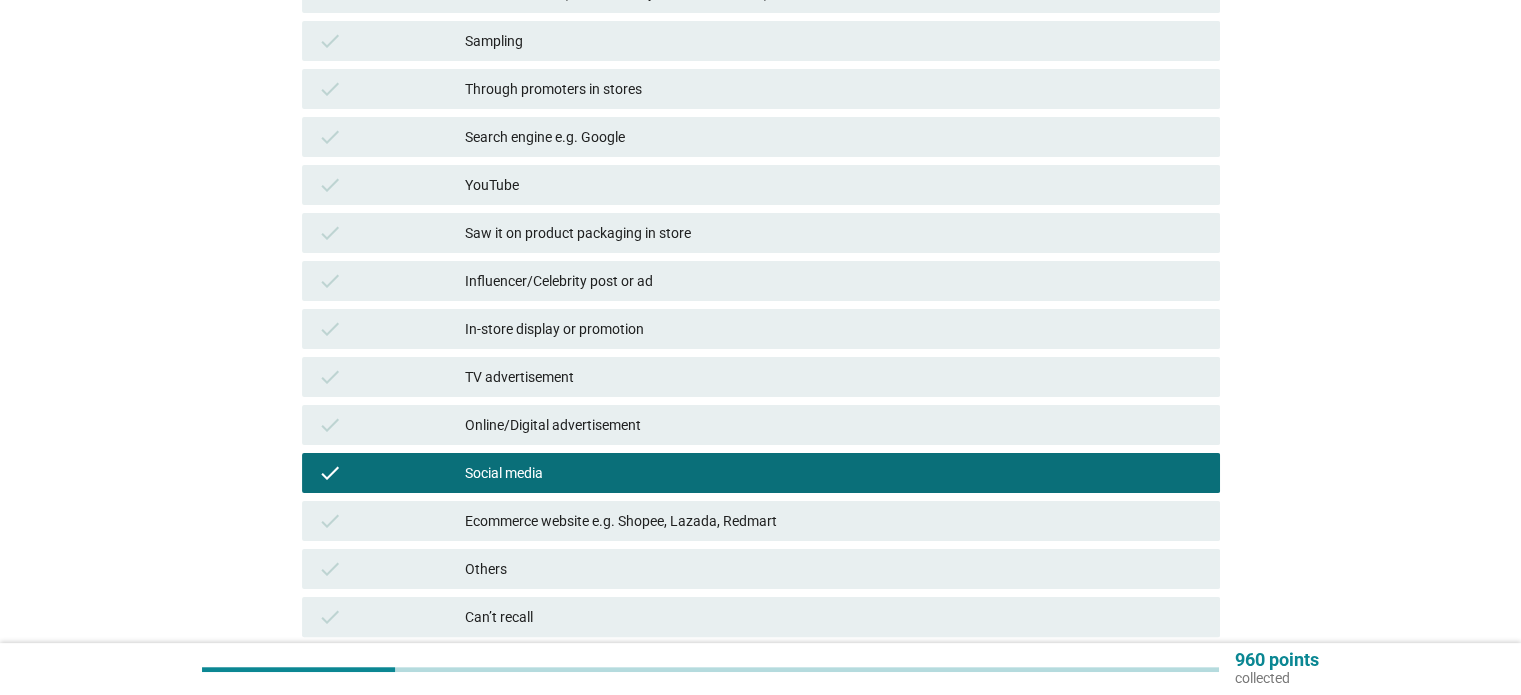scroll, scrollTop: 480, scrollLeft: 0, axis: vertical 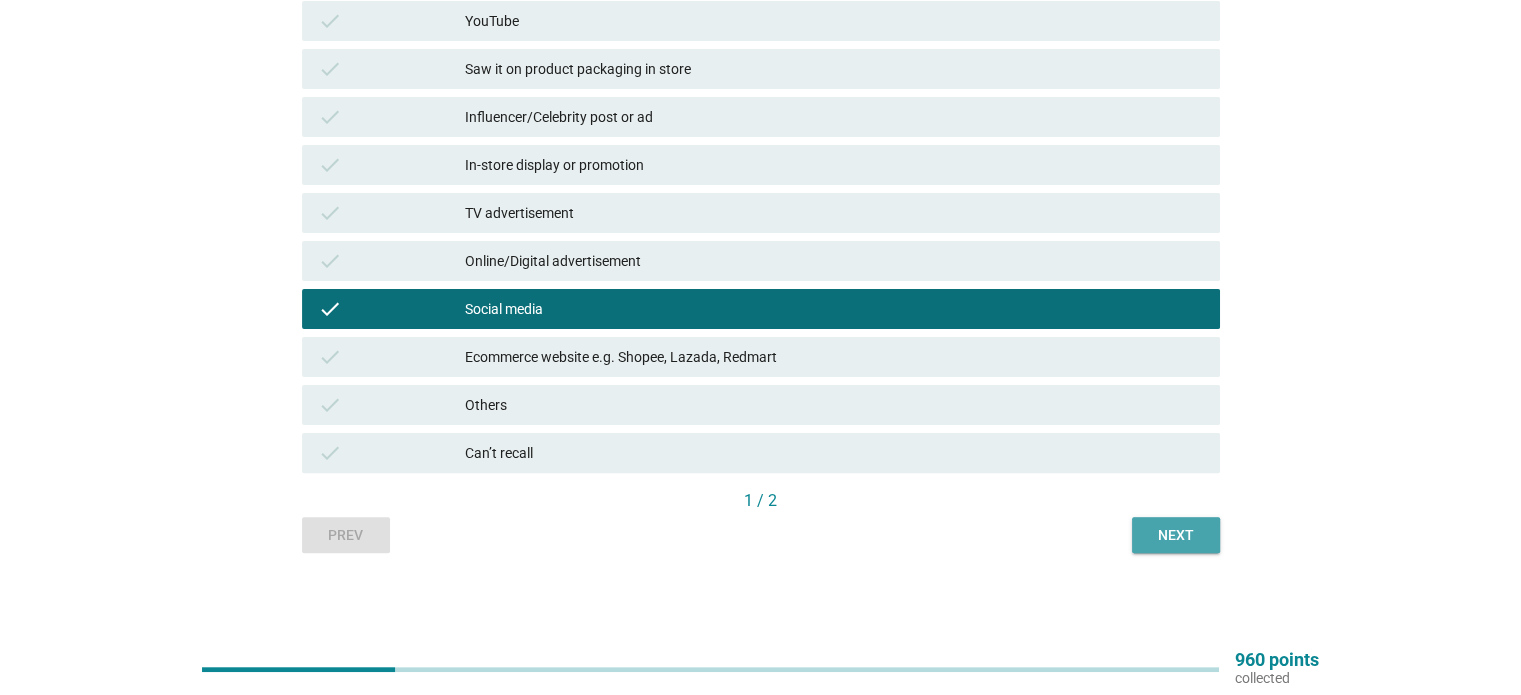 click on "Next" at bounding box center (1176, 535) 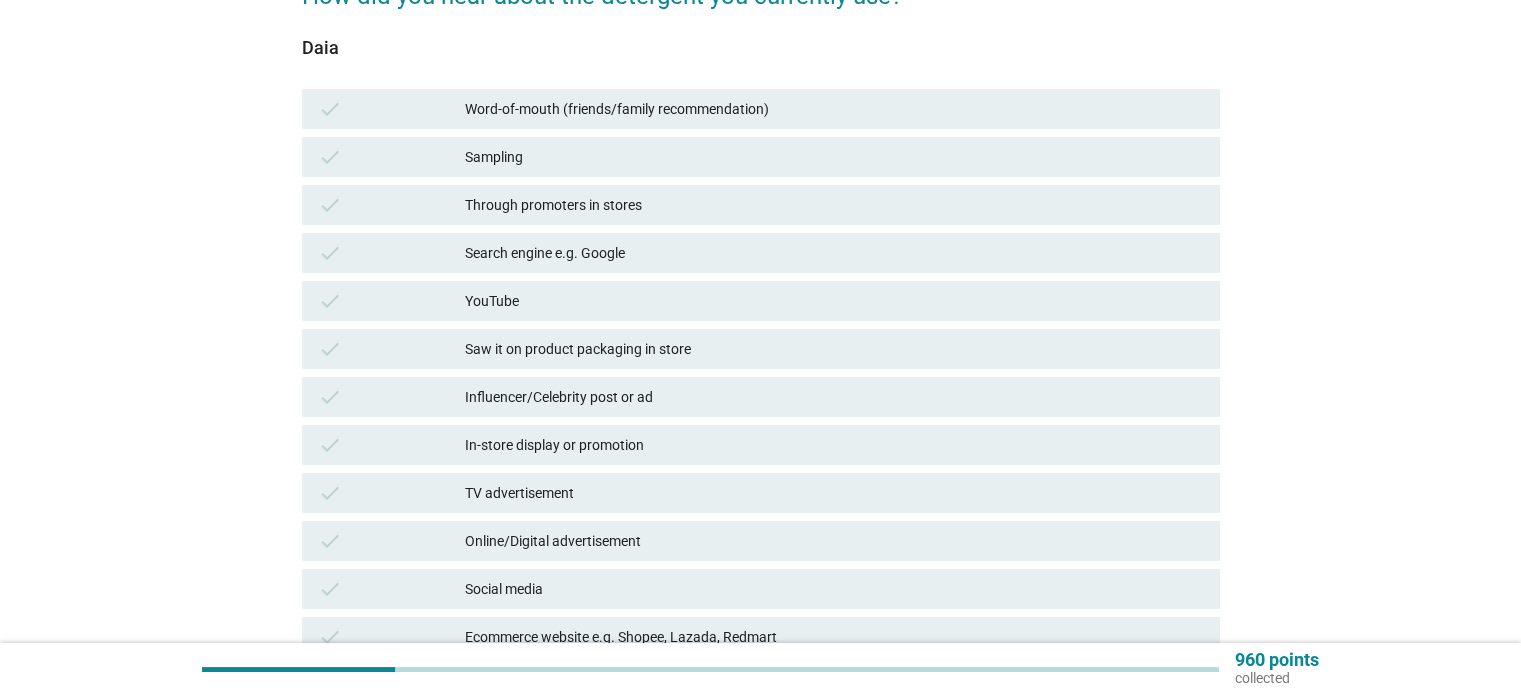 scroll, scrollTop: 300, scrollLeft: 0, axis: vertical 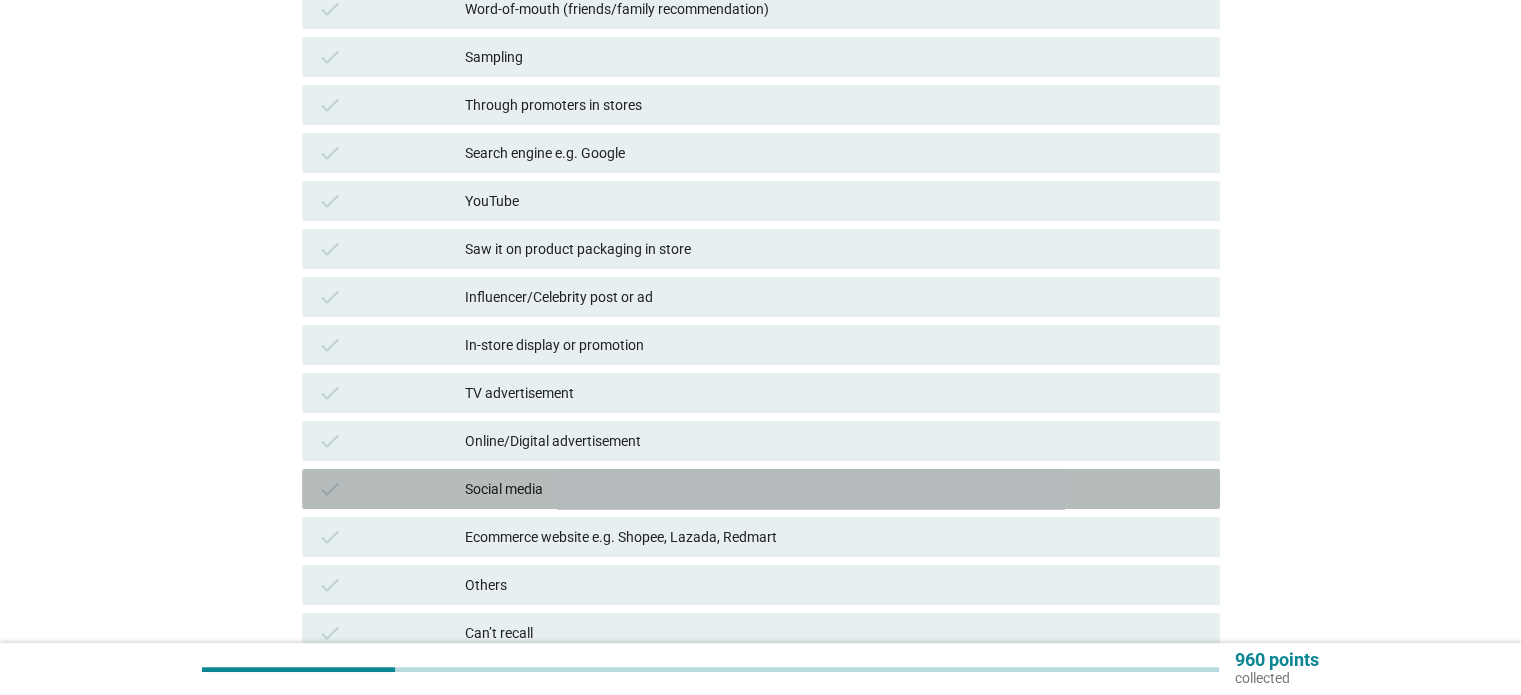 click on "Social media" at bounding box center [834, 489] 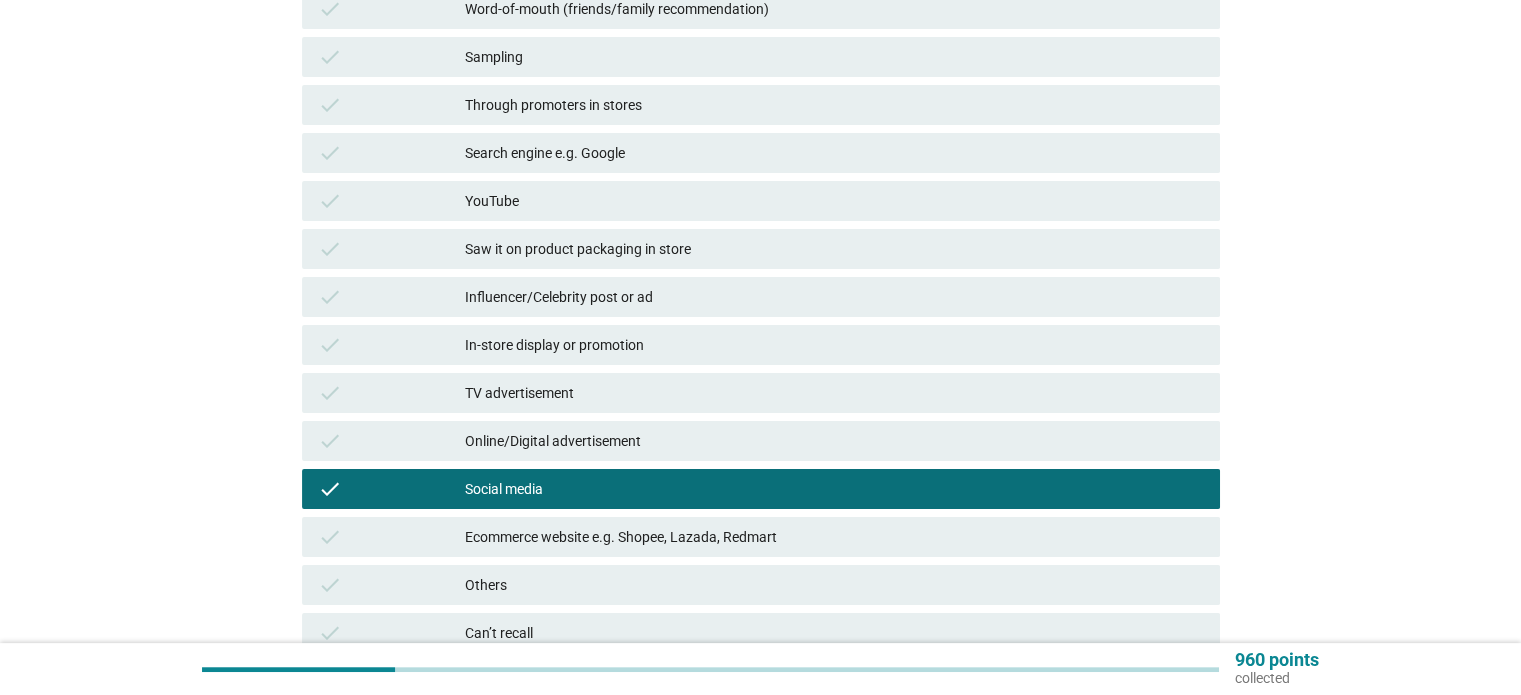 scroll, scrollTop: 480, scrollLeft: 0, axis: vertical 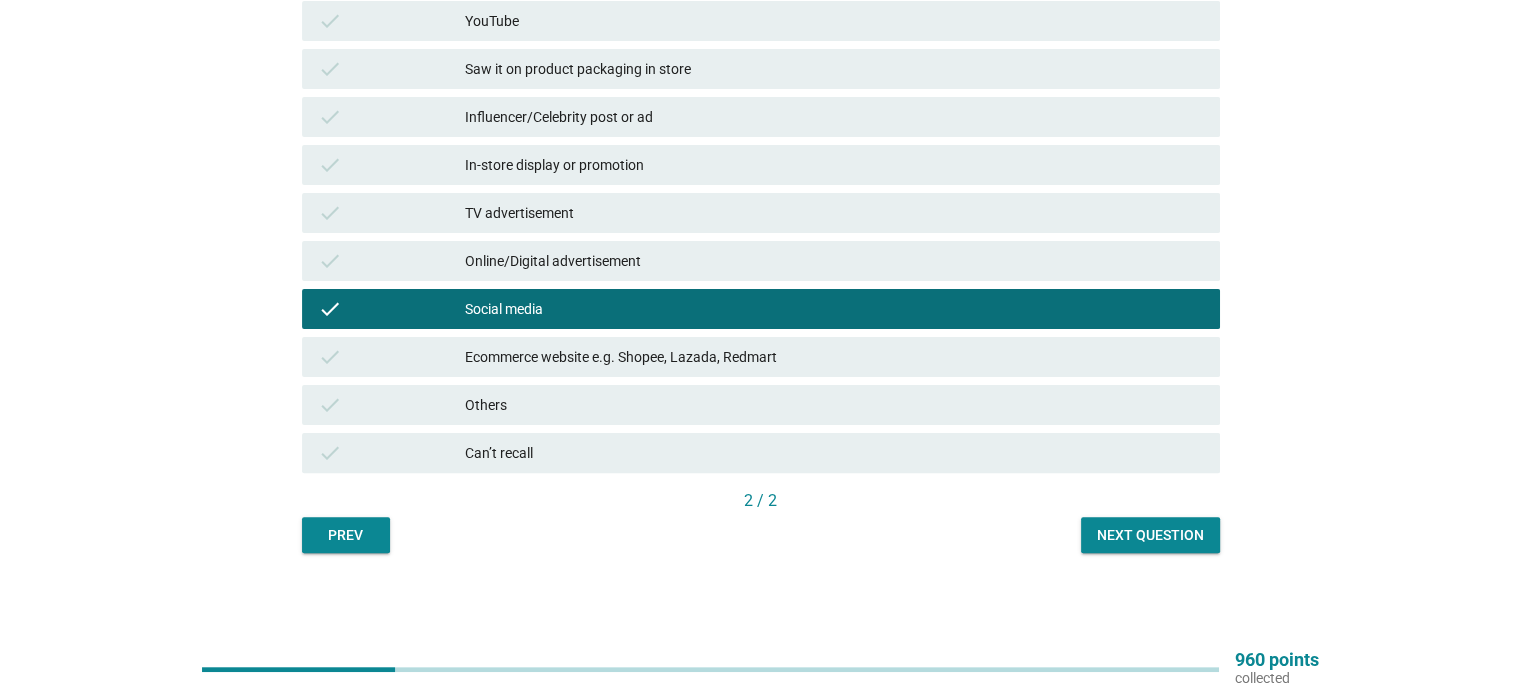 click on "Next question" at bounding box center [1150, 535] 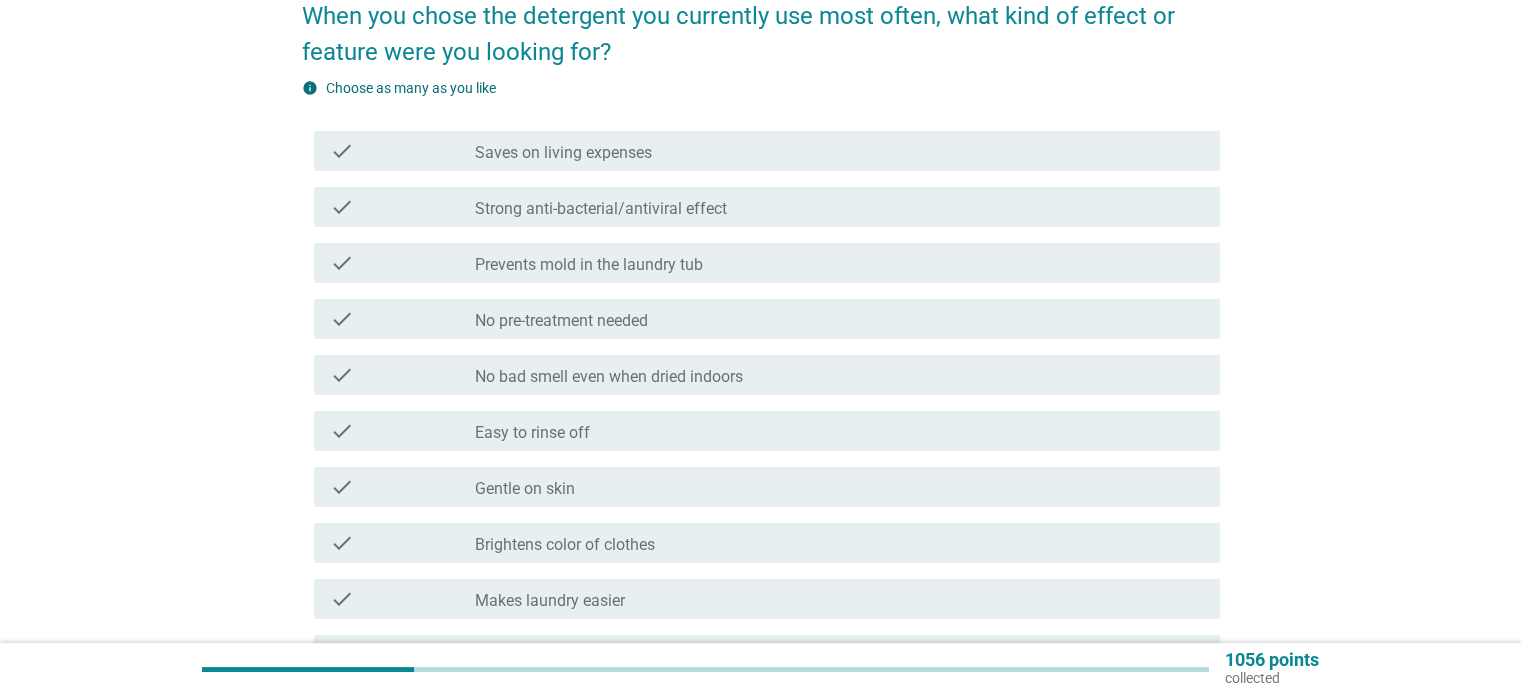 scroll, scrollTop: 200, scrollLeft: 0, axis: vertical 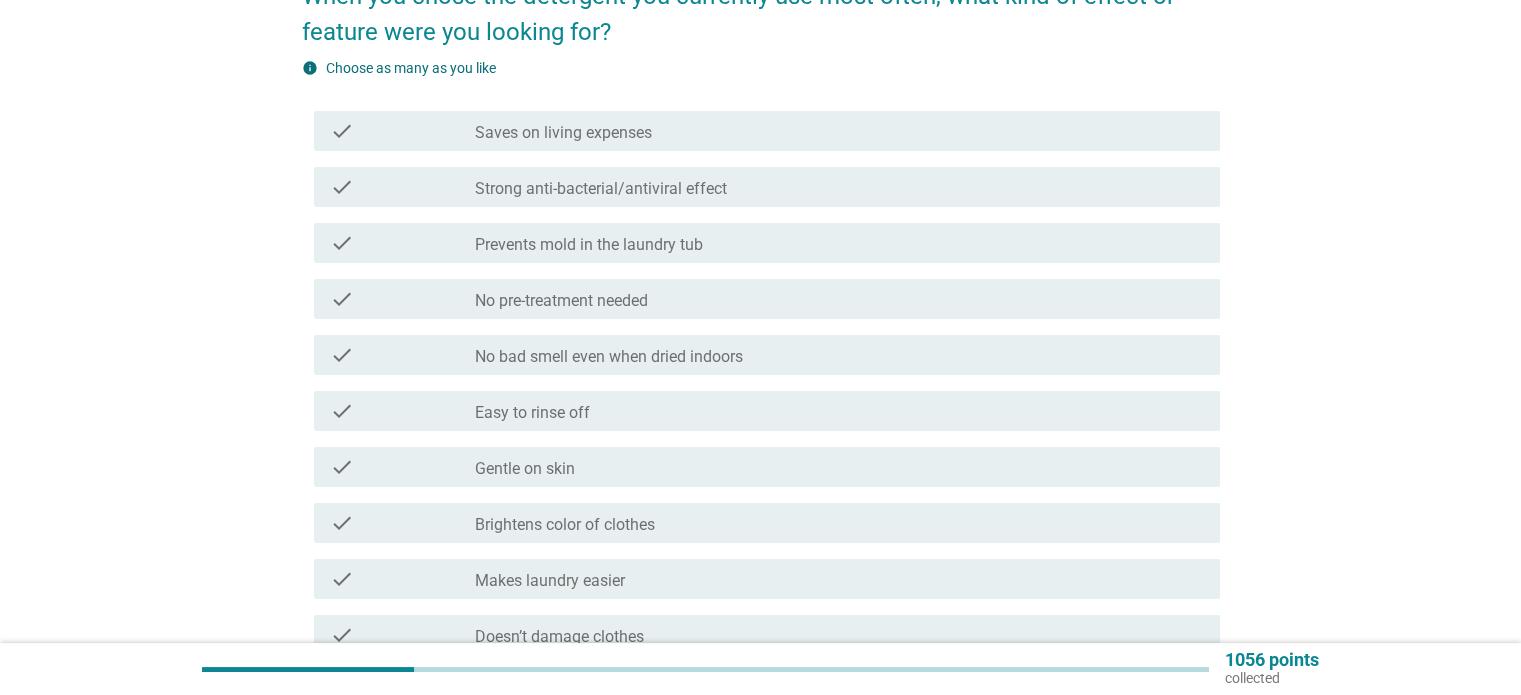 click on "No bad smell even when dried indoors" at bounding box center [609, 357] 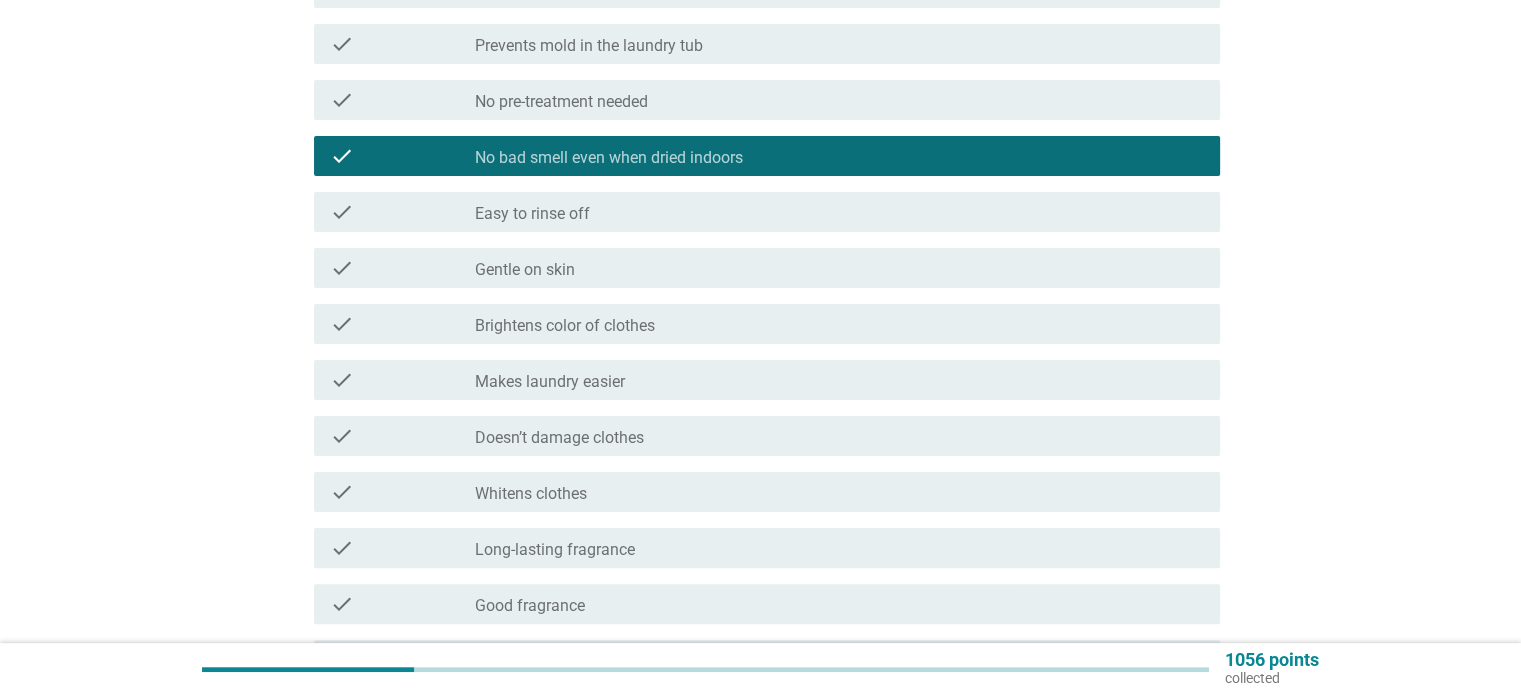 scroll, scrollTop: 400, scrollLeft: 0, axis: vertical 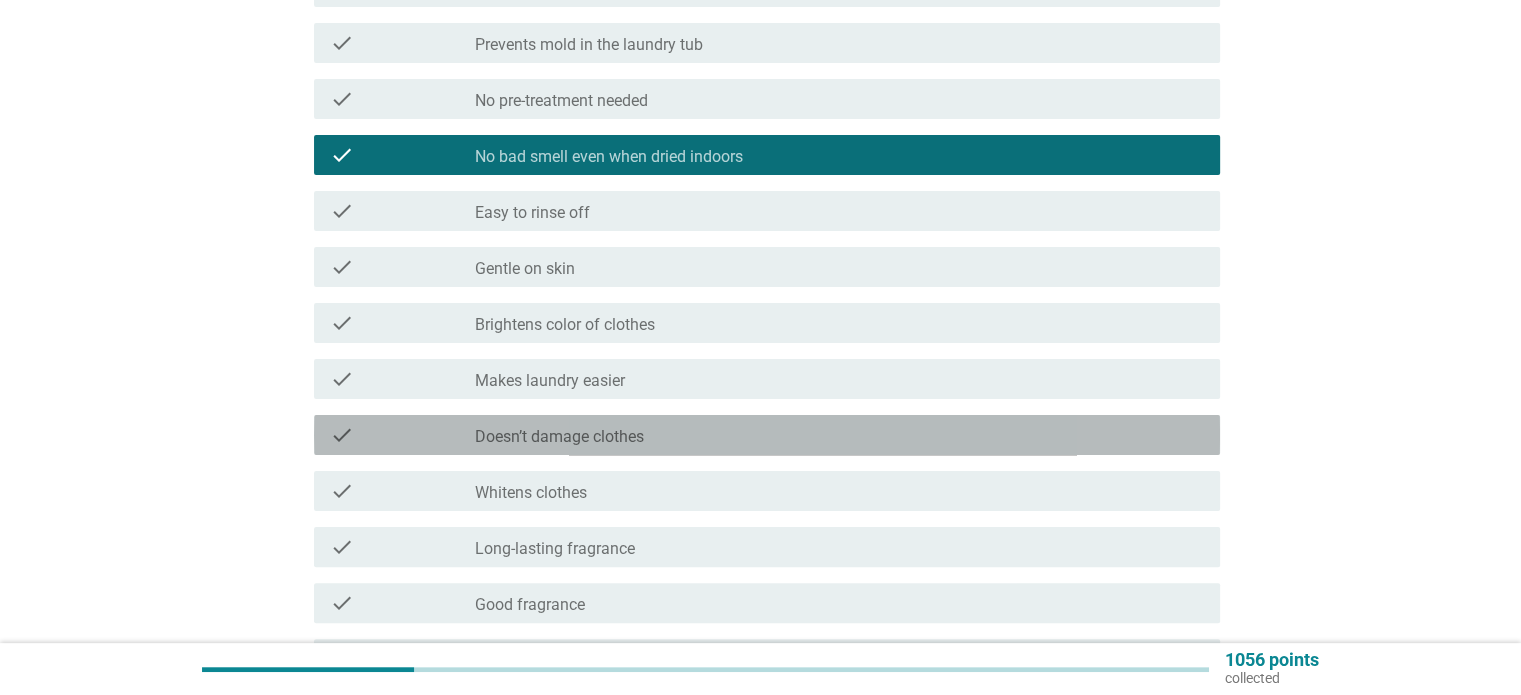click on "check_box_outline_blank Doesn’t damage clothes" at bounding box center (839, 435) 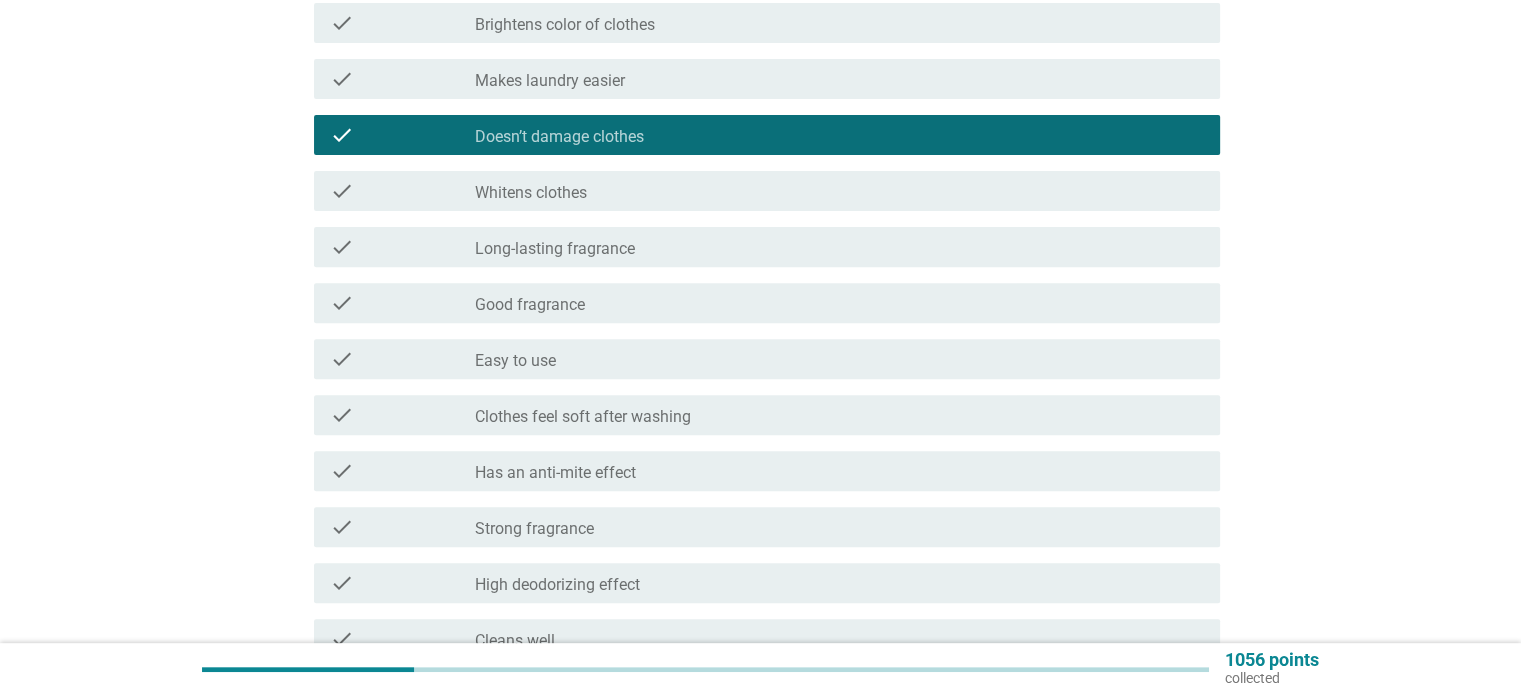 scroll, scrollTop: 800, scrollLeft: 0, axis: vertical 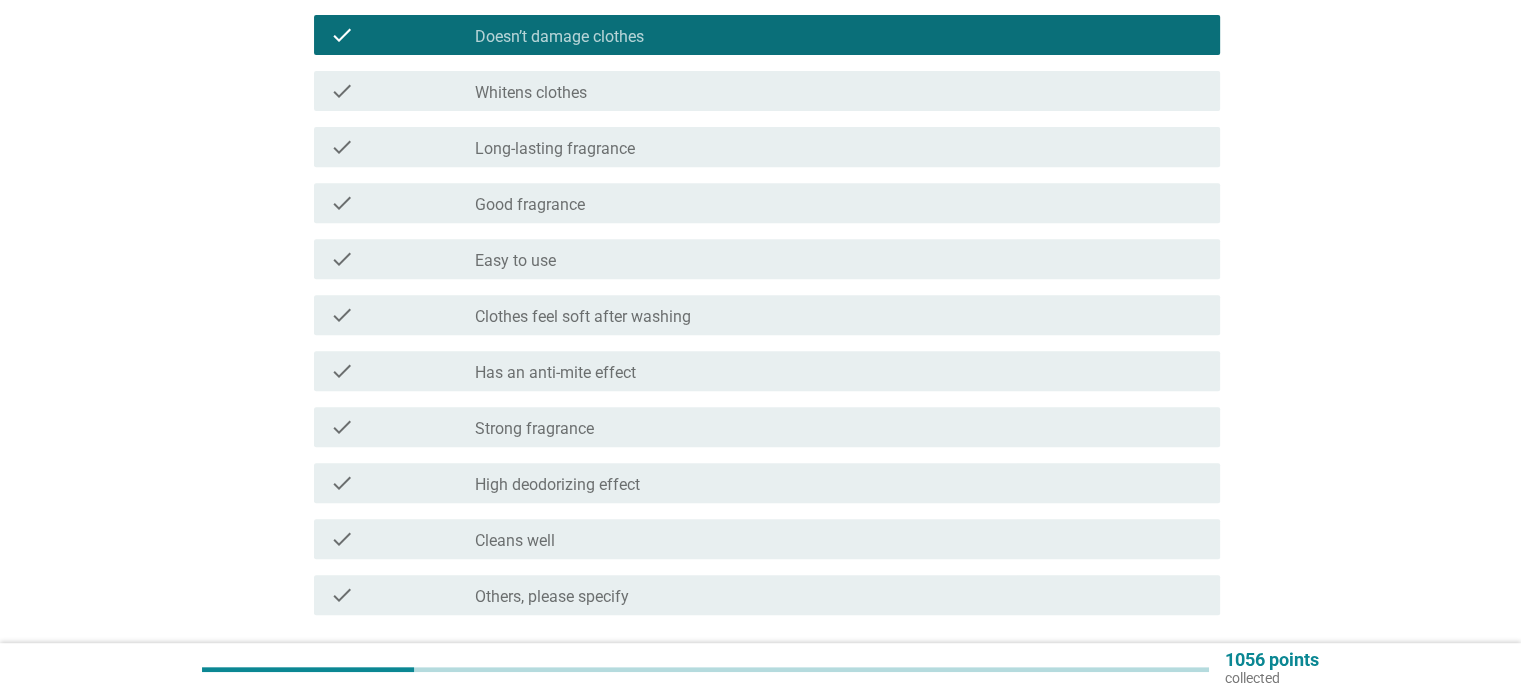 click on "check_box_outline_blank Cleans well" at bounding box center [839, 539] 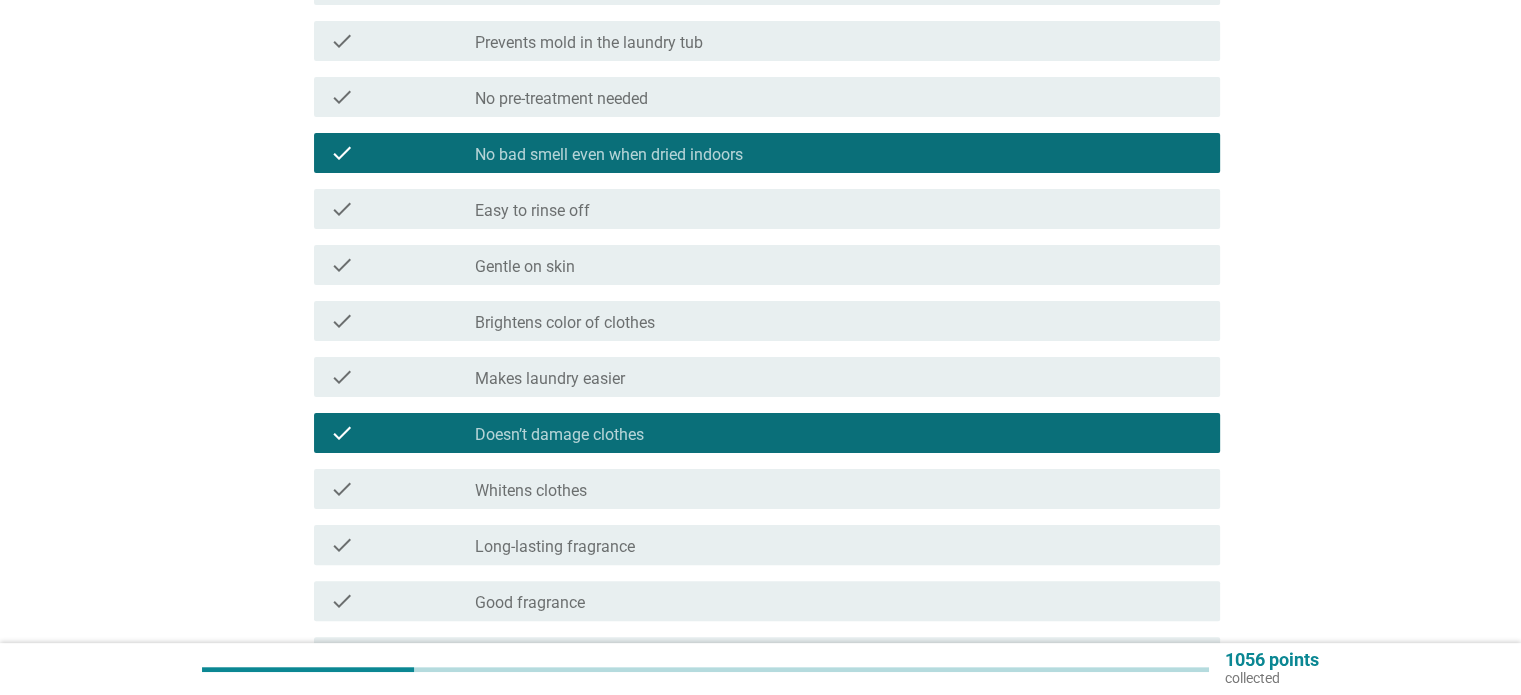 scroll, scrollTop: 400, scrollLeft: 0, axis: vertical 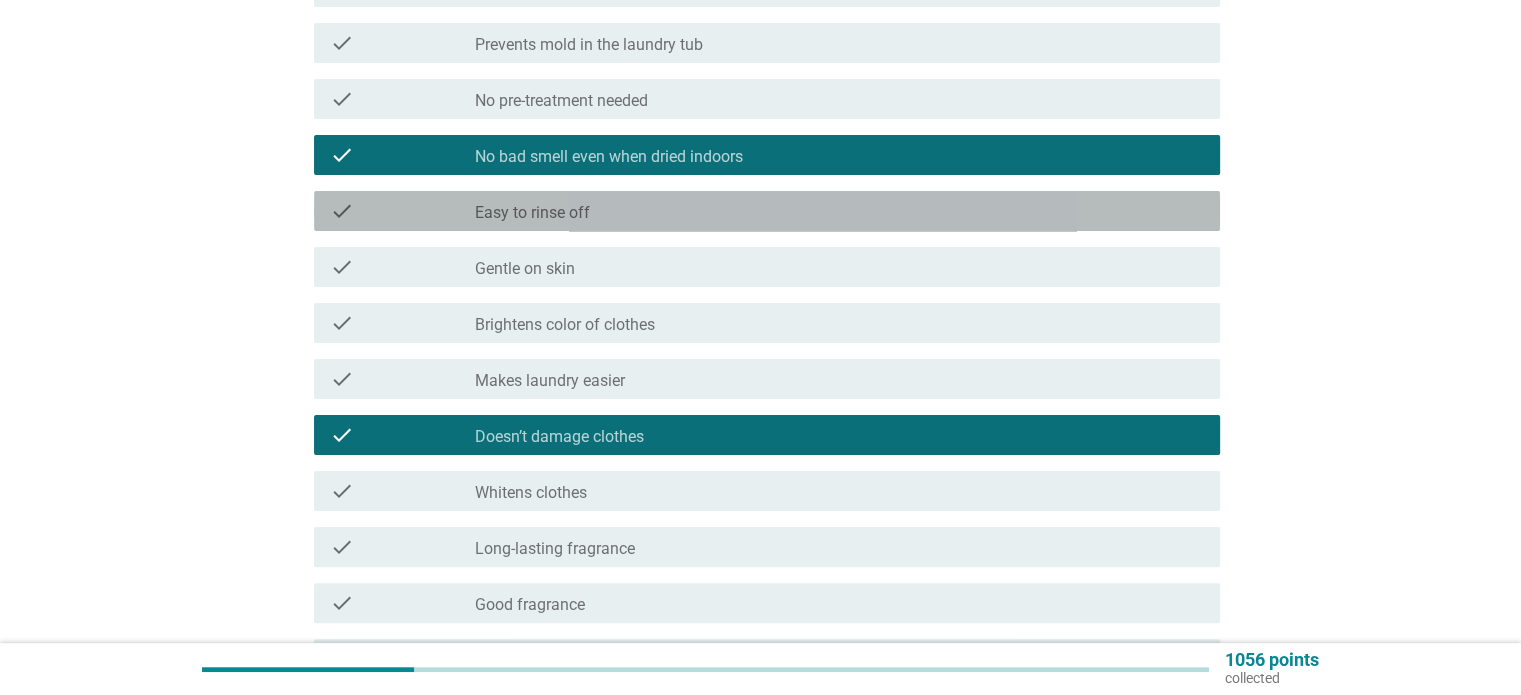 click on "check_box_outline_blank Easy to rinse off" at bounding box center (839, 211) 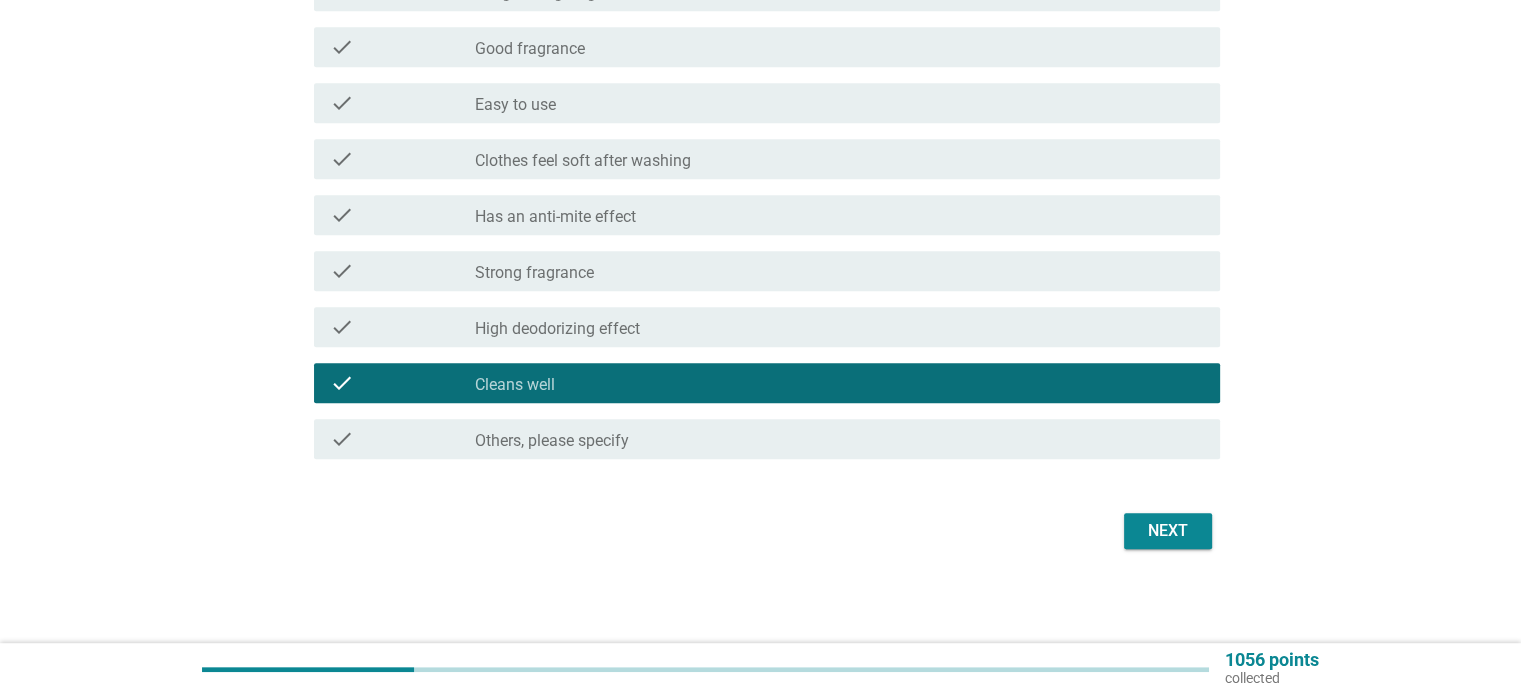 scroll, scrollTop: 957, scrollLeft: 0, axis: vertical 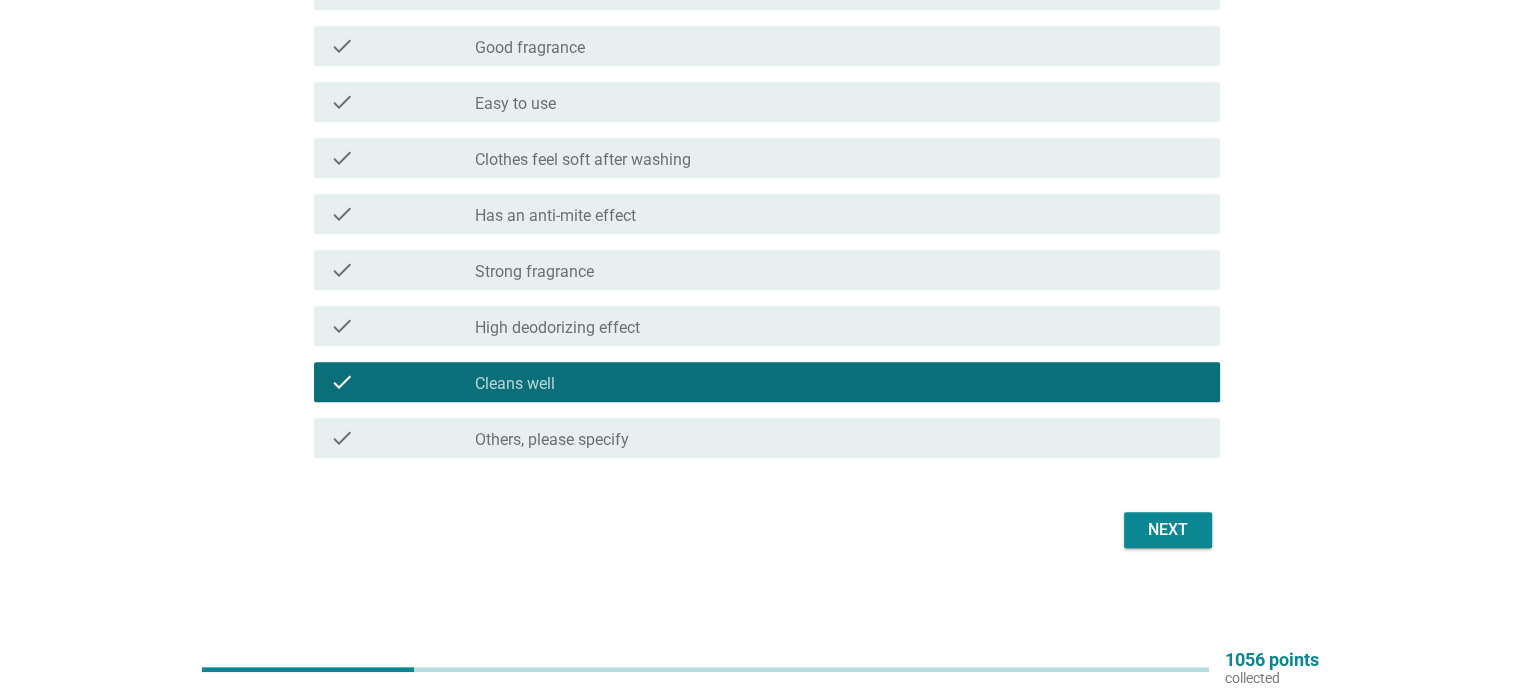 click on "Next" at bounding box center [1168, 530] 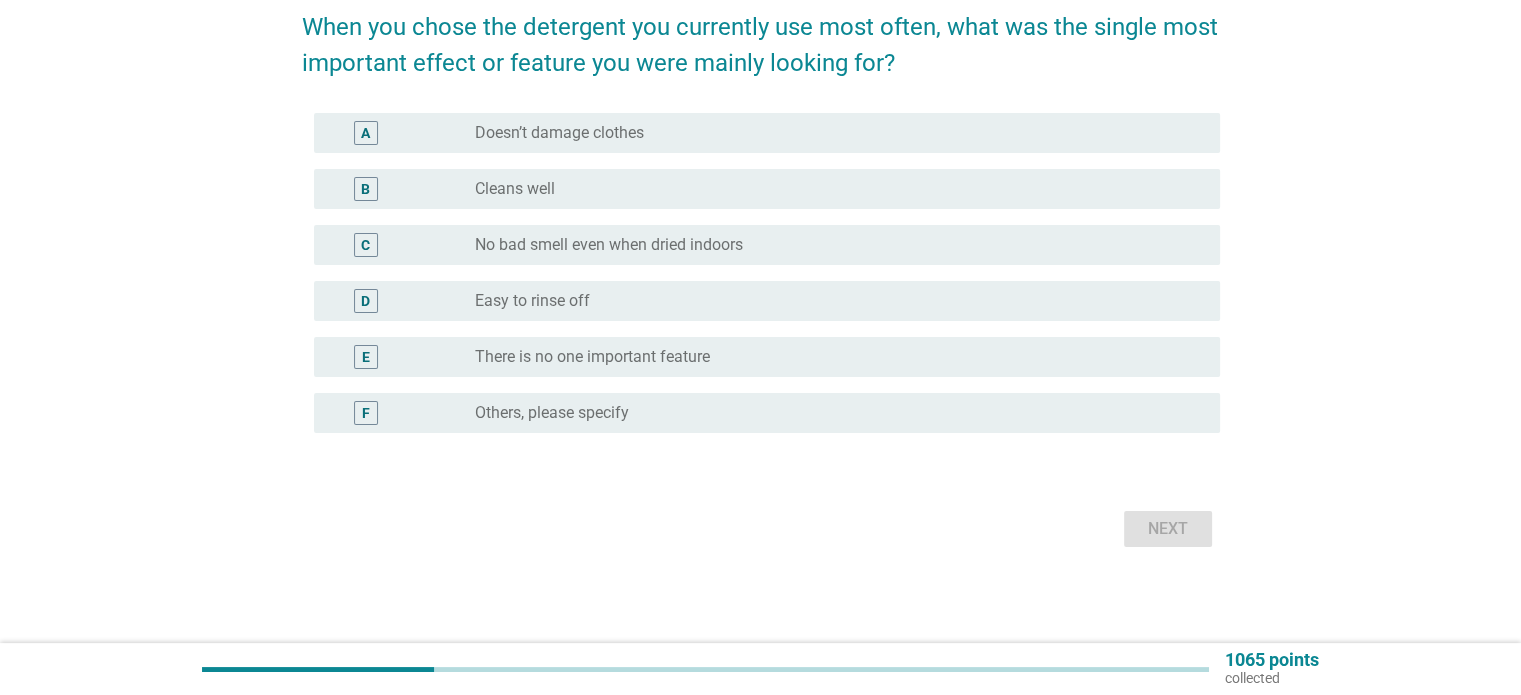 scroll, scrollTop: 0, scrollLeft: 0, axis: both 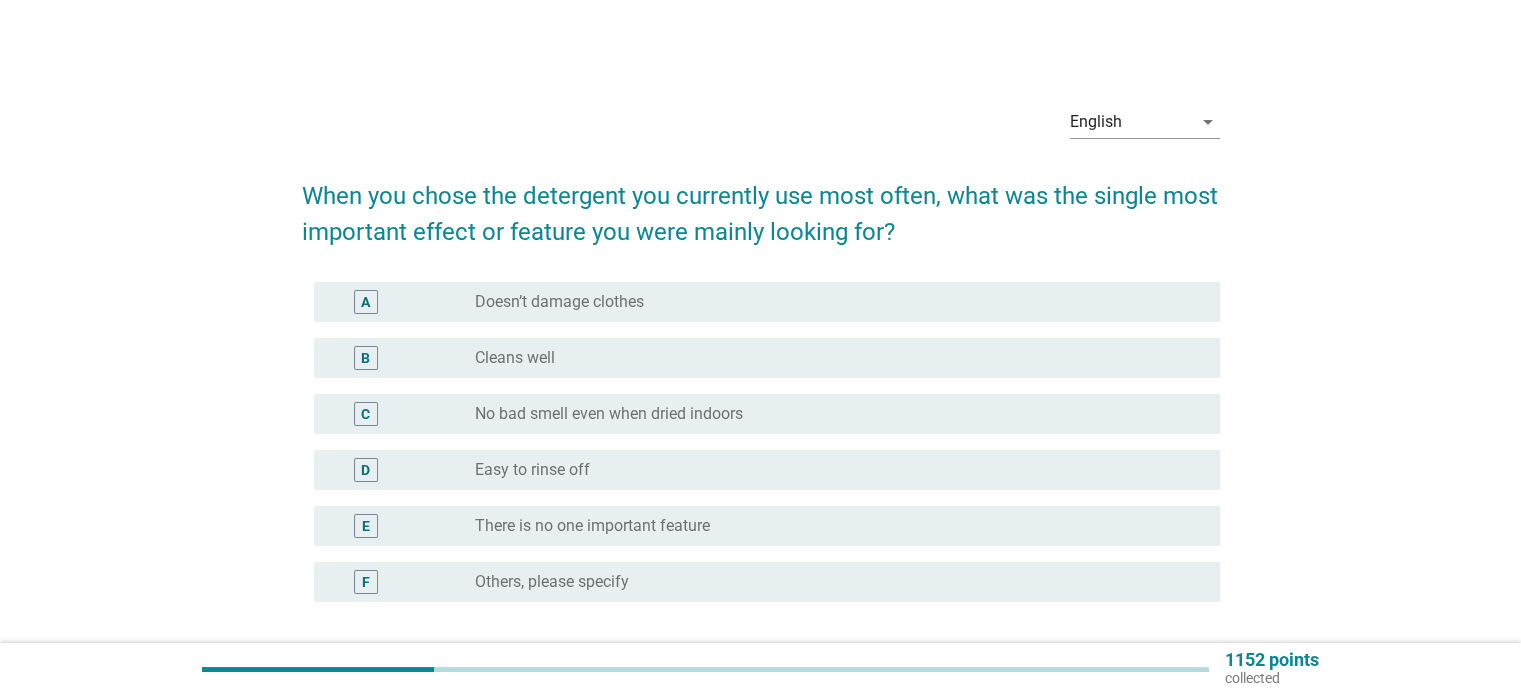 click on "Doesn’t damage clothes" at bounding box center [559, 302] 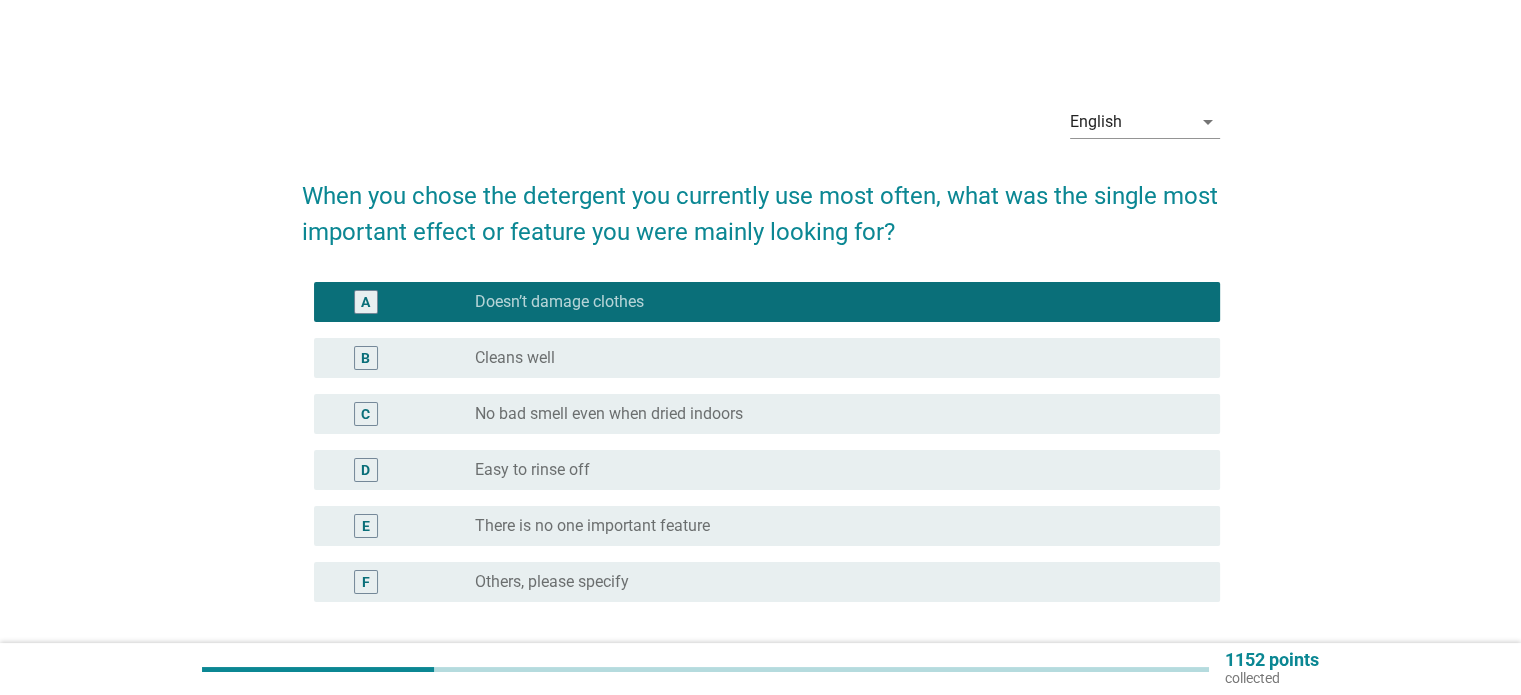 click on "C     radio_button_unchecked No bad smell even when dried indoors" at bounding box center (767, 414) 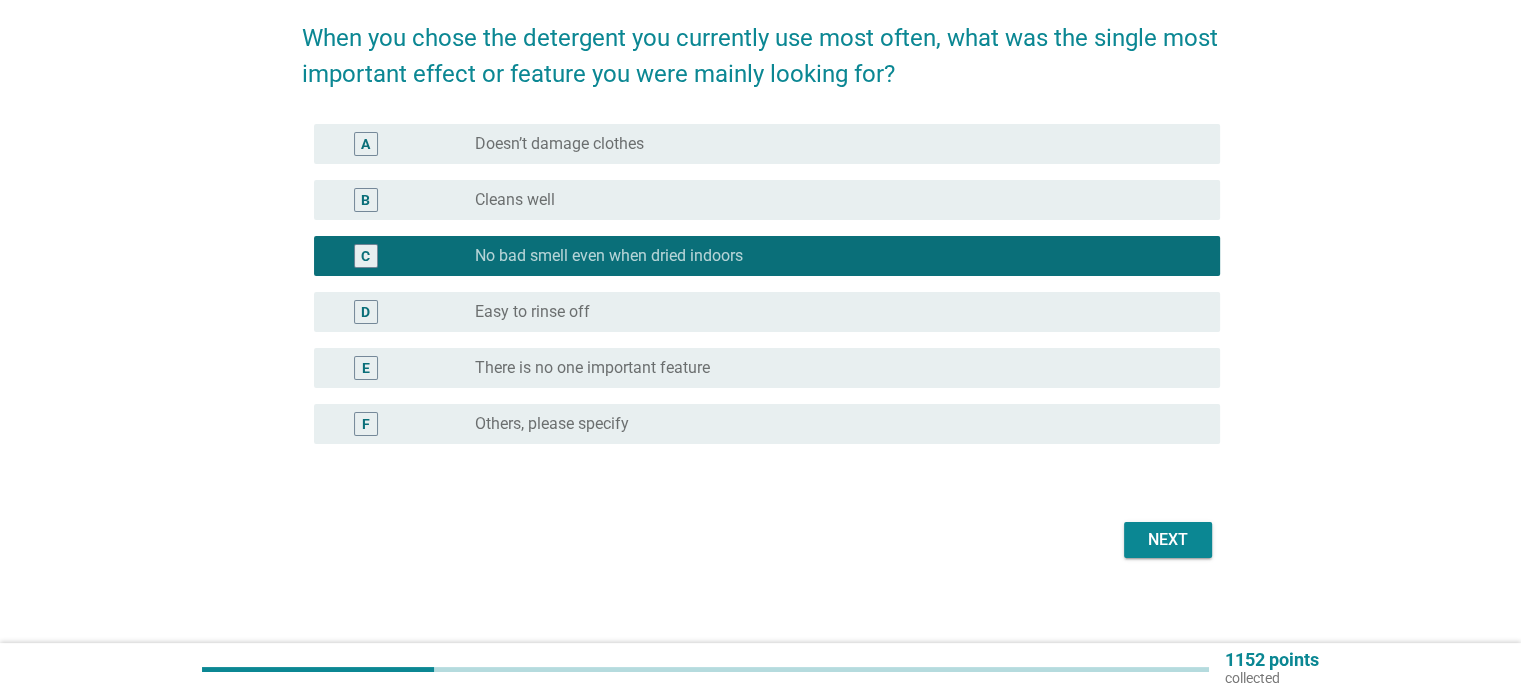 scroll, scrollTop: 168, scrollLeft: 0, axis: vertical 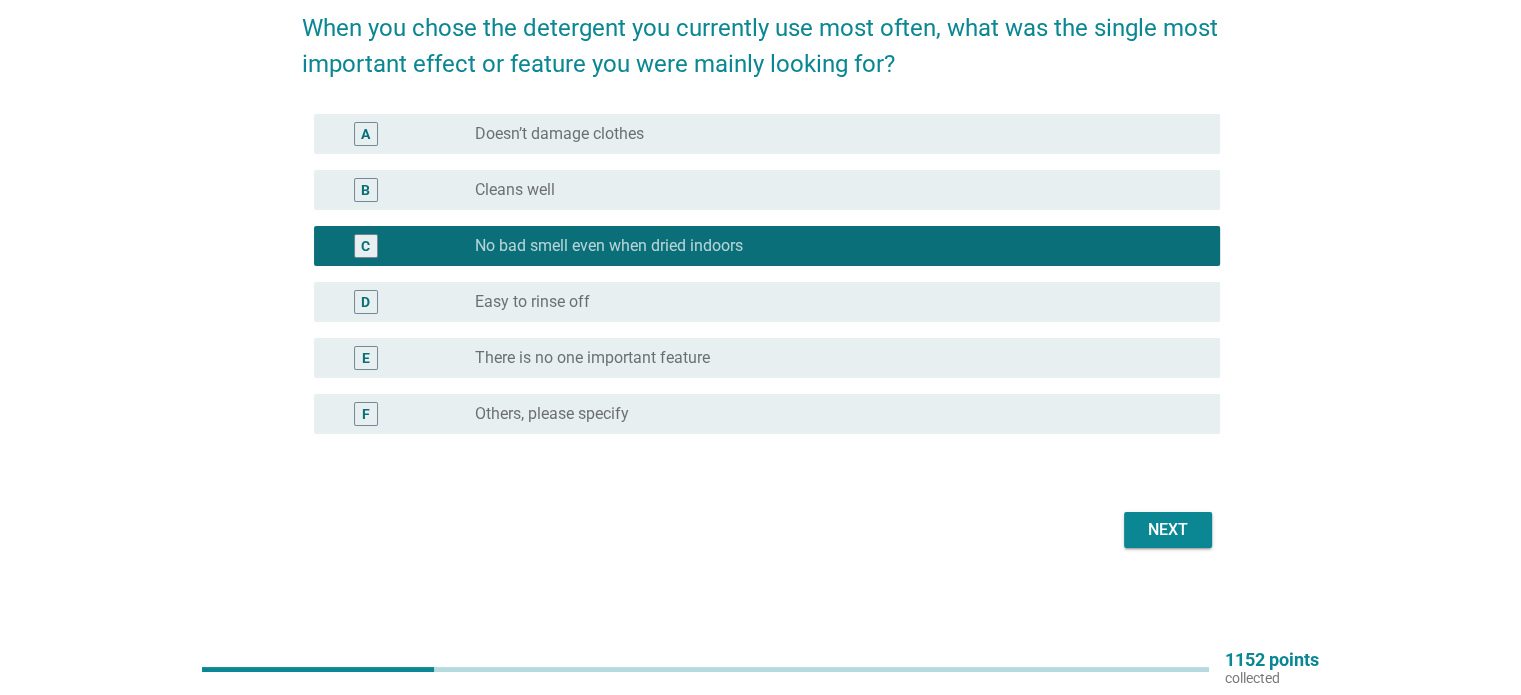 click on "Next" at bounding box center (1168, 530) 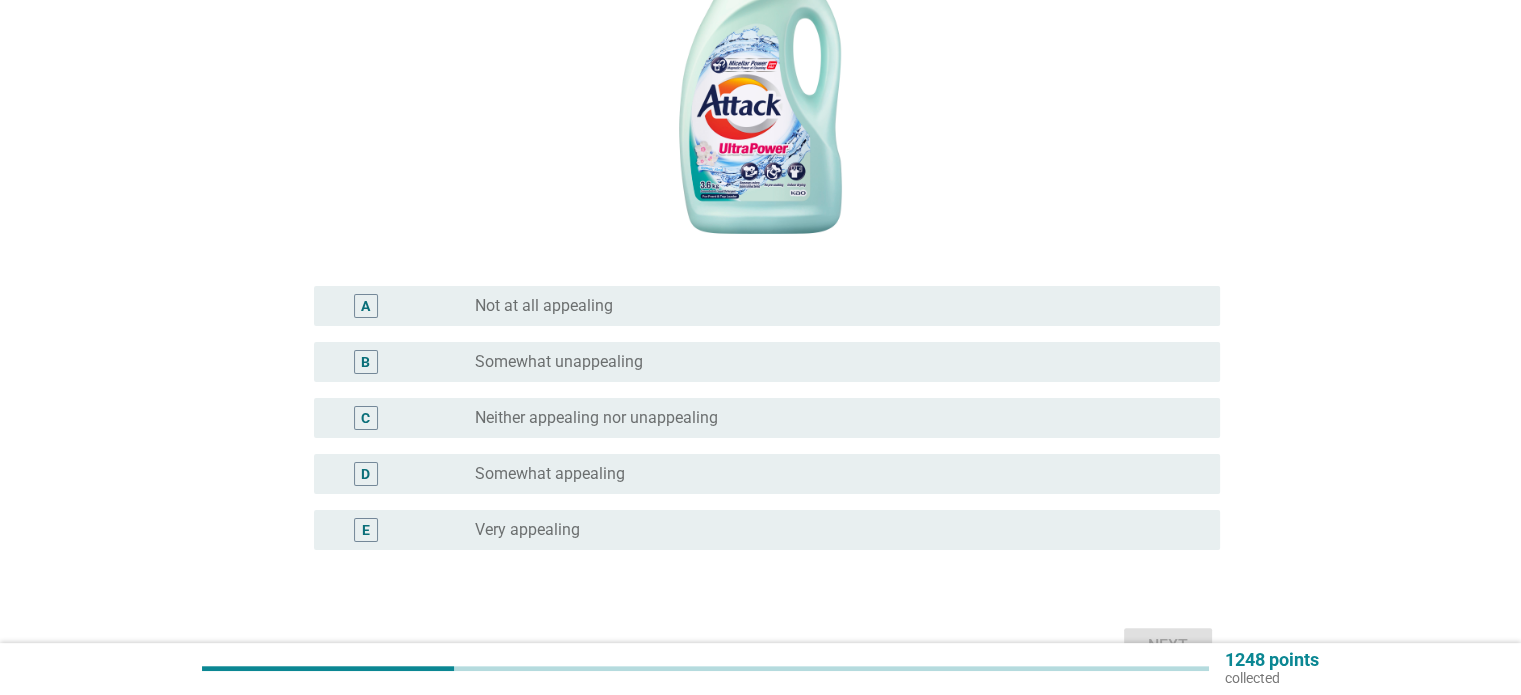 scroll, scrollTop: 400, scrollLeft: 0, axis: vertical 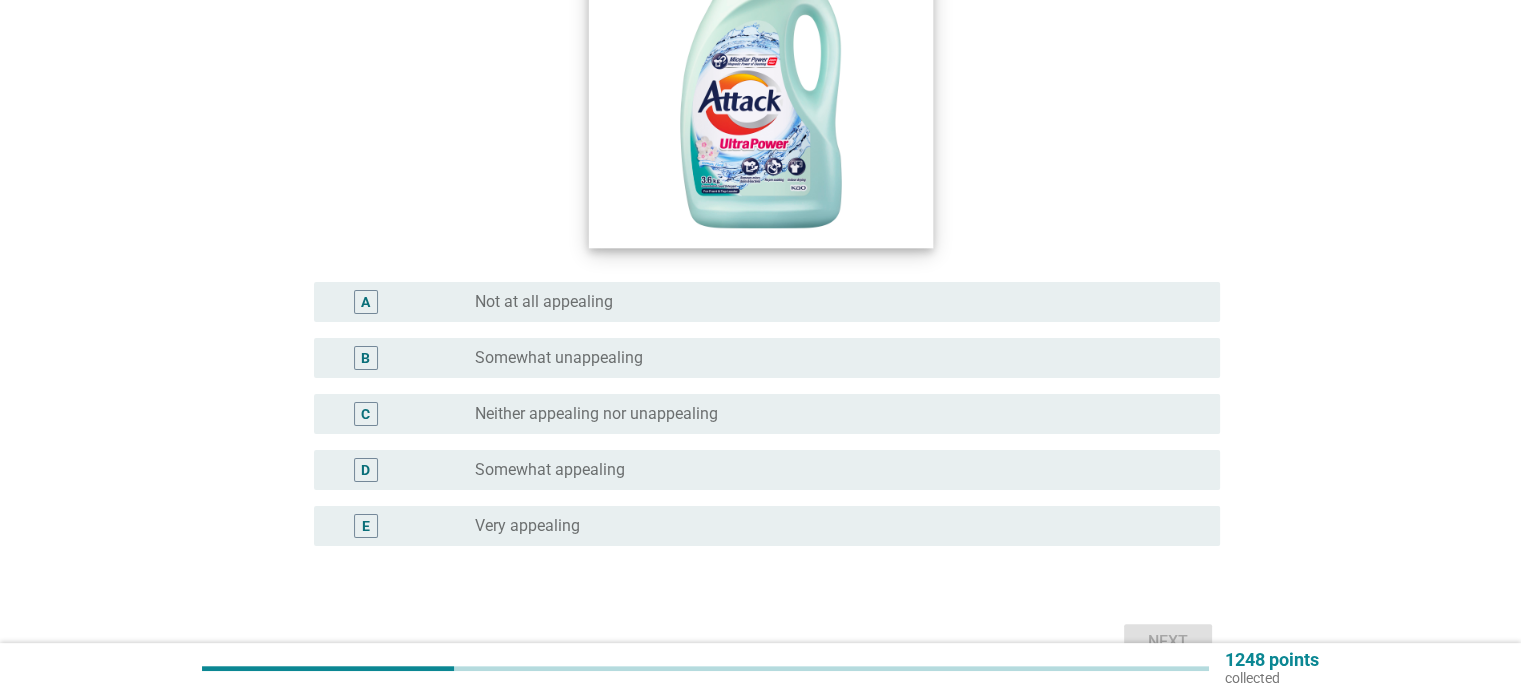 click at bounding box center [760, 76] 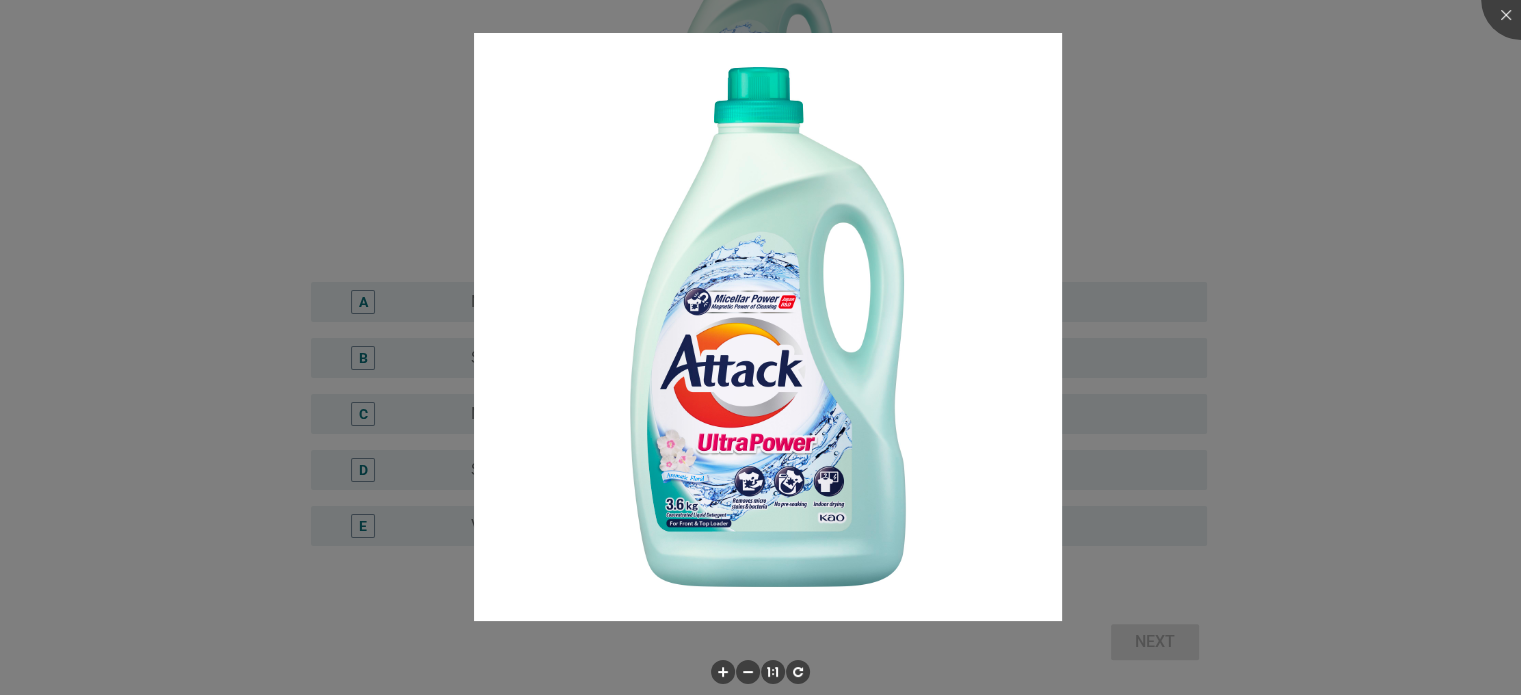 click at bounding box center (760, 347) 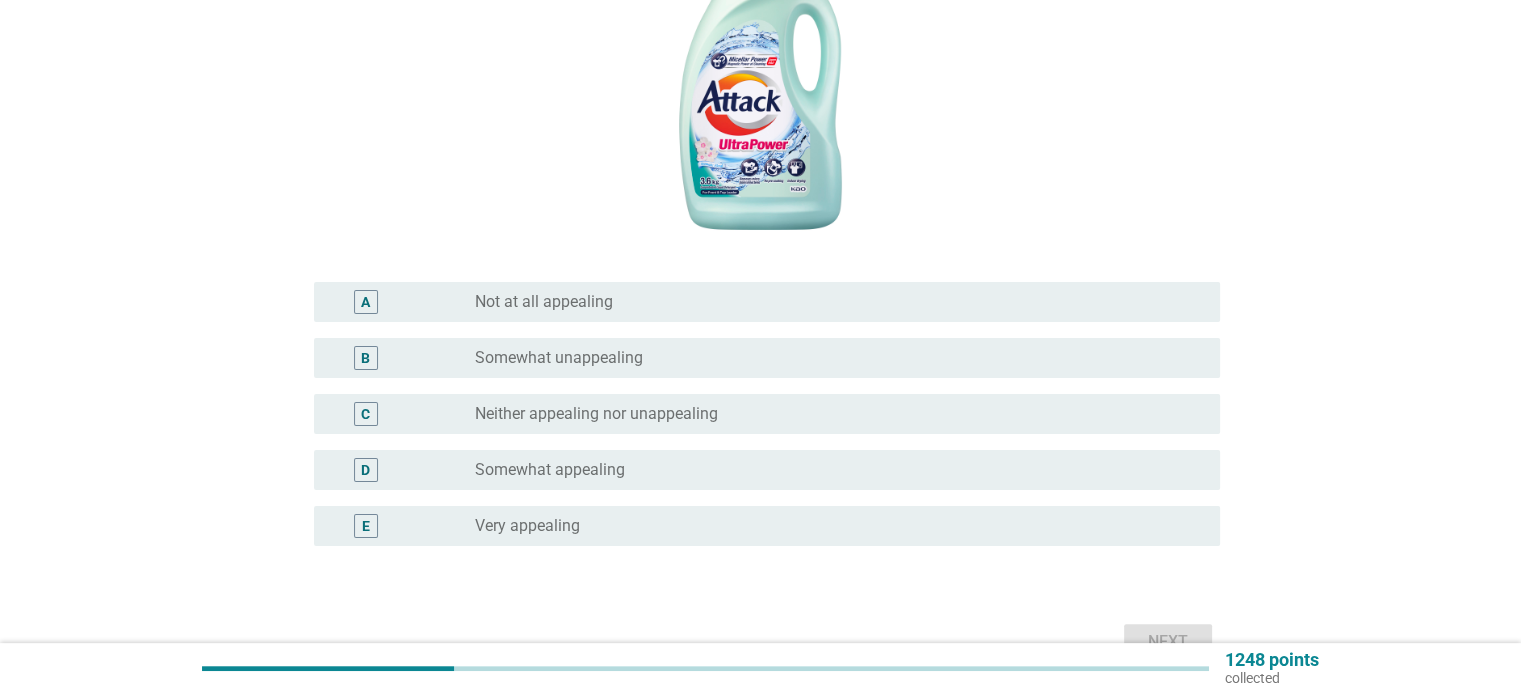click on "D     radio_button_unchecked Somewhat appealing" at bounding box center (767, 470) 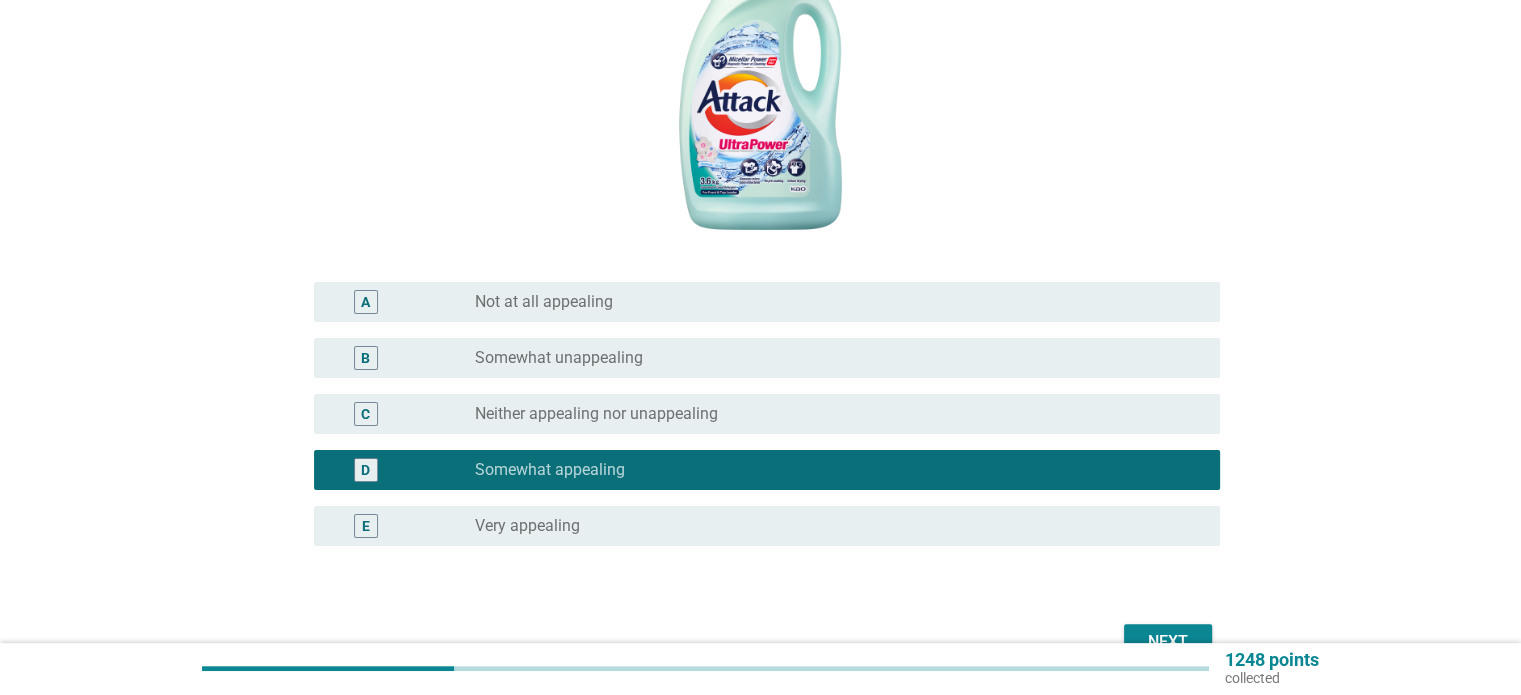 click on "Next" at bounding box center (1168, 642) 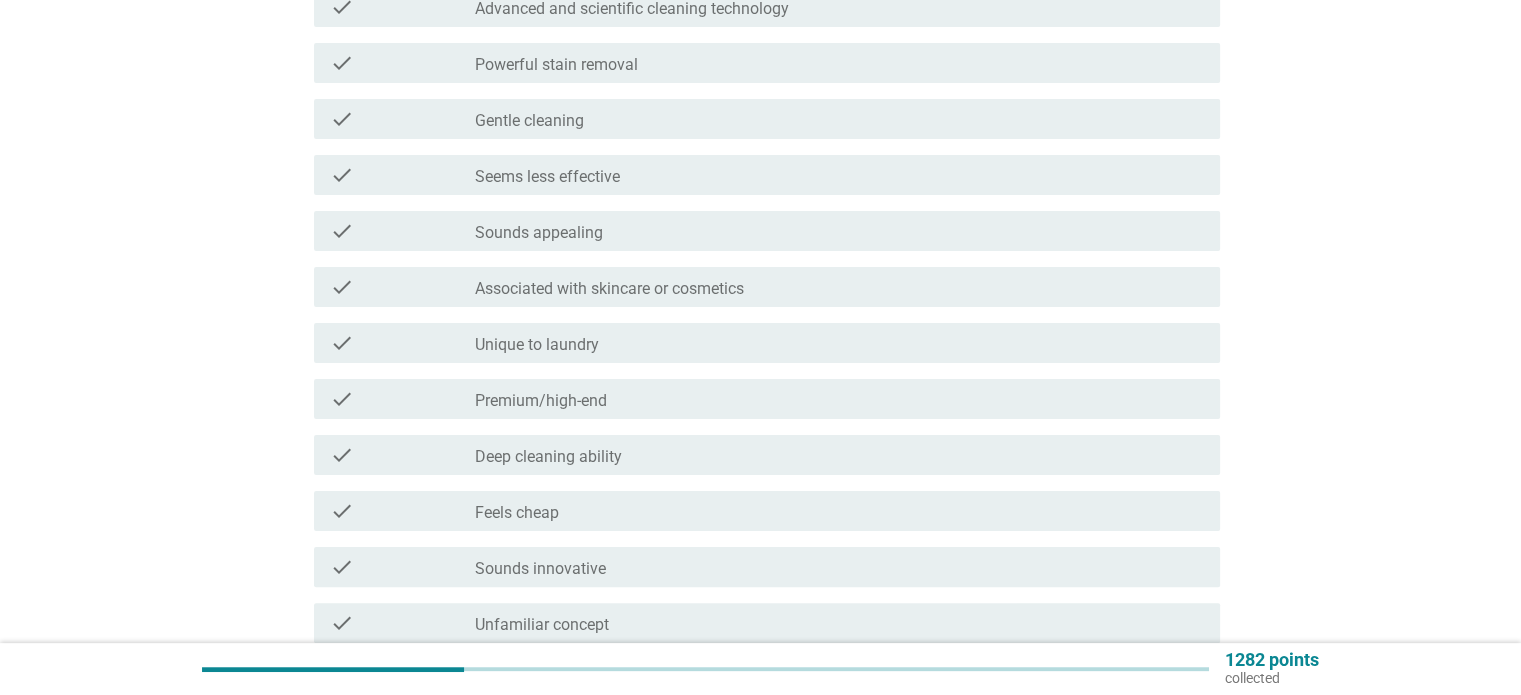 scroll, scrollTop: 0, scrollLeft: 0, axis: both 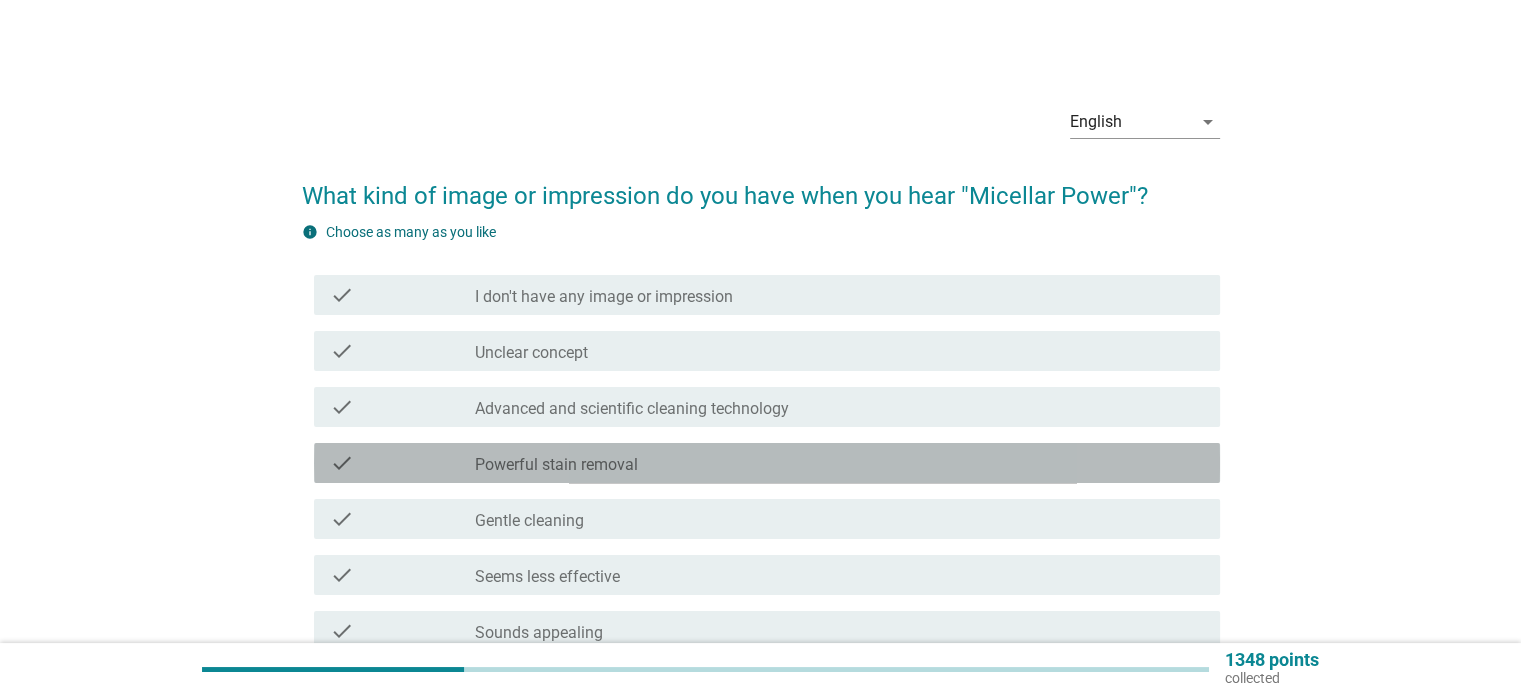 click on "check     check_box_outline_blank Powerful stain removal" at bounding box center (767, 463) 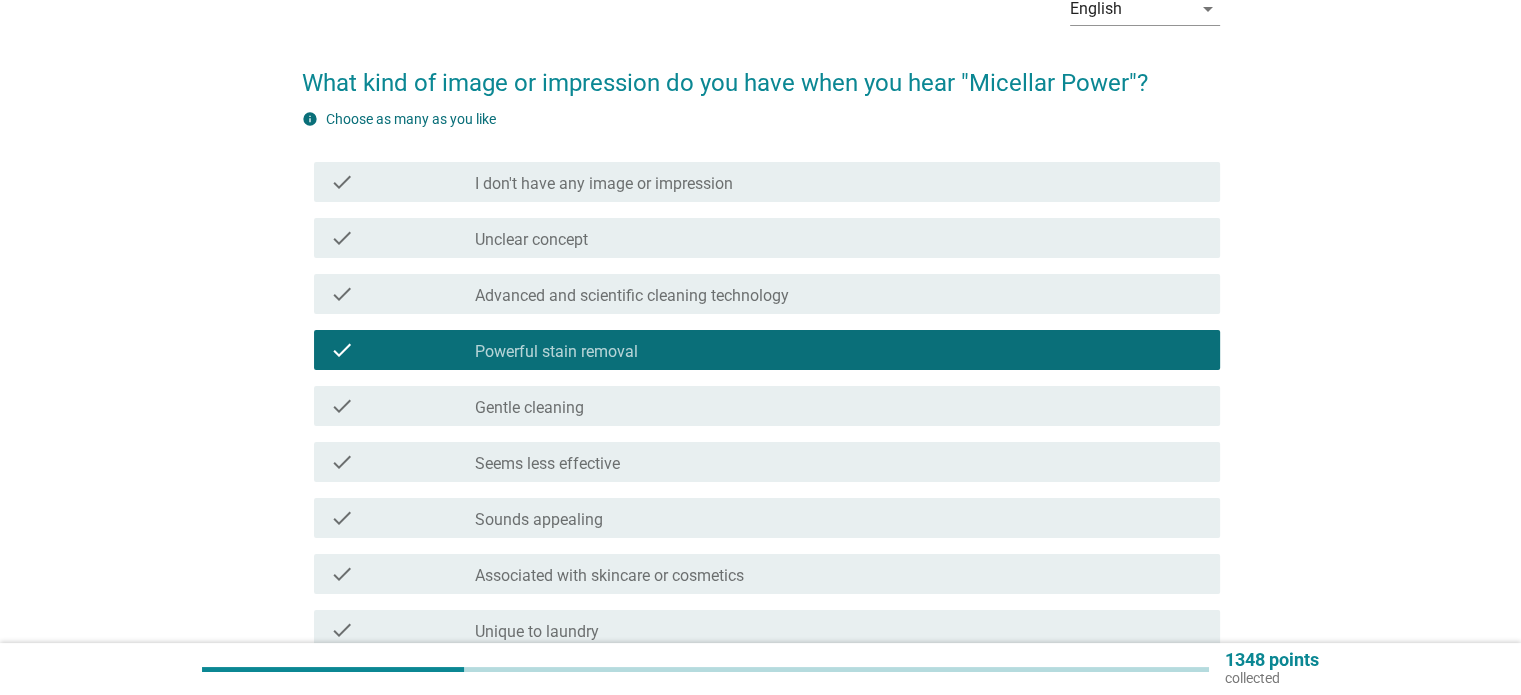 scroll, scrollTop: 0, scrollLeft: 0, axis: both 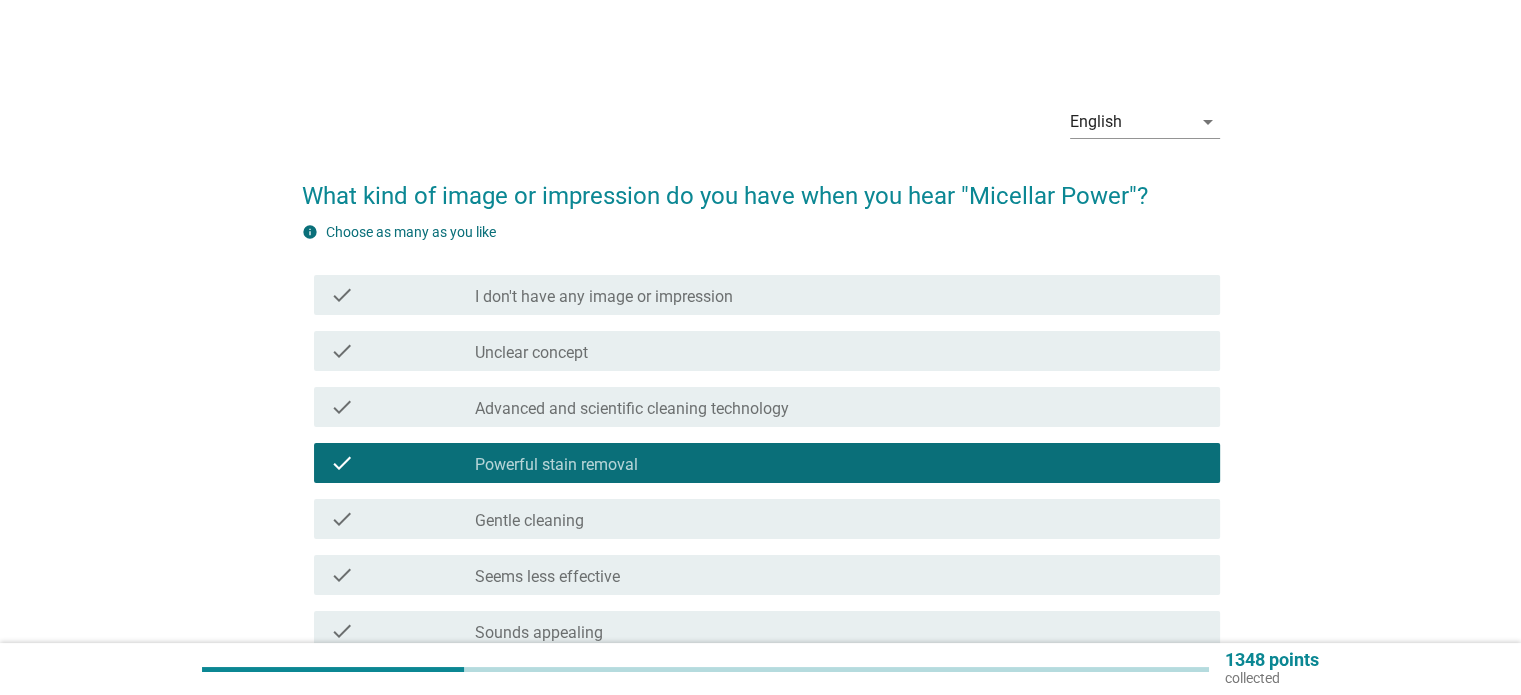 click on "Powerful stain removal" at bounding box center (556, 465) 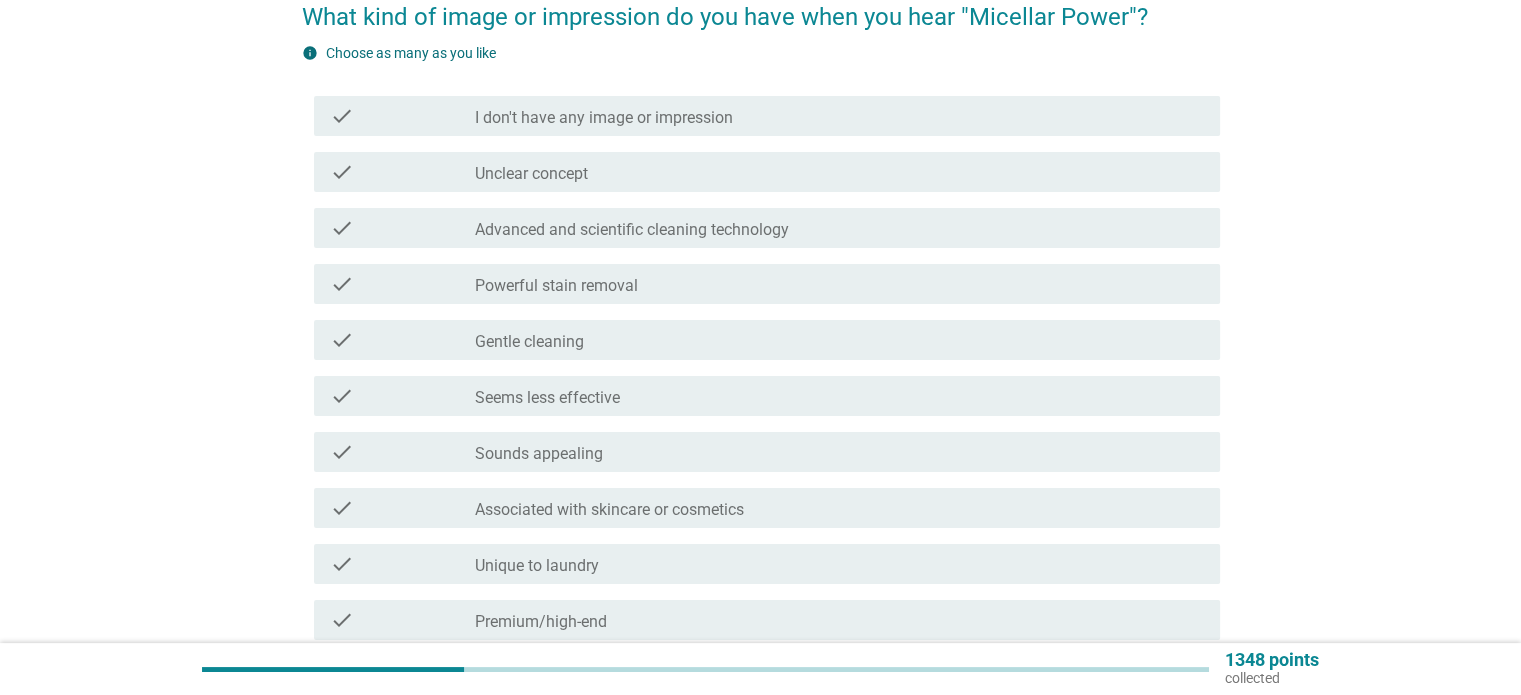 scroll, scrollTop: 200, scrollLeft: 0, axis: vertical 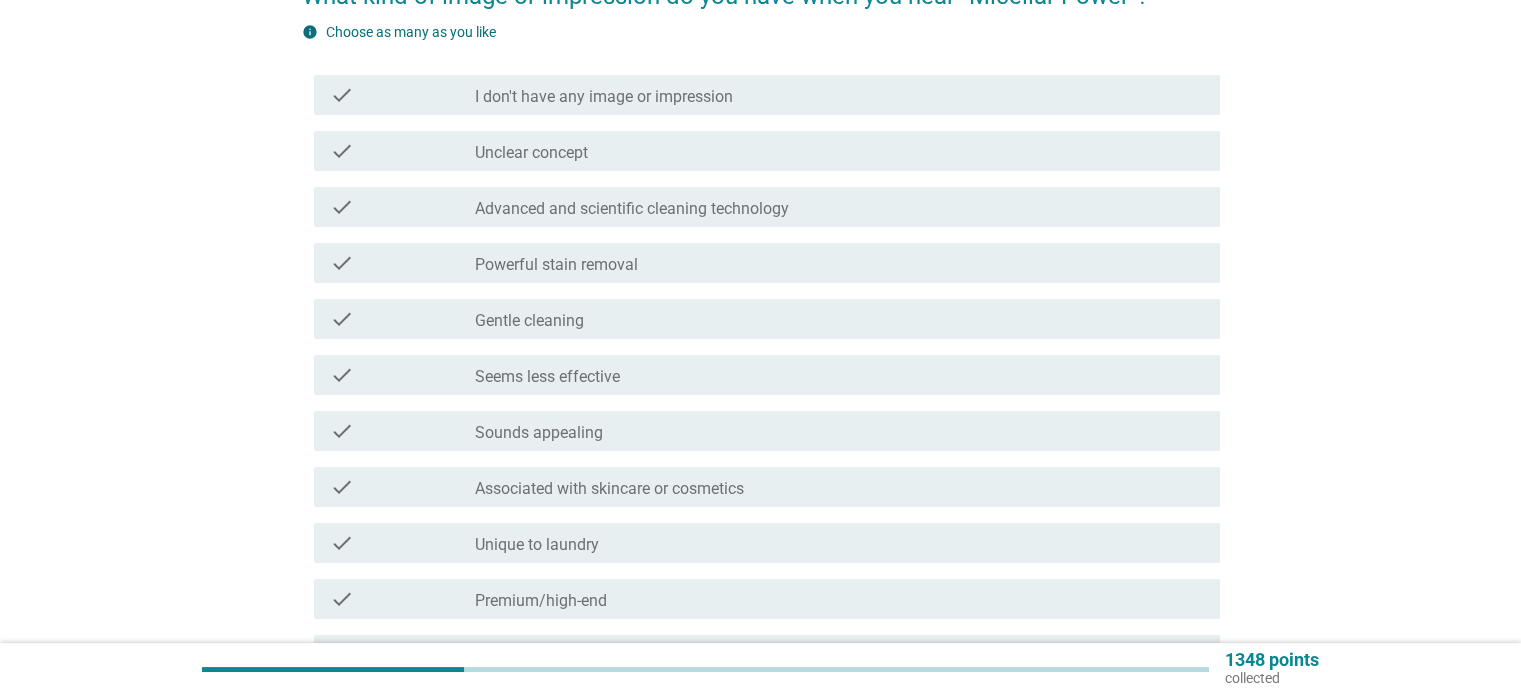 click on "Associated with skincare or cosmetics" at bounding box center (609, 489) 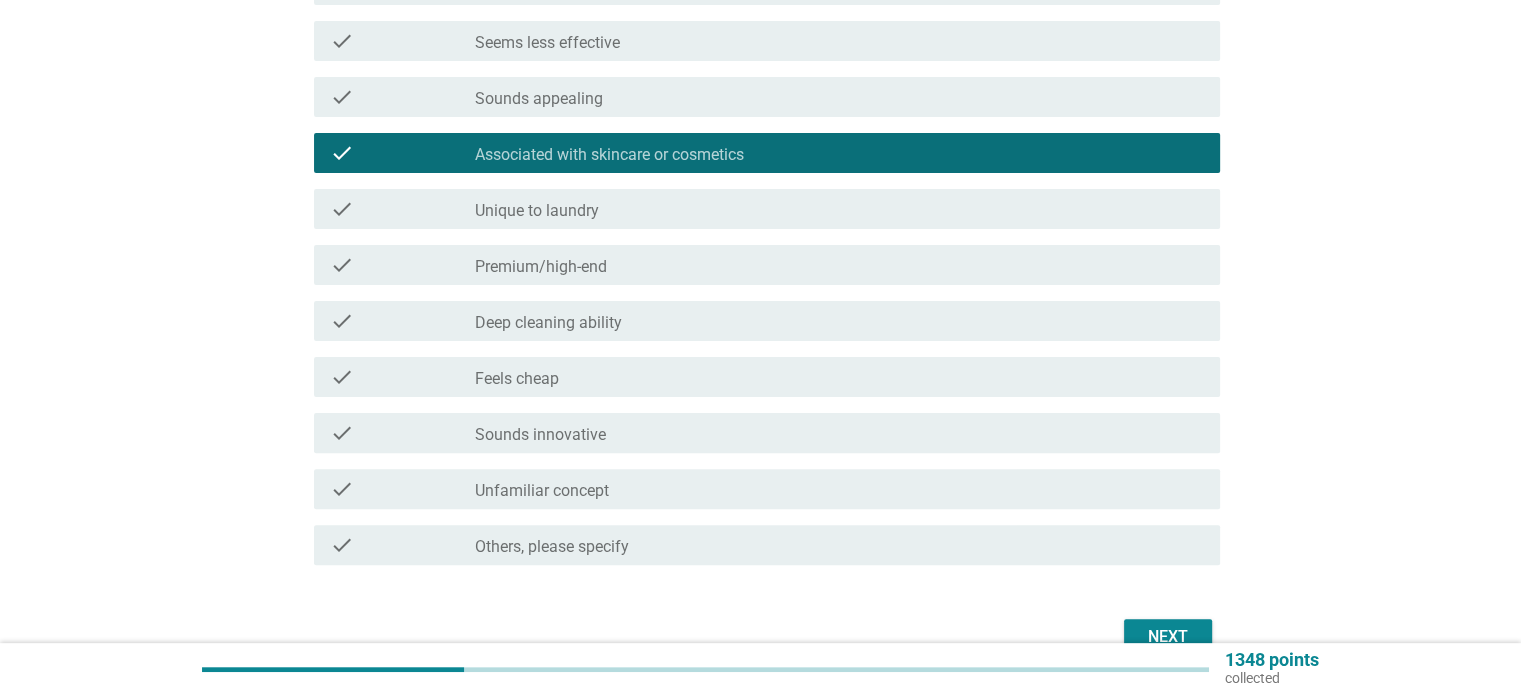 scroll, scrollTop: 641, scrollLeft: 0, axis: vertical 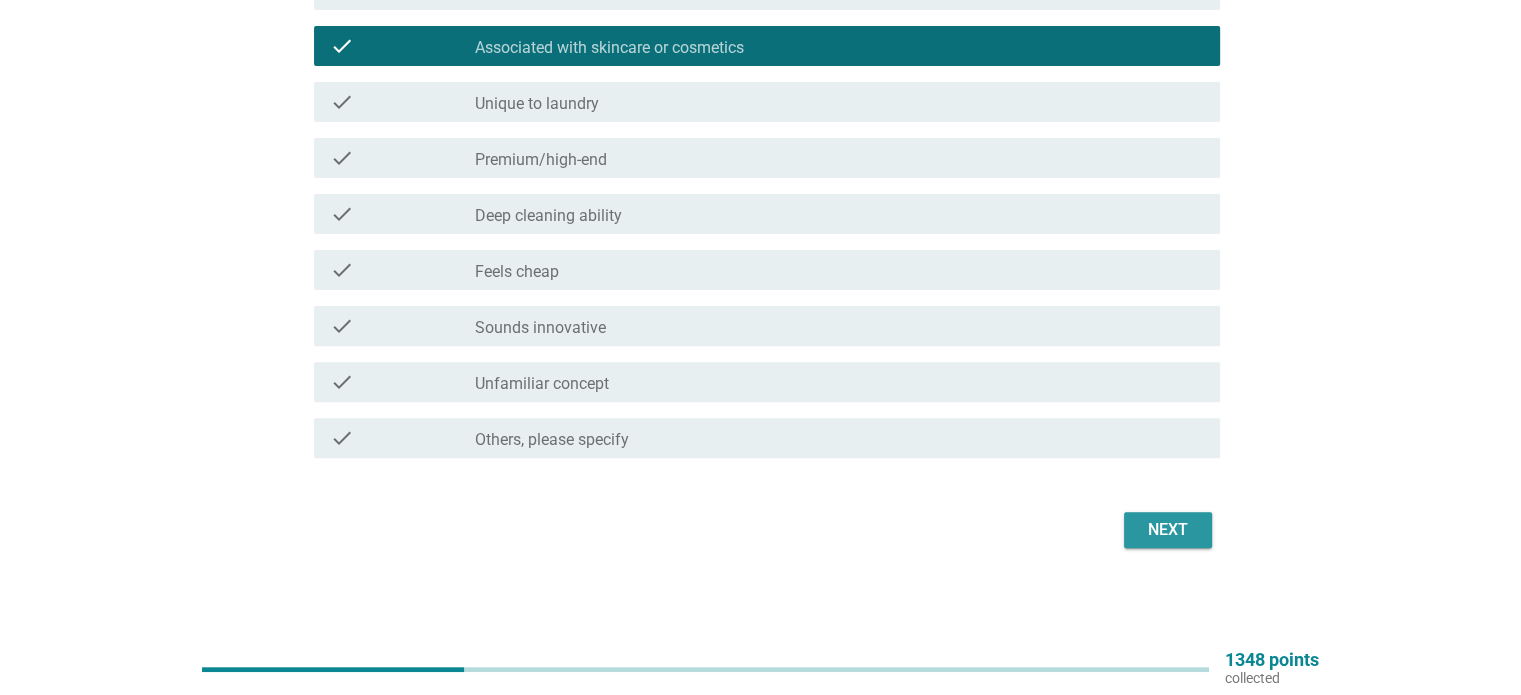 click on "Next" at bounding box center [1168, 530] 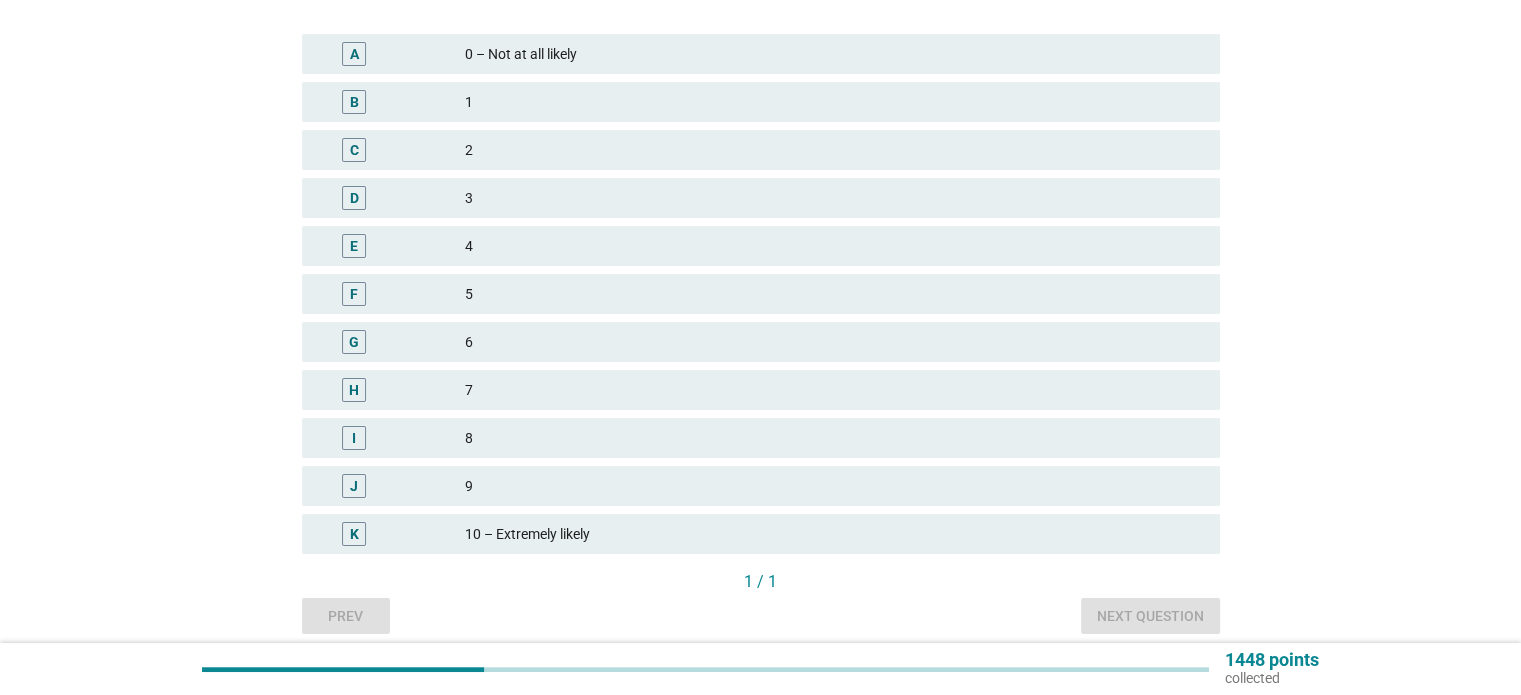scroll, scrollTop: 300, scrollLeft: 0, axis: vertical 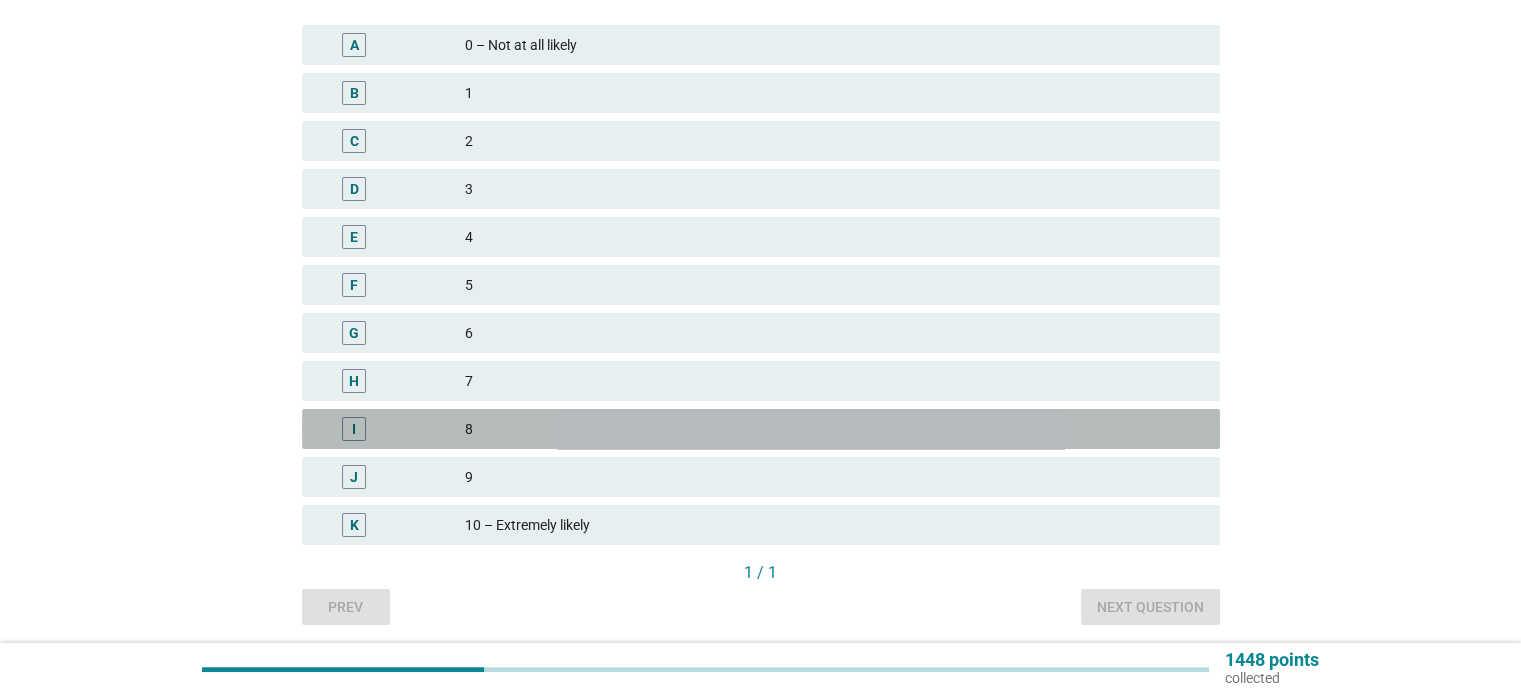 click on "8" at bounding box center (834, 429) 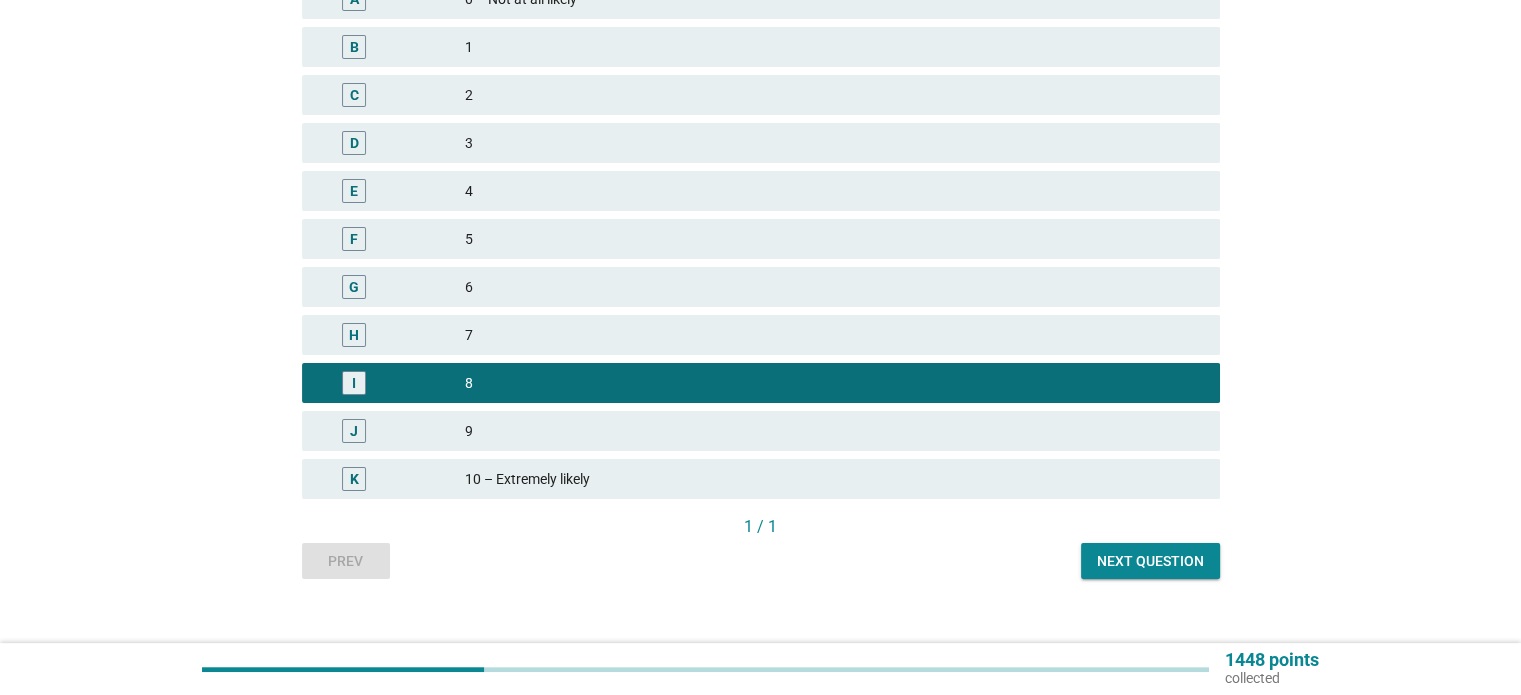 scroll, scrollTop: 372, scrollLeft: 0, axis: vertical 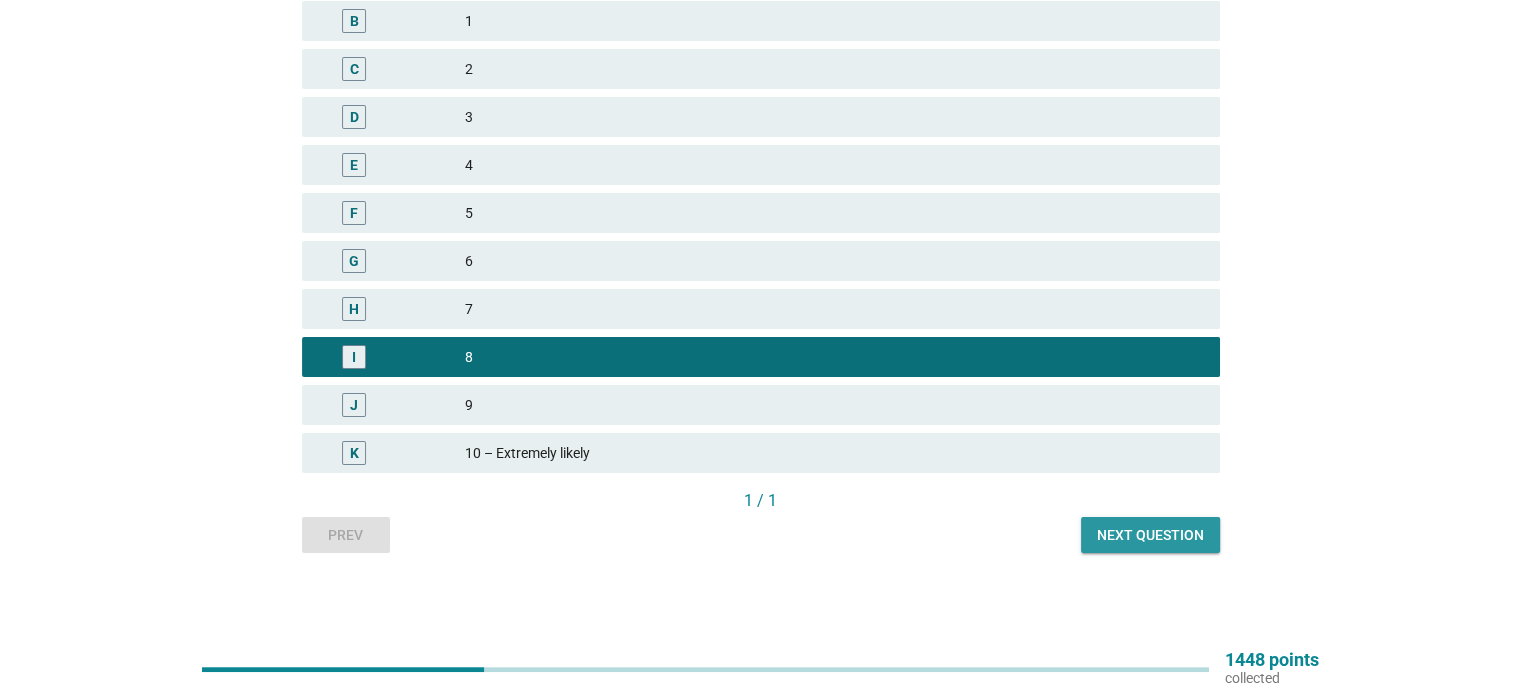 click on "Next question" at bounding box center (1150, 535) 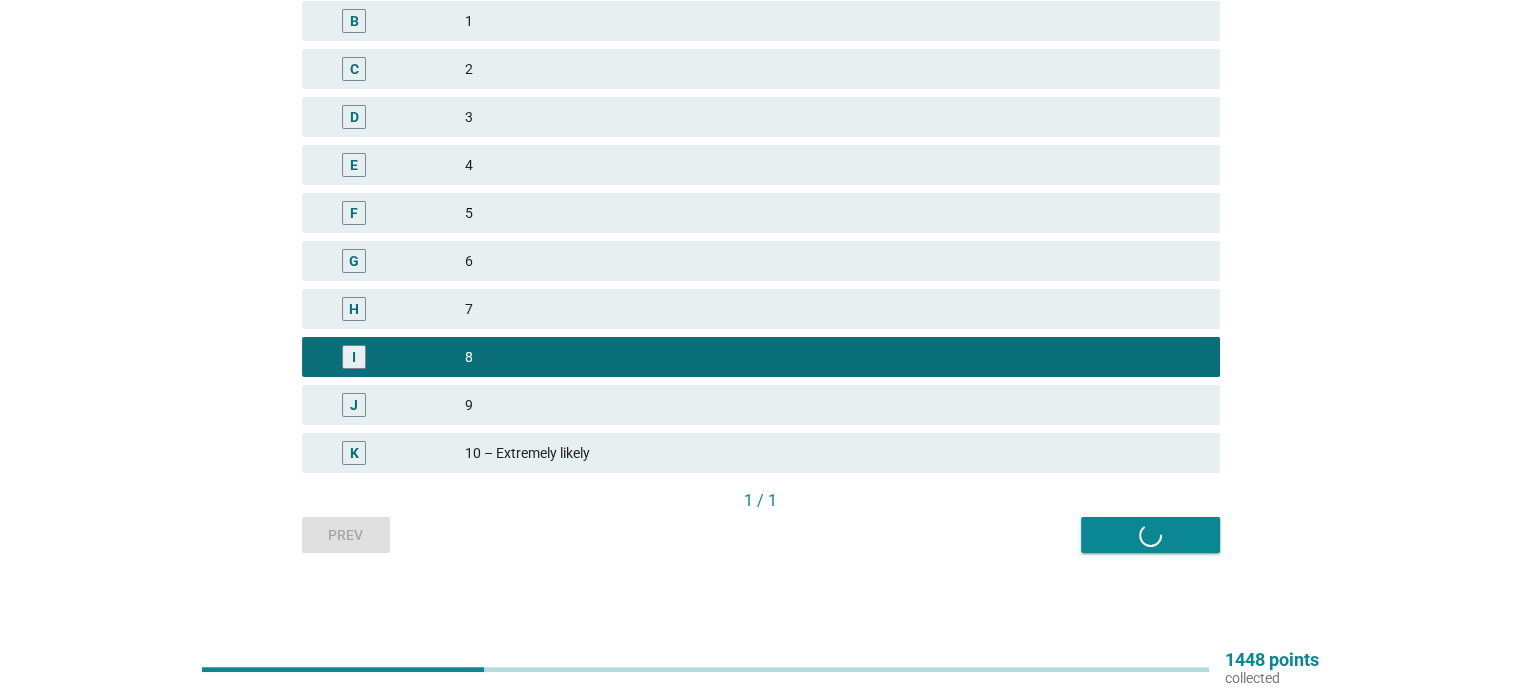 scroll, scrollTop: 0, scrollLeft: 0, axis: both 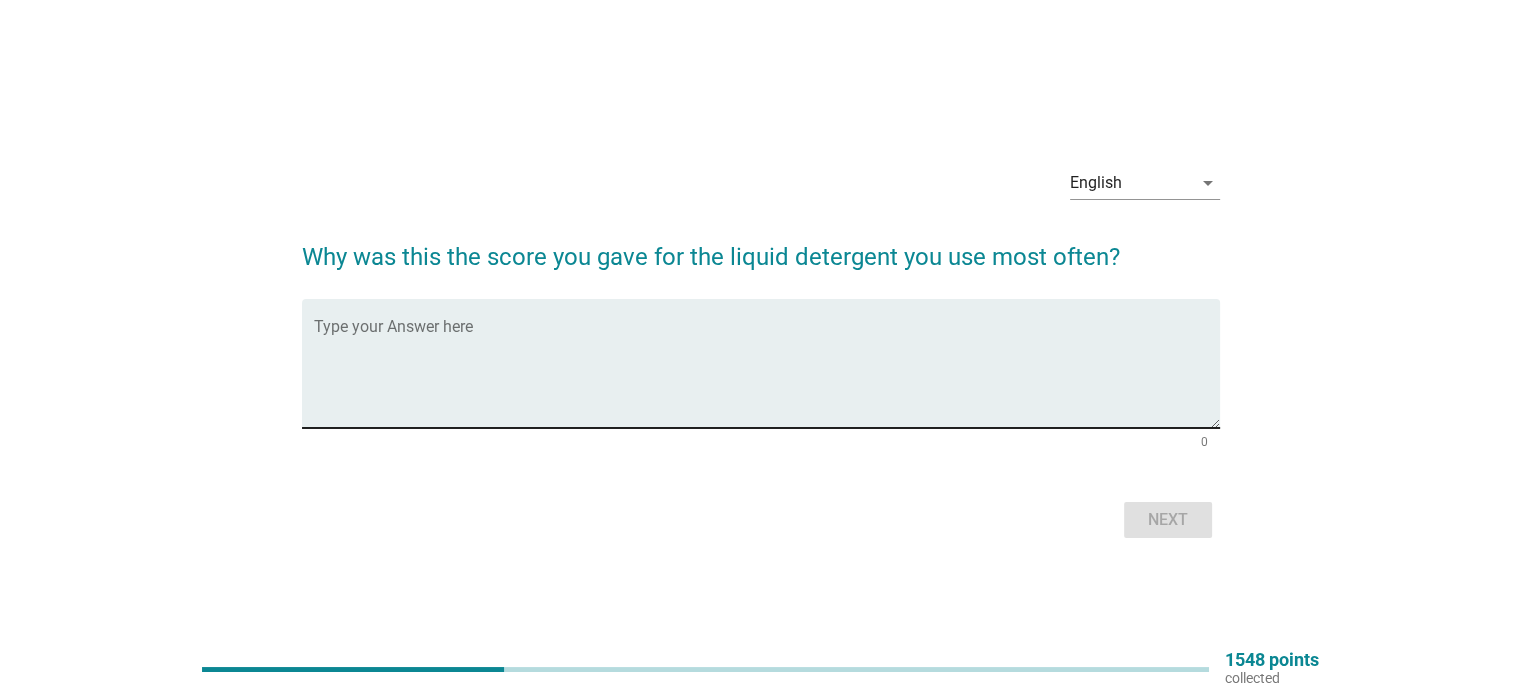 click at bounding box center (767, 375) 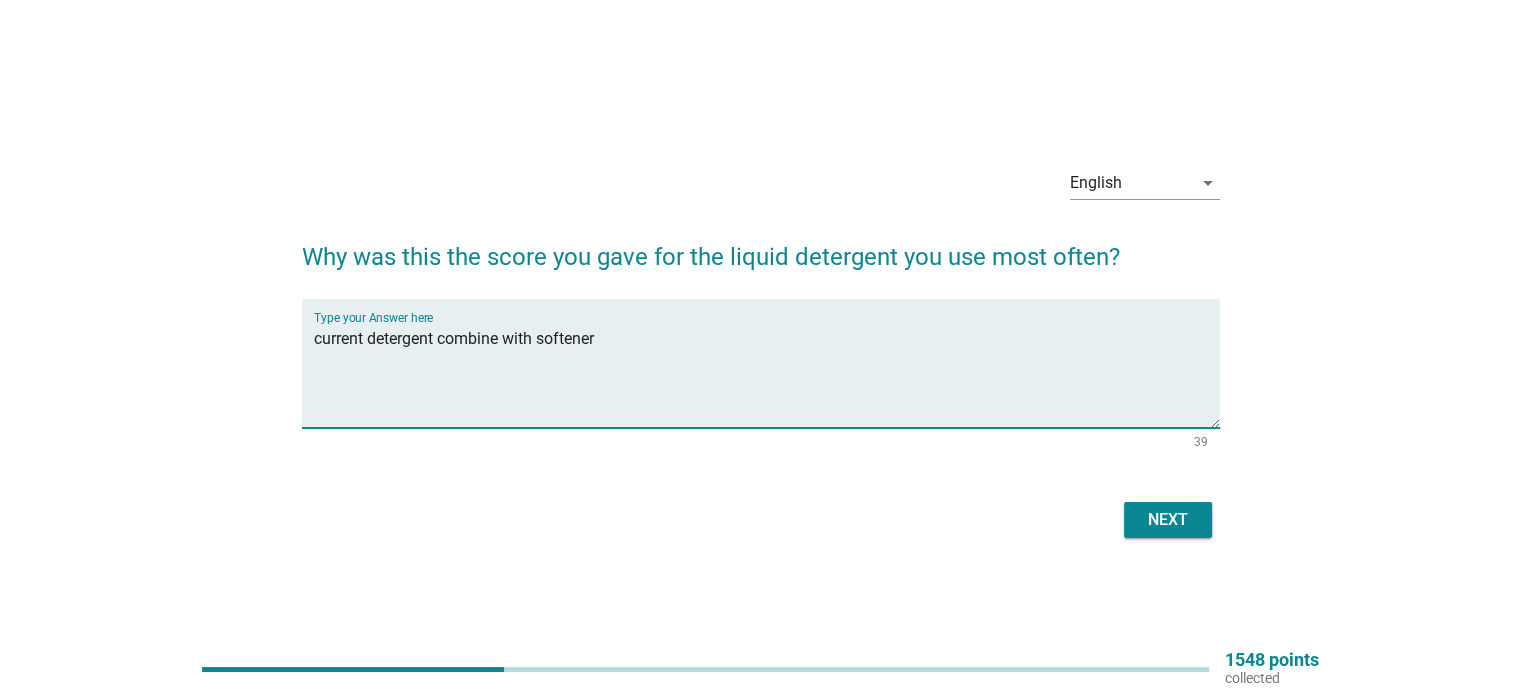 type on "current detergent combine with softener" 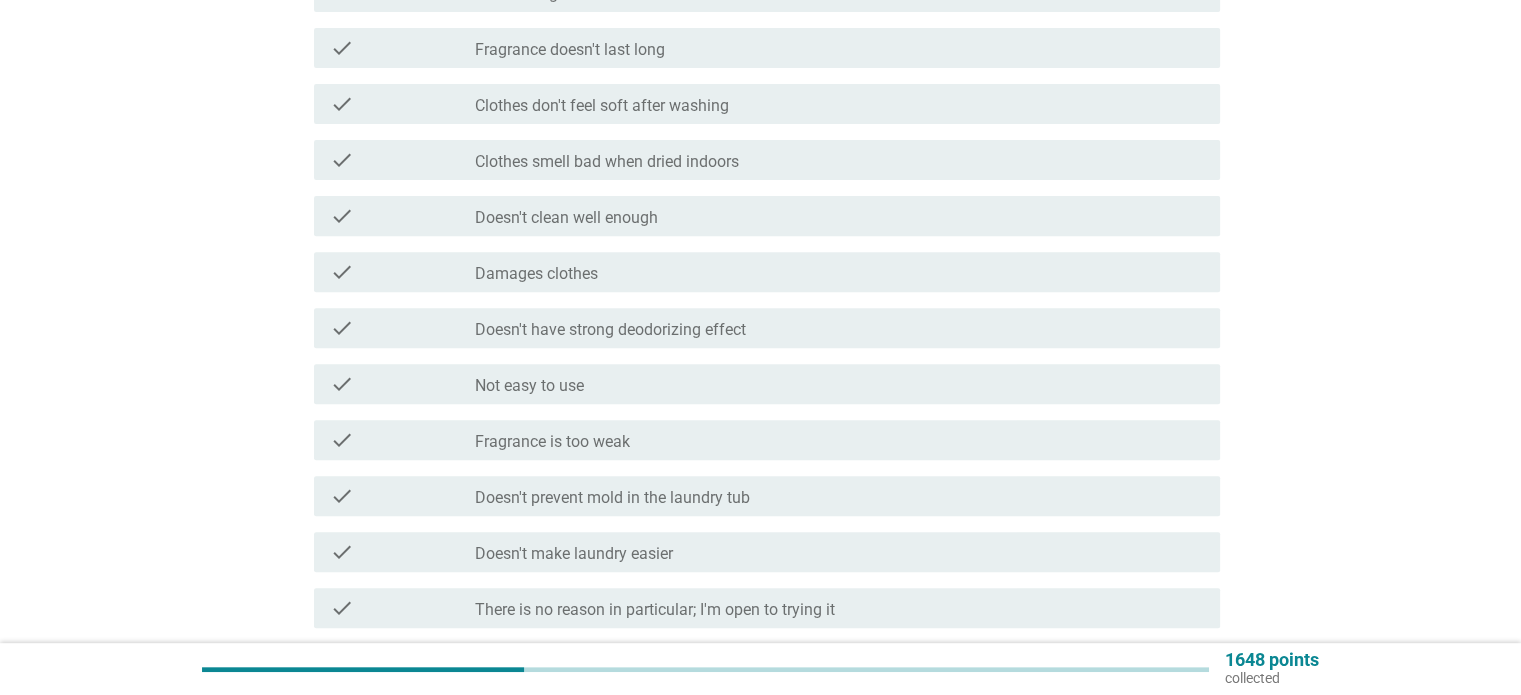 scroll, scrollTop: 800, scrollLeft: 0, axis: vertical 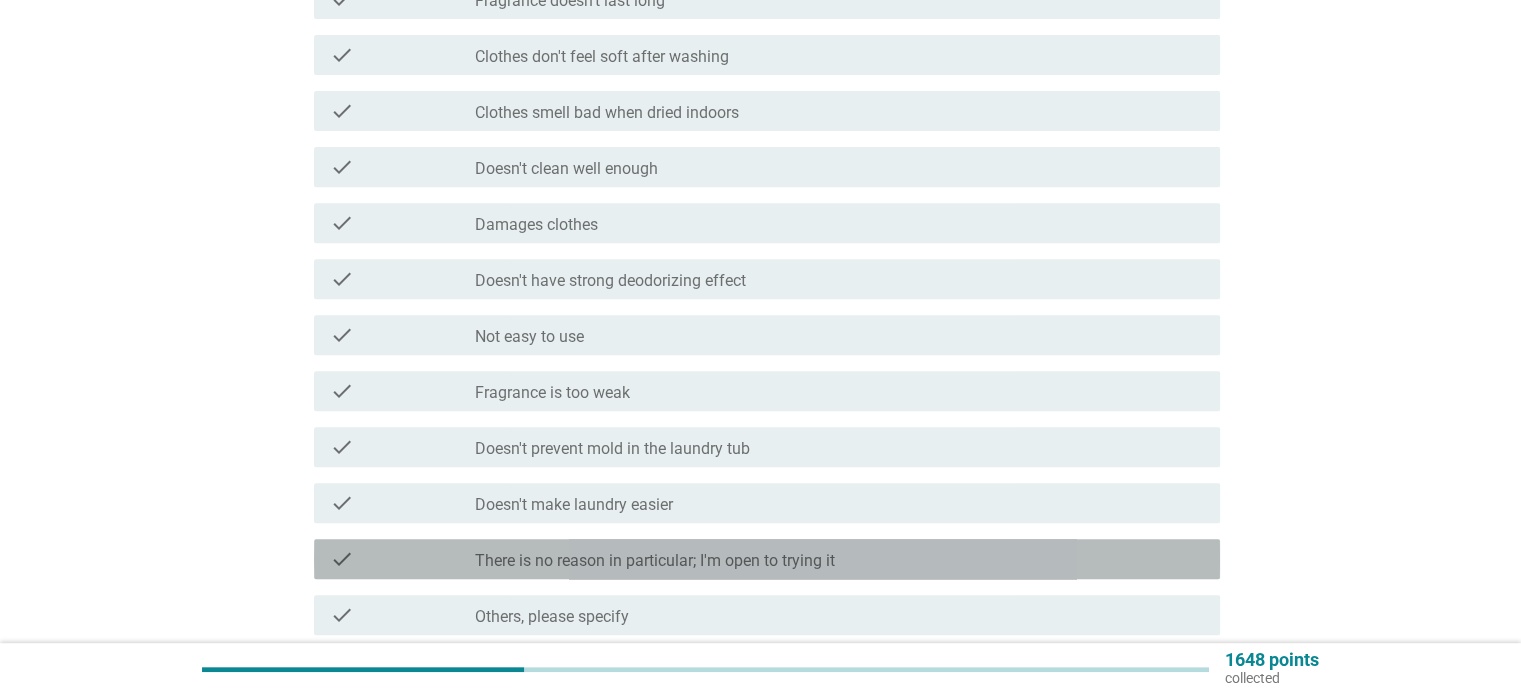 click on "There is no reason in particular; I'm open to trying it" at bounding box center (655, 561) 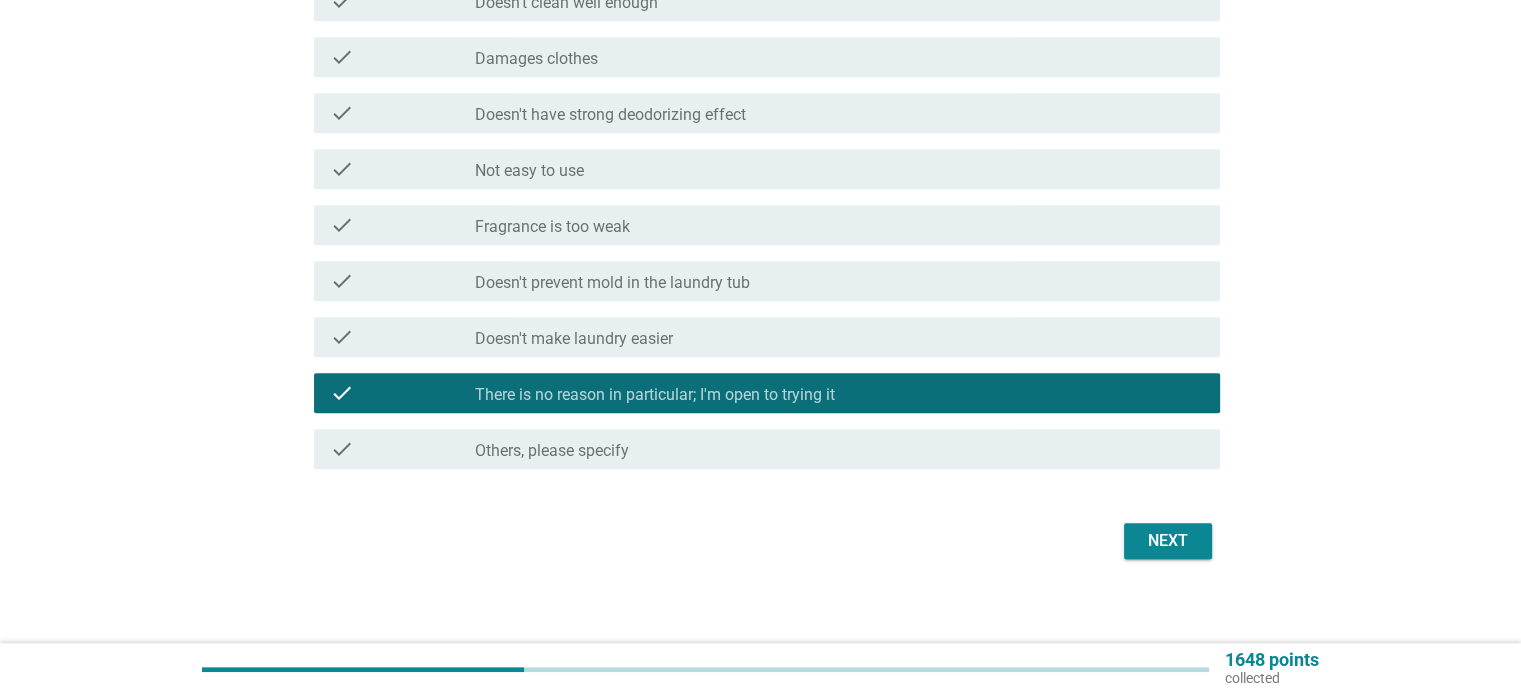 scroll, scrollTop: 977, scrollLeft: 0, axis: vertical 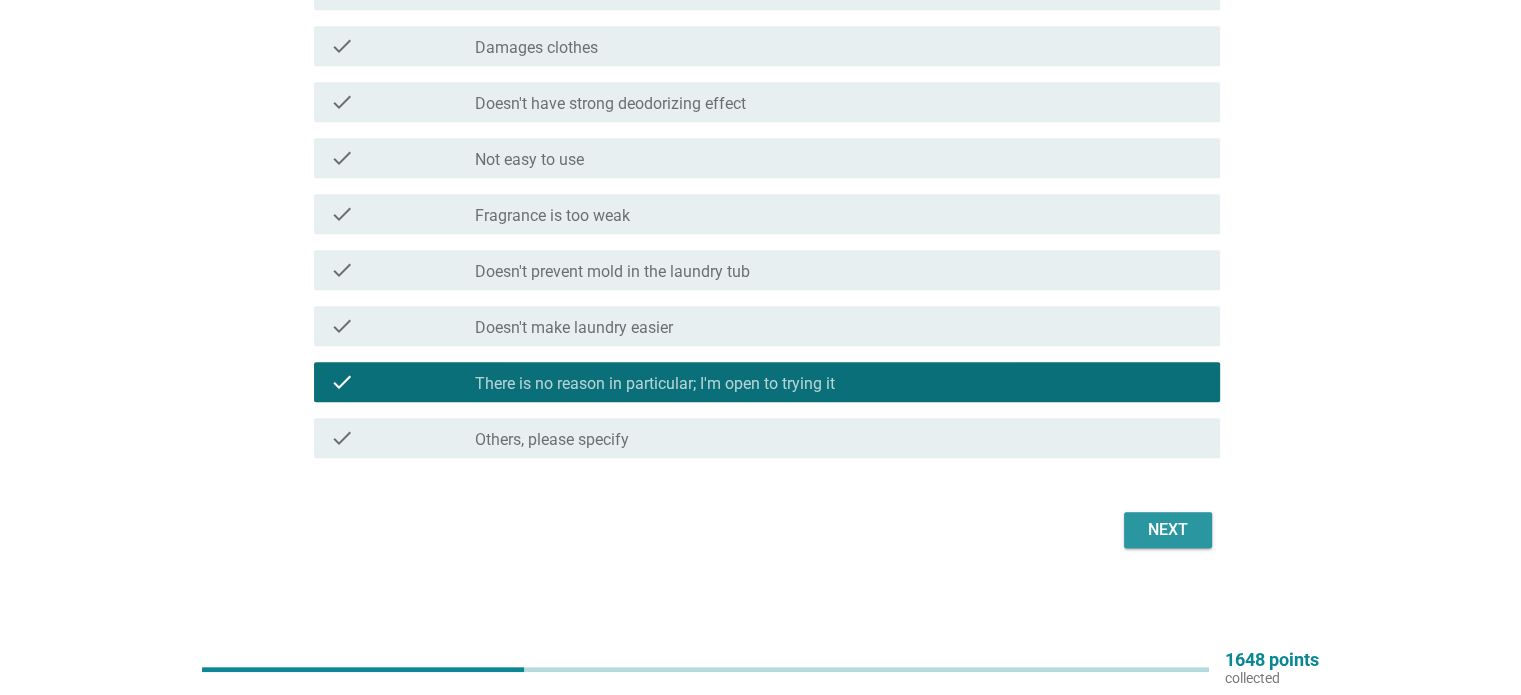 click on "Next" at bounding box center [1168, 530] 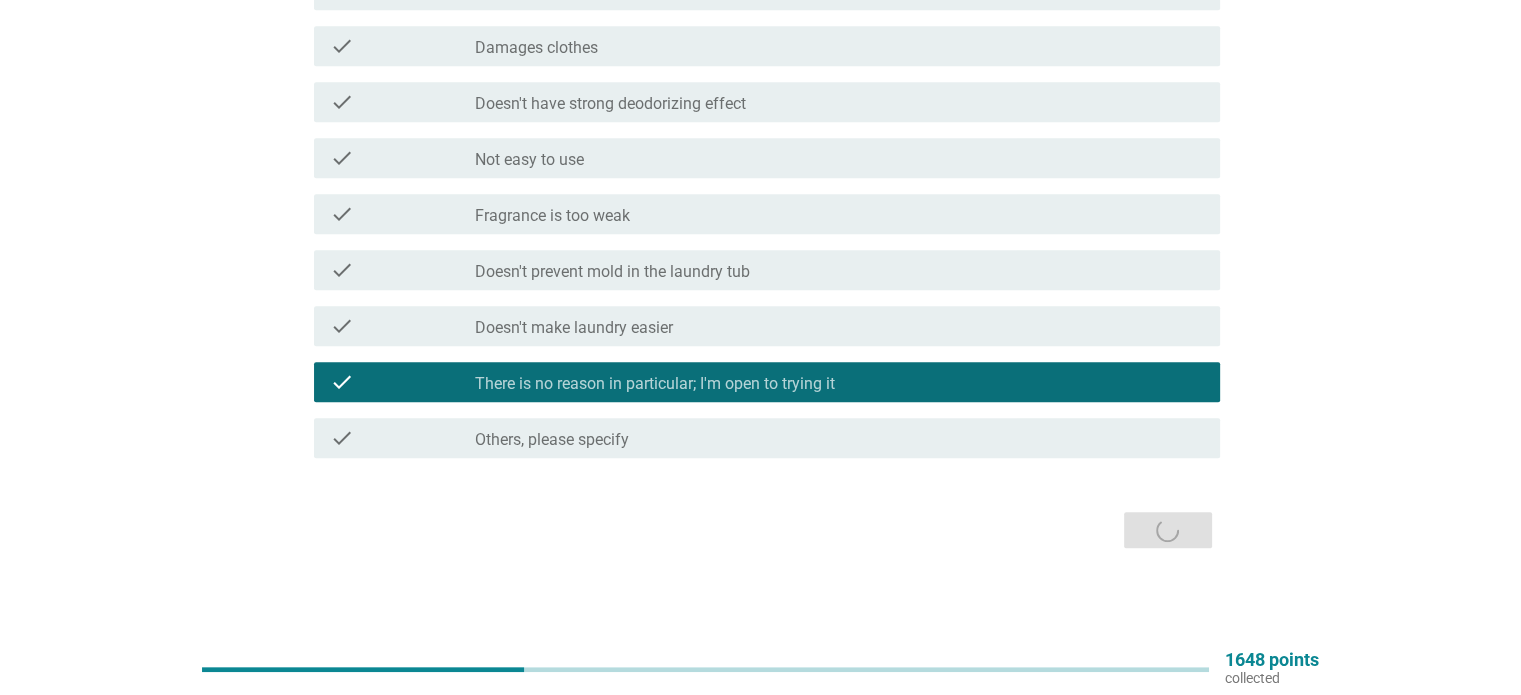 scroll, scrollTop: 0, scrollLeft: 0, axis: both 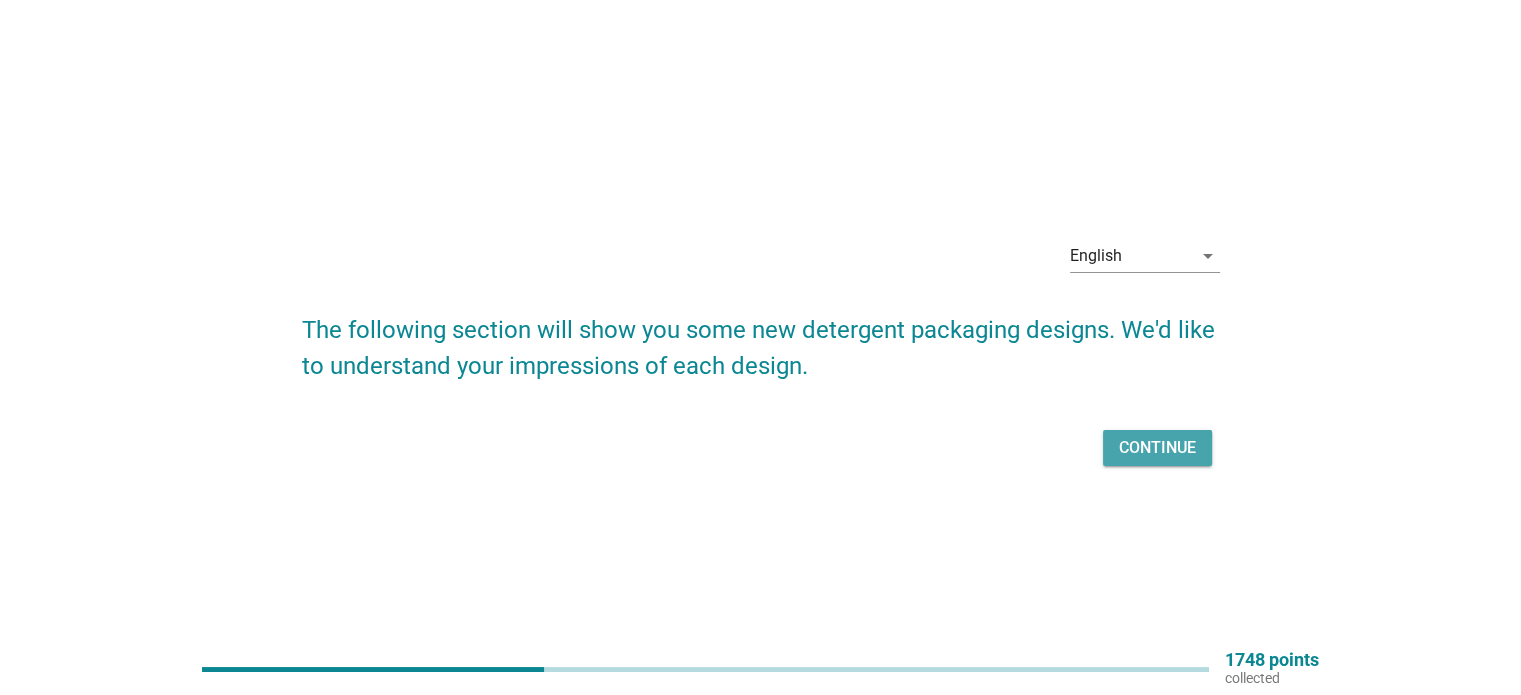 click on "Continue" at bounding box center [1157, 448] 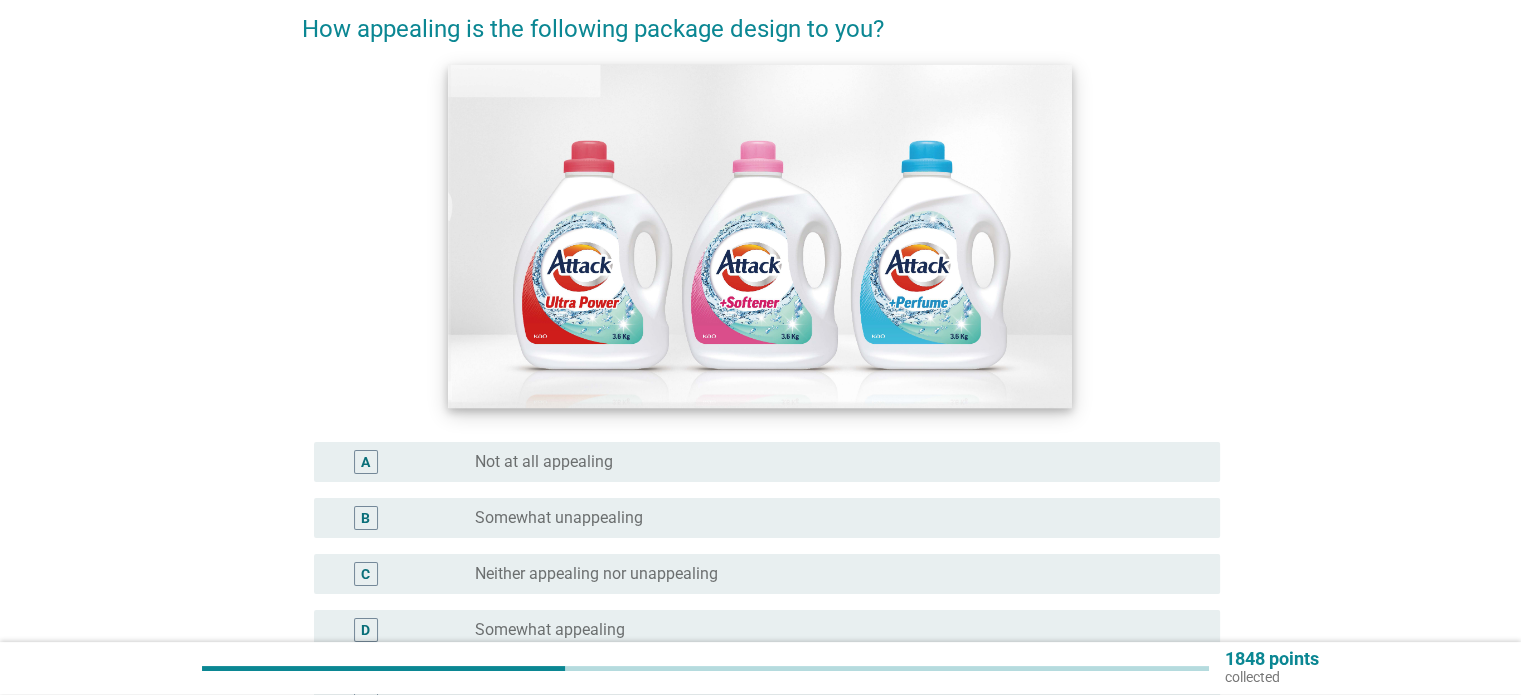 scroll, scrollTop: 200, scrollLeft: 0, axis: vertical 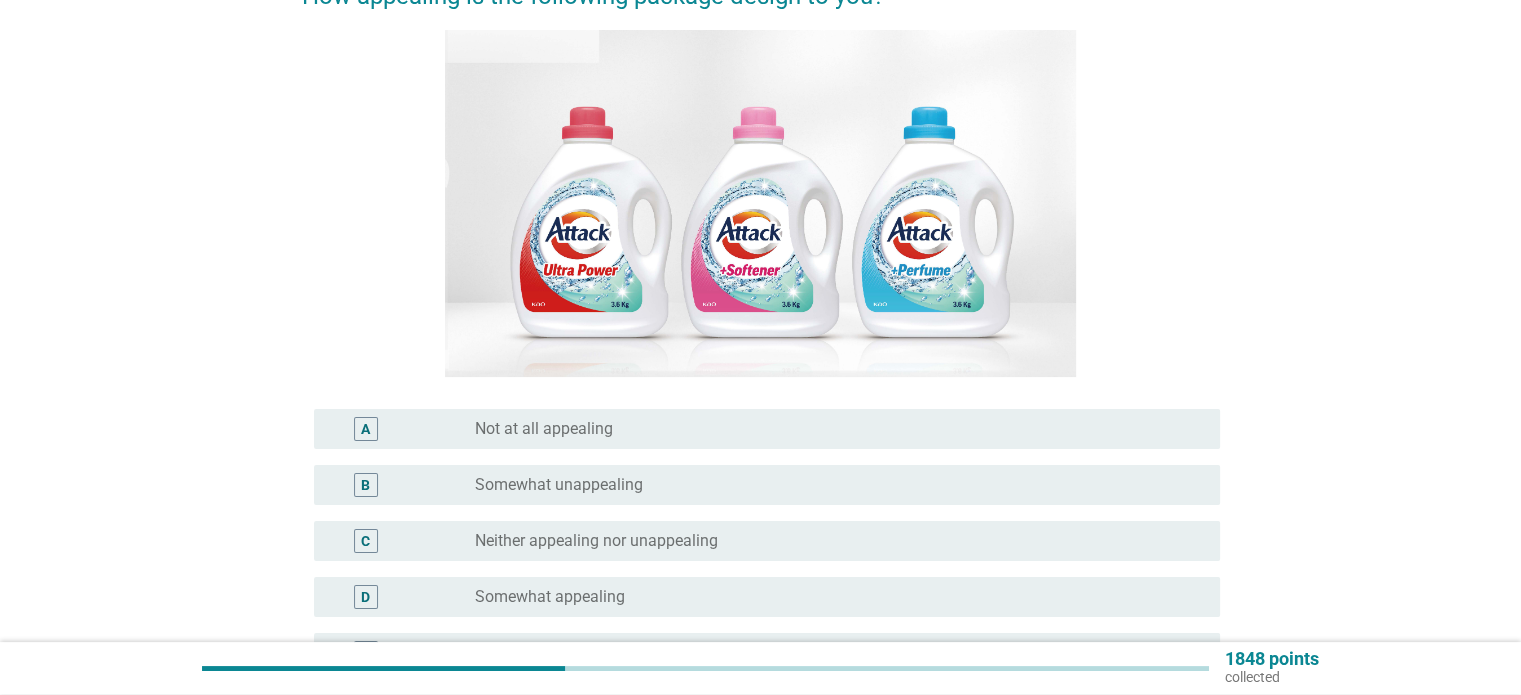 click on "Somewhat appealing" at bounding box center (550, 597) 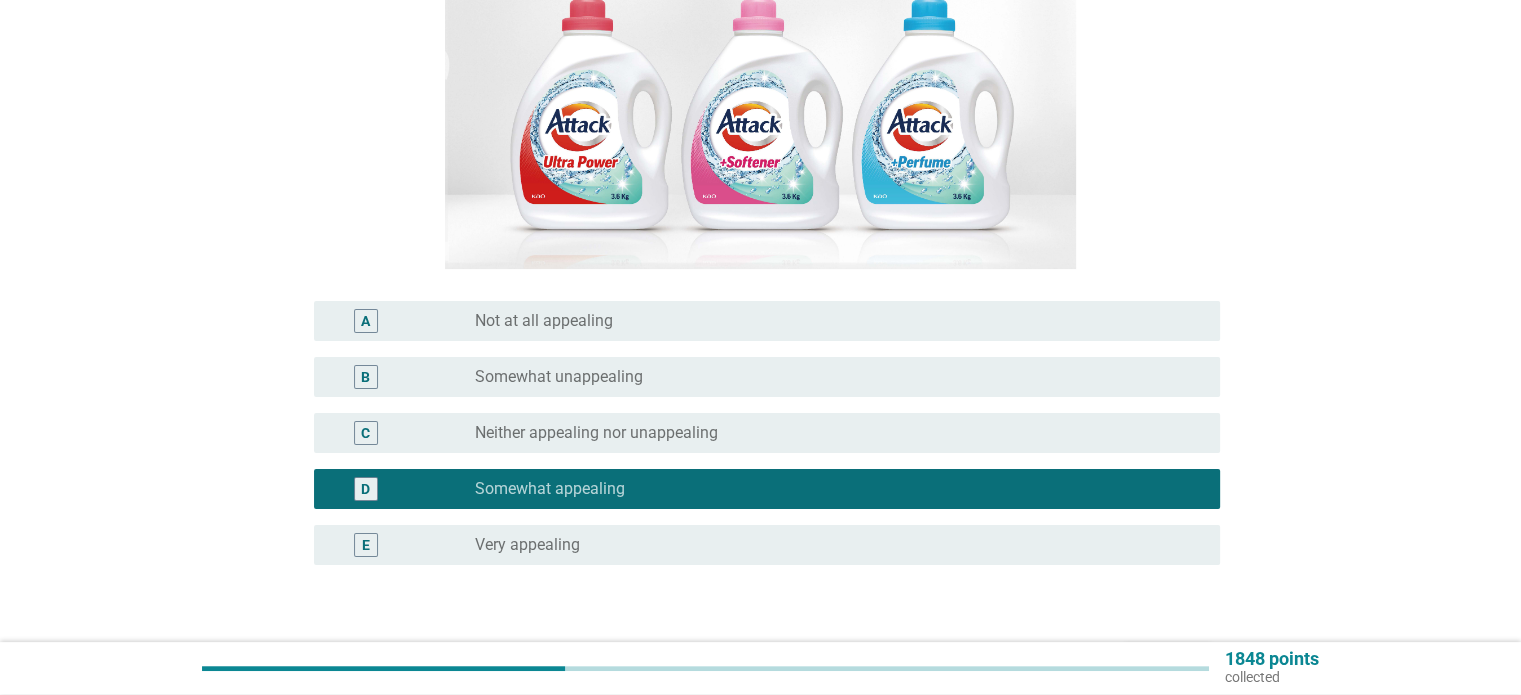 scroll, scrollTop: 440, scrollLeft: 0, axis: vertical 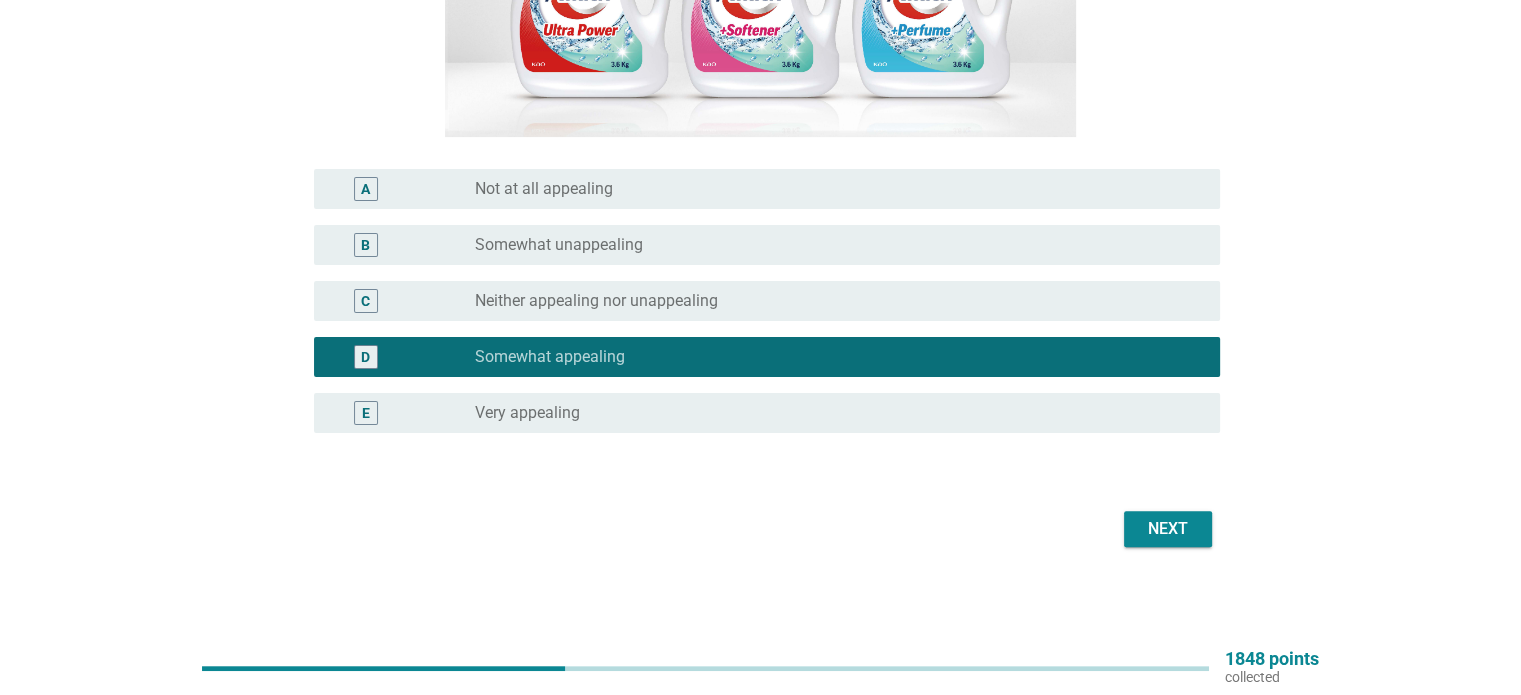 click on "Next" at bounding box center [1168, 529] 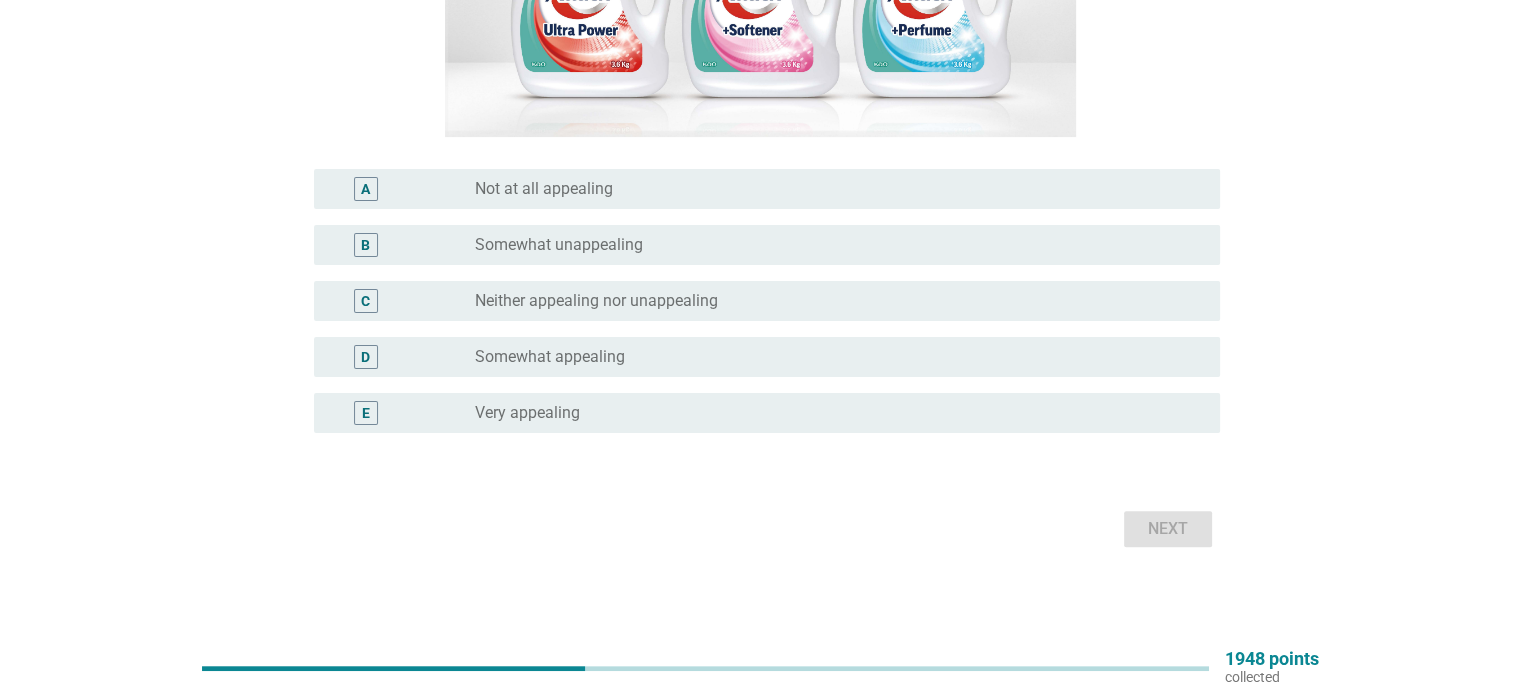 scroll, scrollTop: 340, scrollLeft: 0, axis: vertical 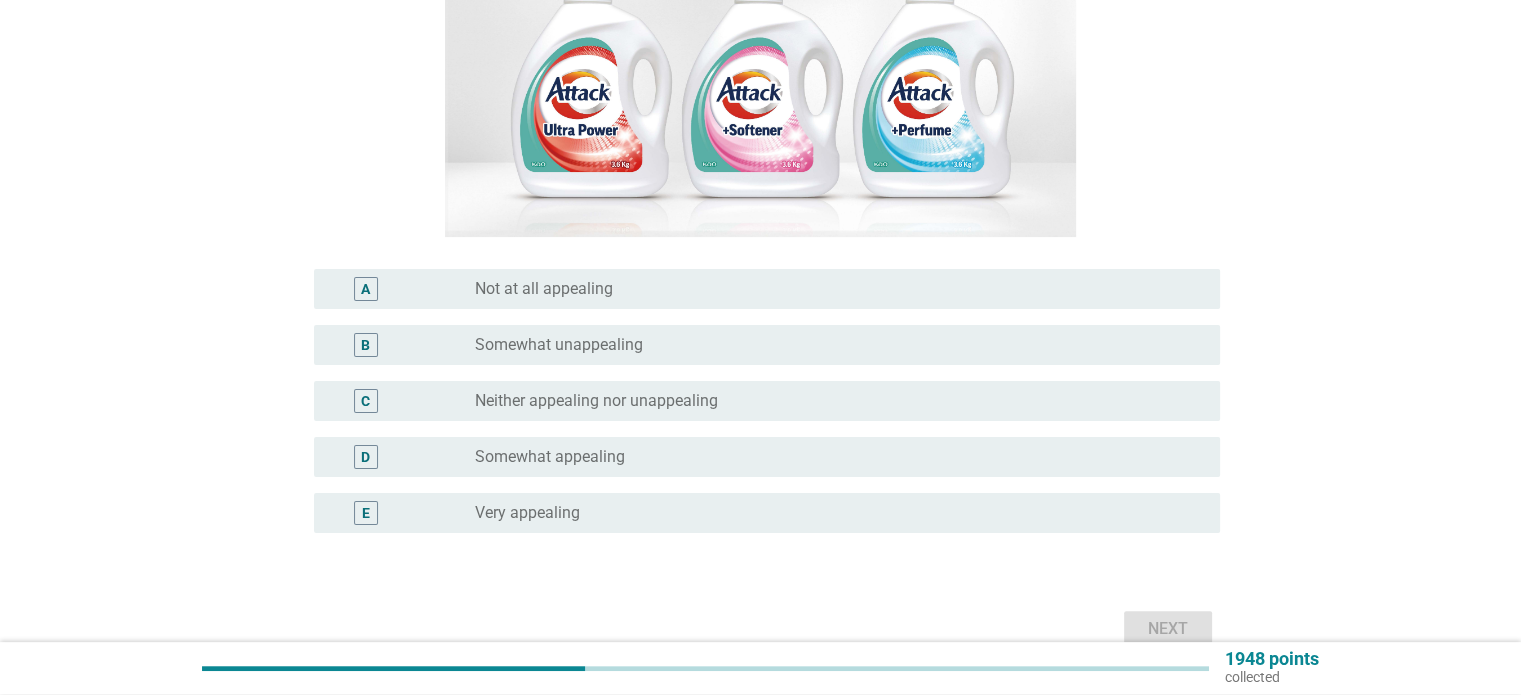 click on "Somewhat appealing" at bounding box center [550, 457] 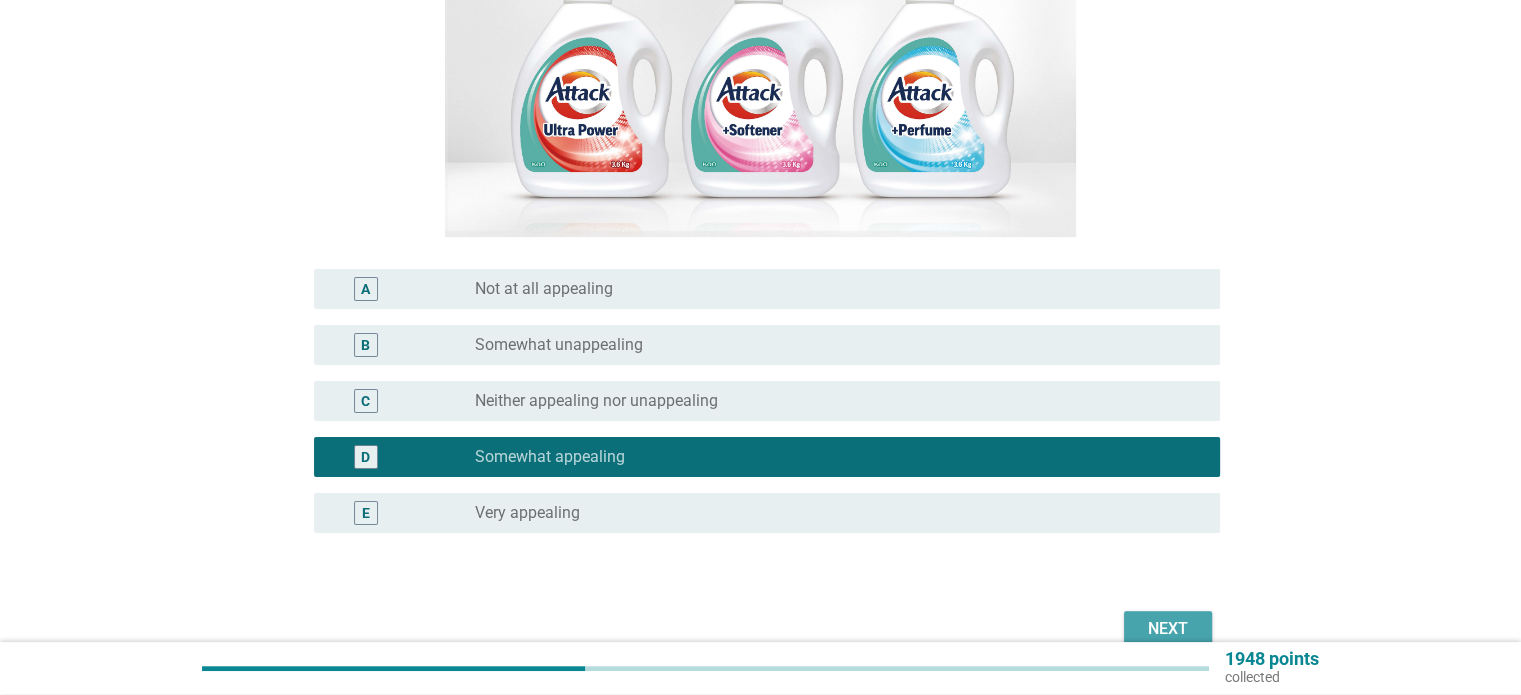 click on "Next" at bounding box center [1168, 629] 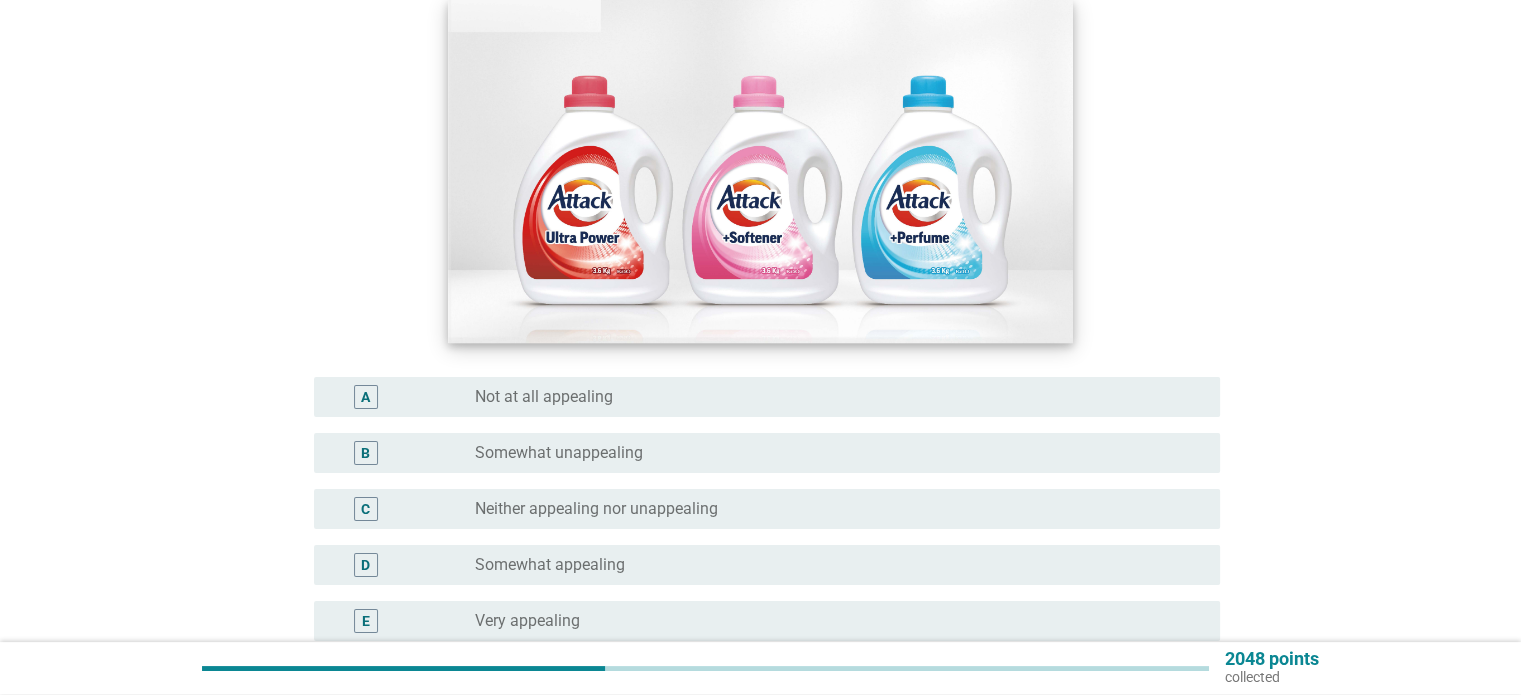 scroll, scrollTop: 300, scrollLeft: 0, axis: vertical 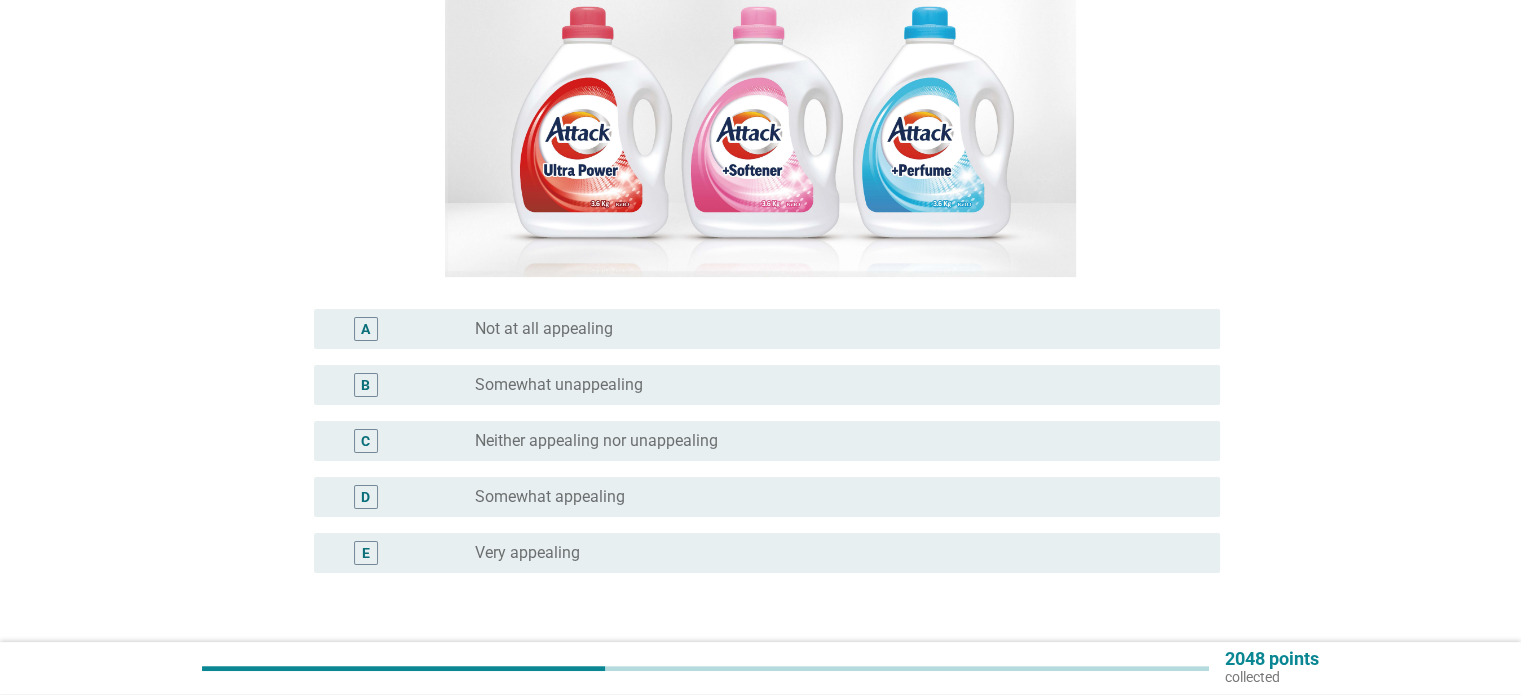 click on "radio_button_unchecked Somewhat appealing" at bounding box center (839, 497) 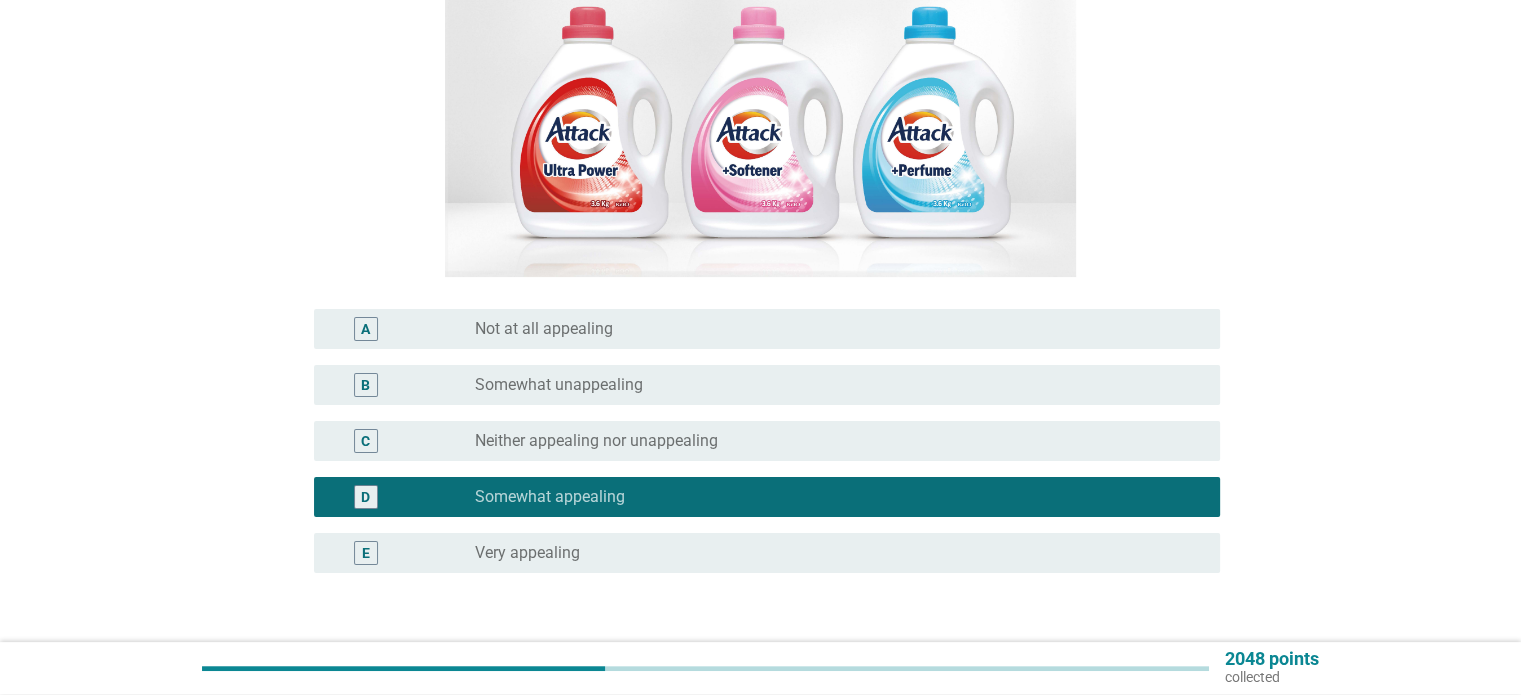 scroll, scrollTop: 440, scrollLeft: 0, axis: vertical 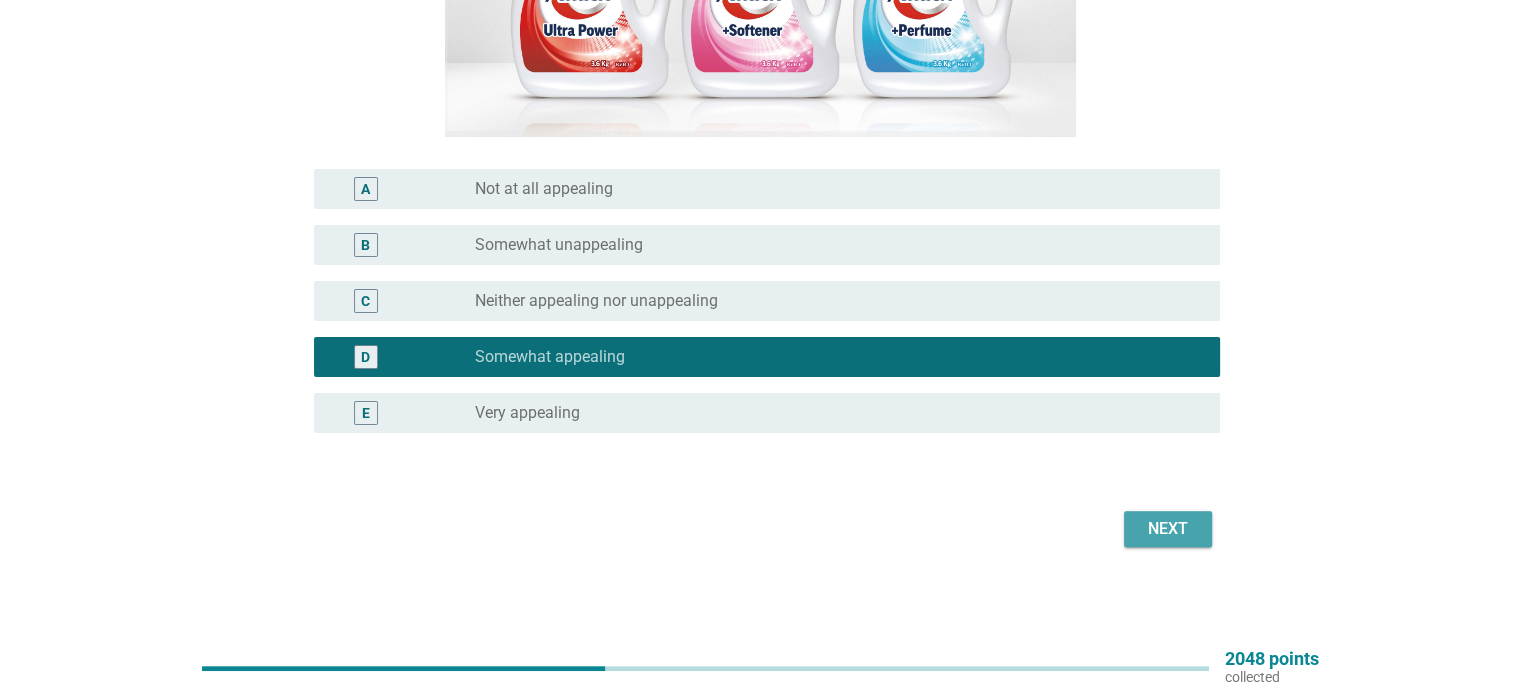 click on "Next" at bounding box center [1168, 529] 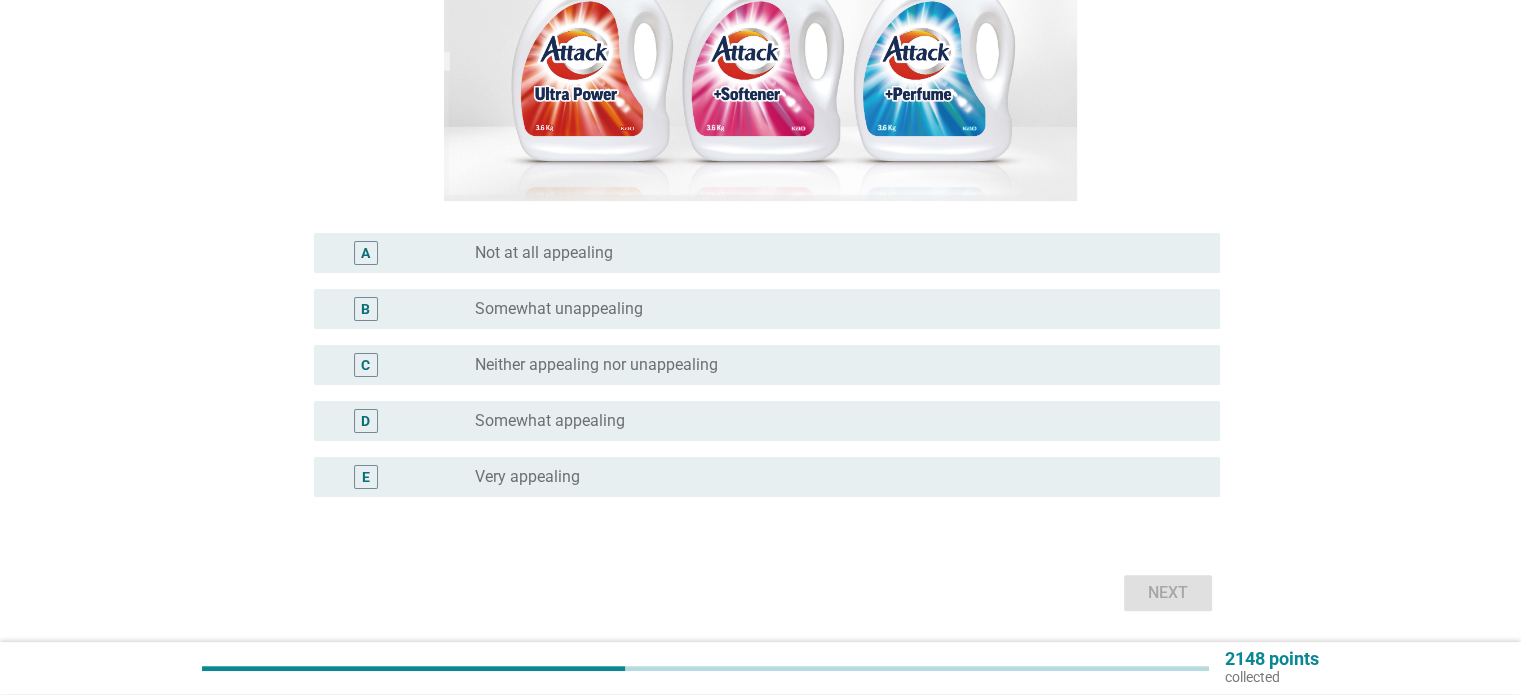 scroll, scrollTop: 400, scrollLeft: 0, axis: vertical 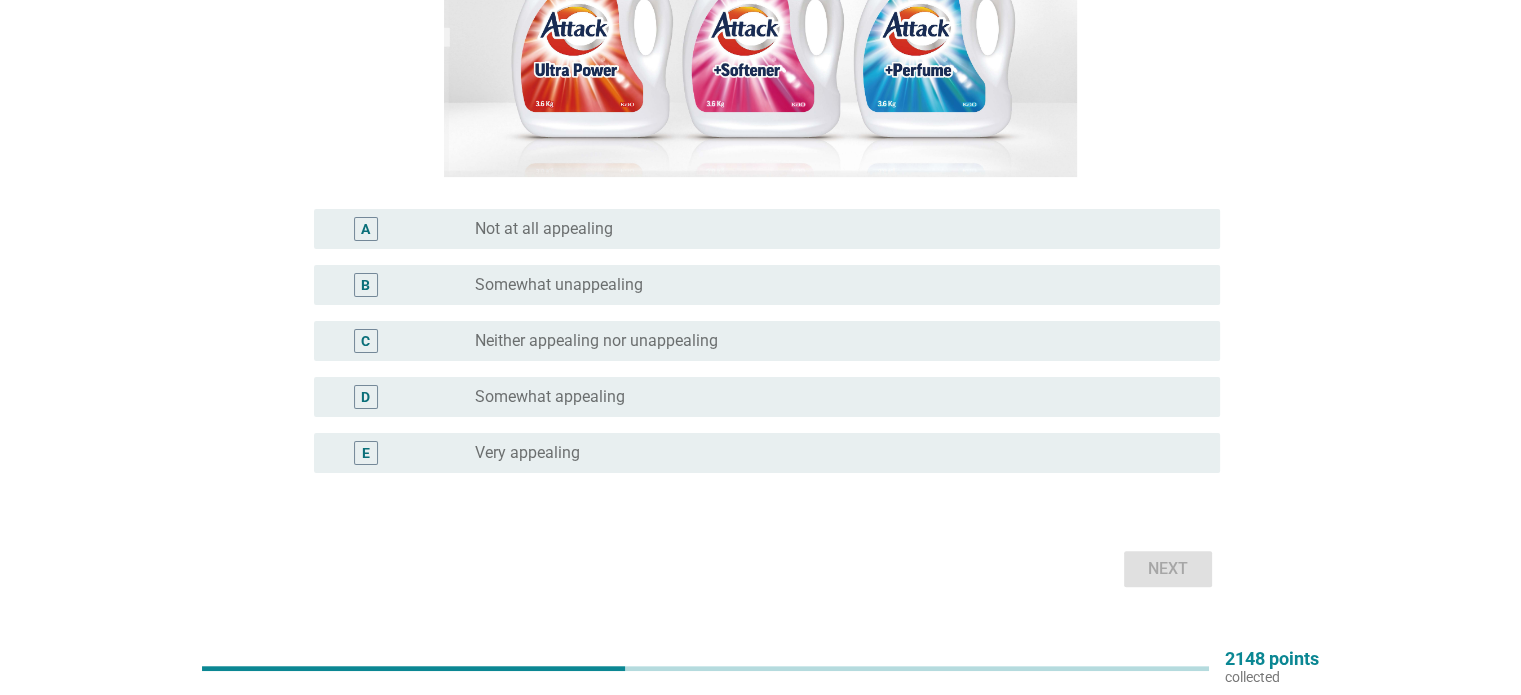 click on "Very appealing" at bounding box center (527, 453) 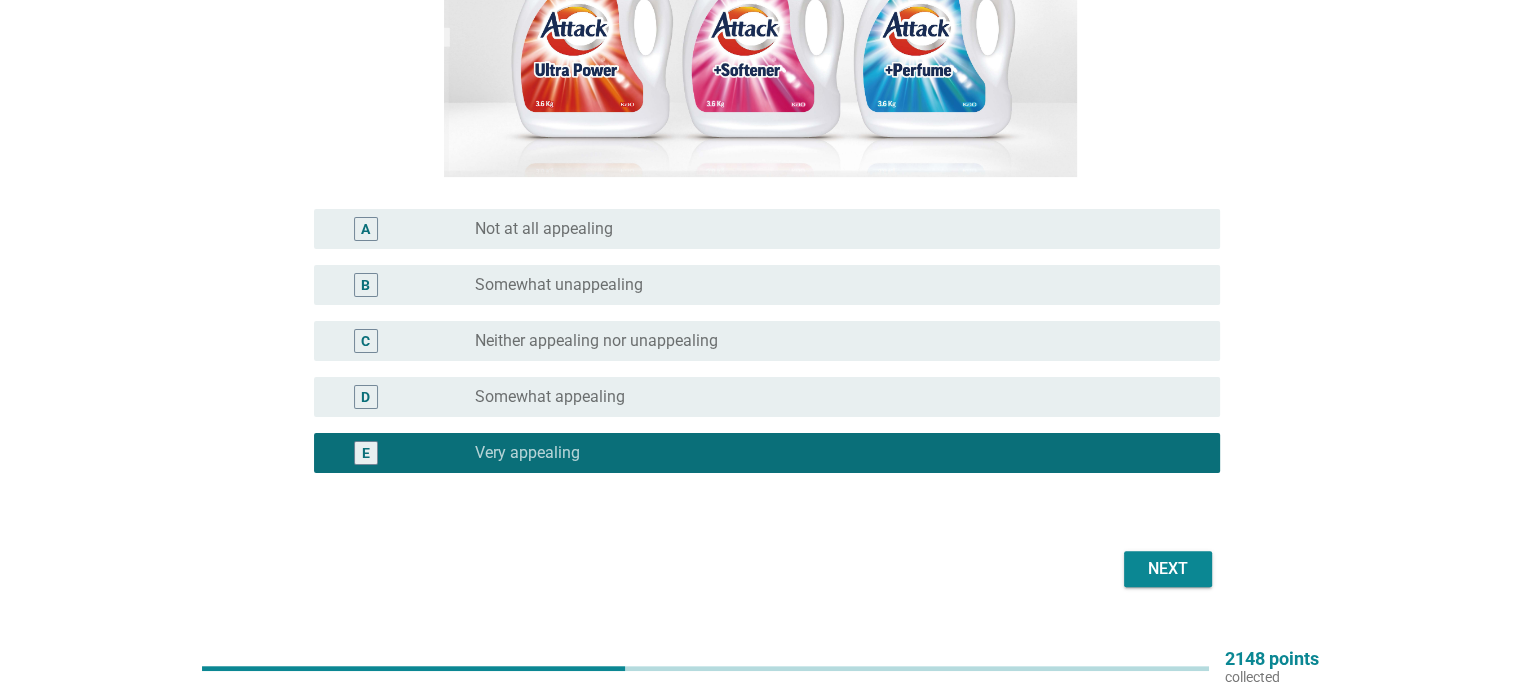 click on "Next" at bounding box center (1168, 569) 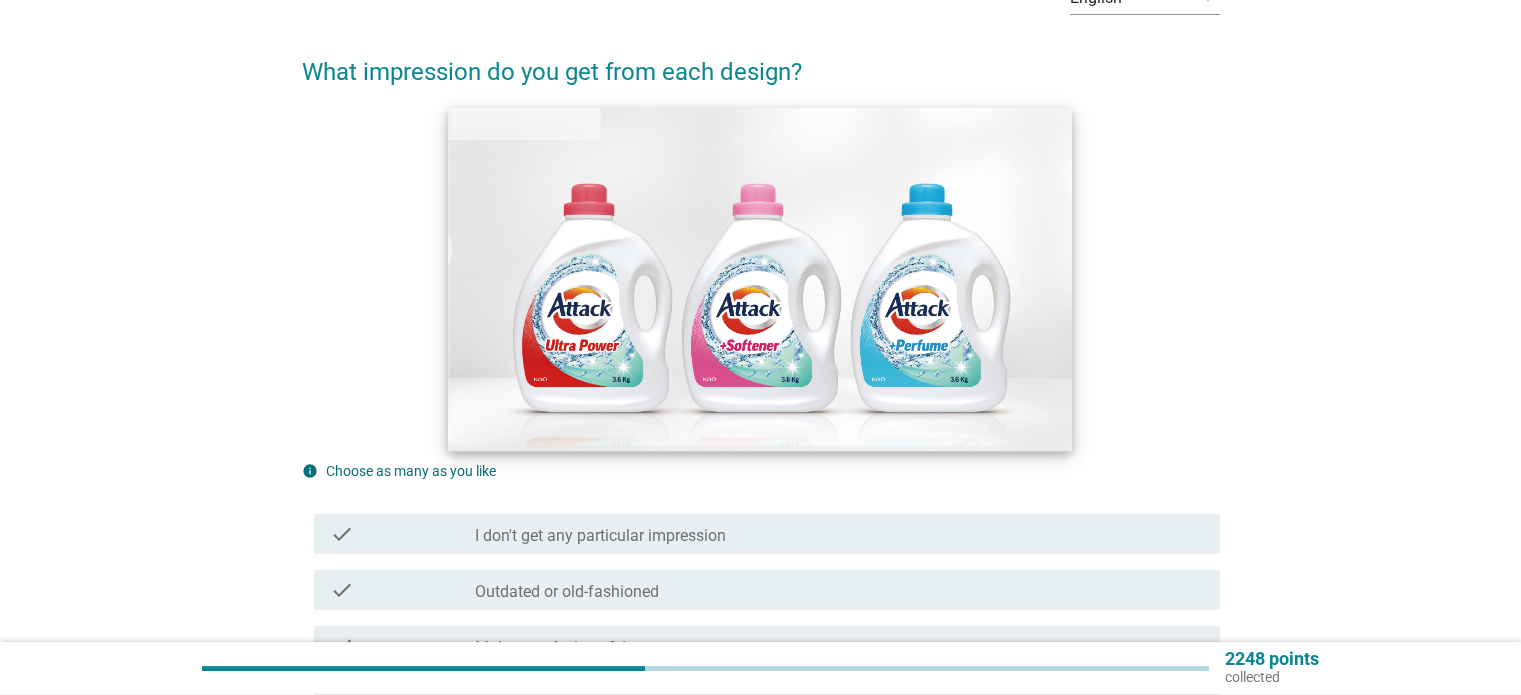 scroll, scrollTop: 300, scrollLeft: 0, axis: vertical 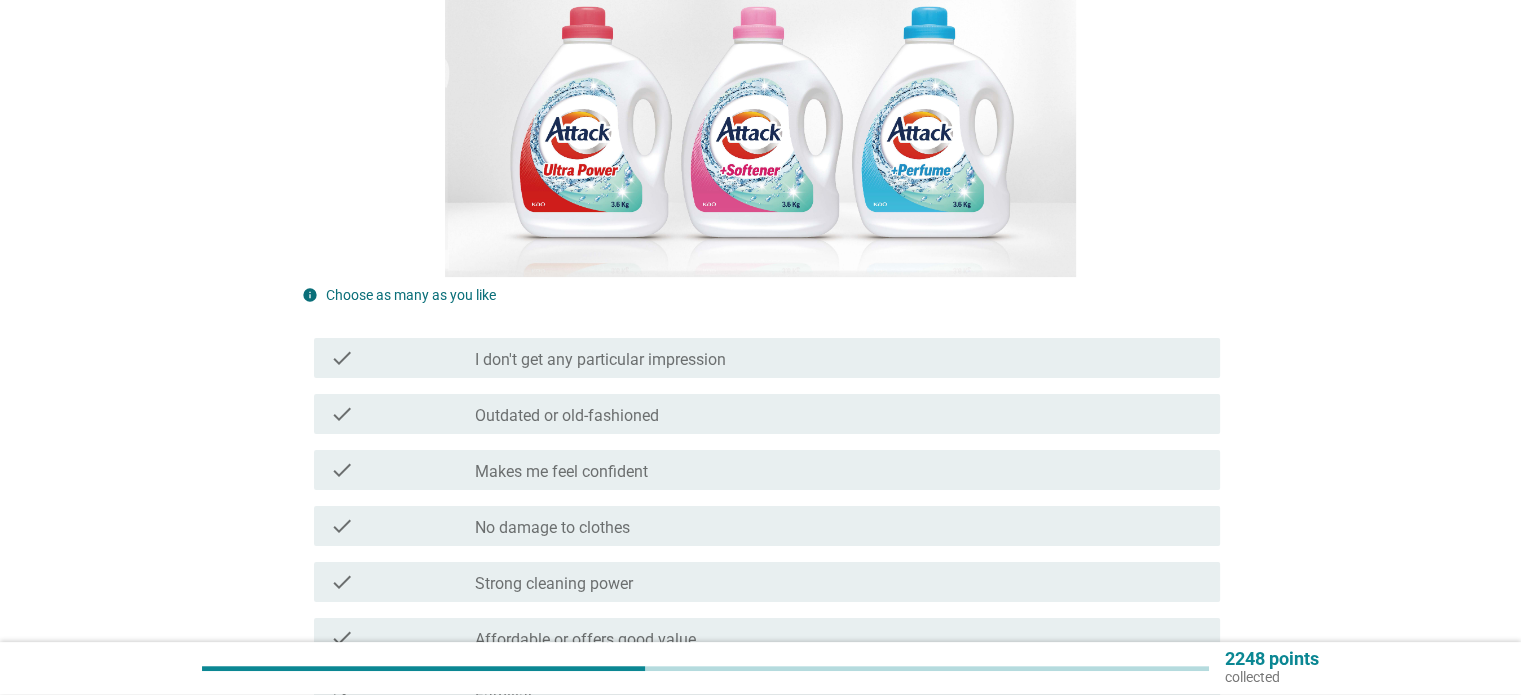 click on "Strong cleaning power" at bounding box center [554, 584] 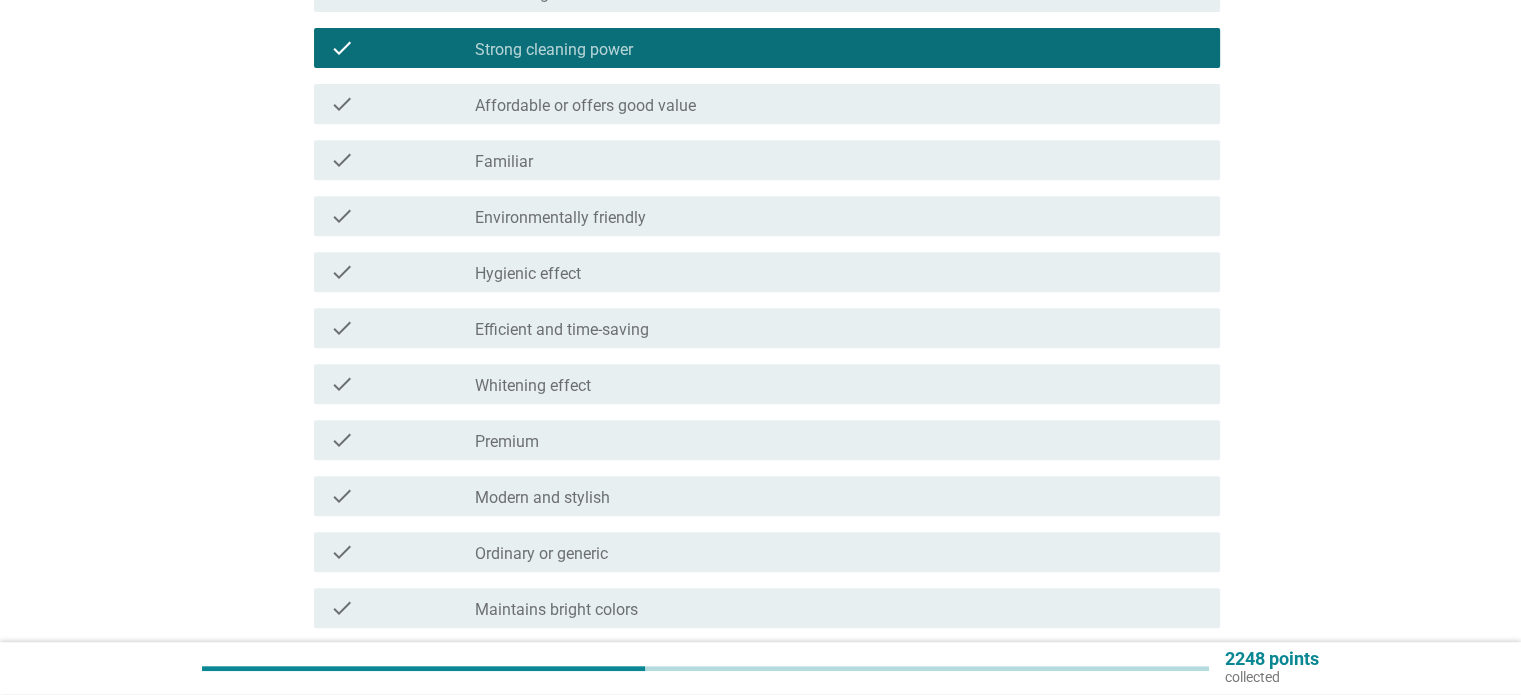 scroll, scrollTop: 1100, scrollLeft: 0, axis: vertical 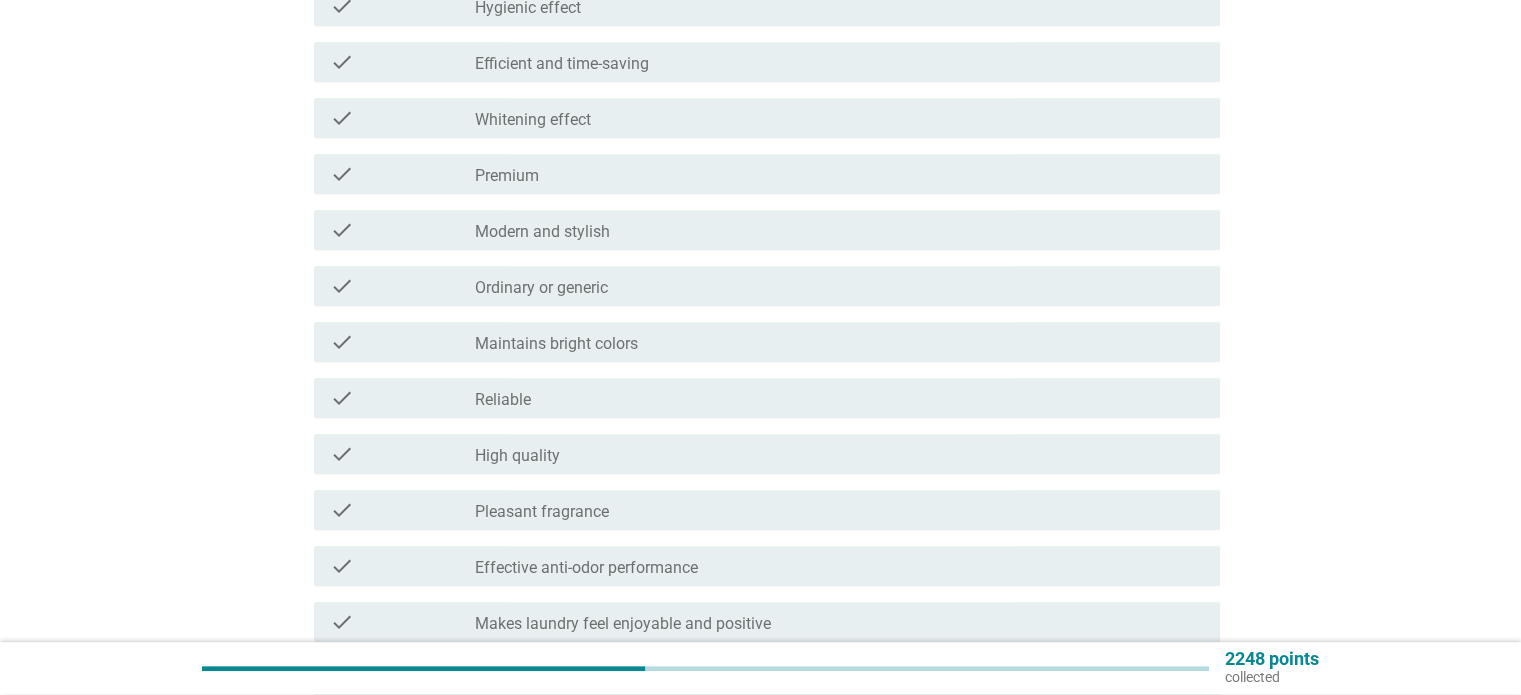 click on "Effective anti-odor performance" at bounding box center (586, 568) 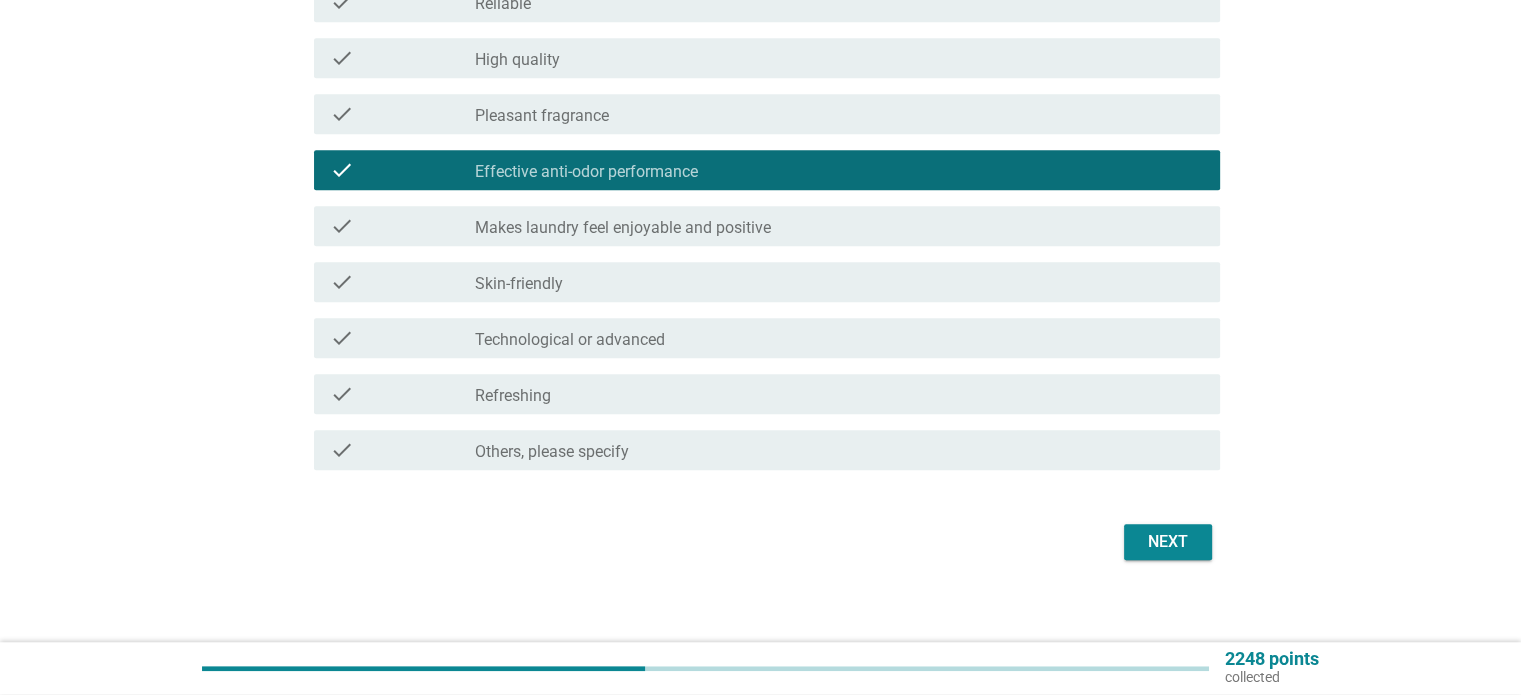 scroll, scrollTop: 1500, scrollLeft: 0, axis: vertical 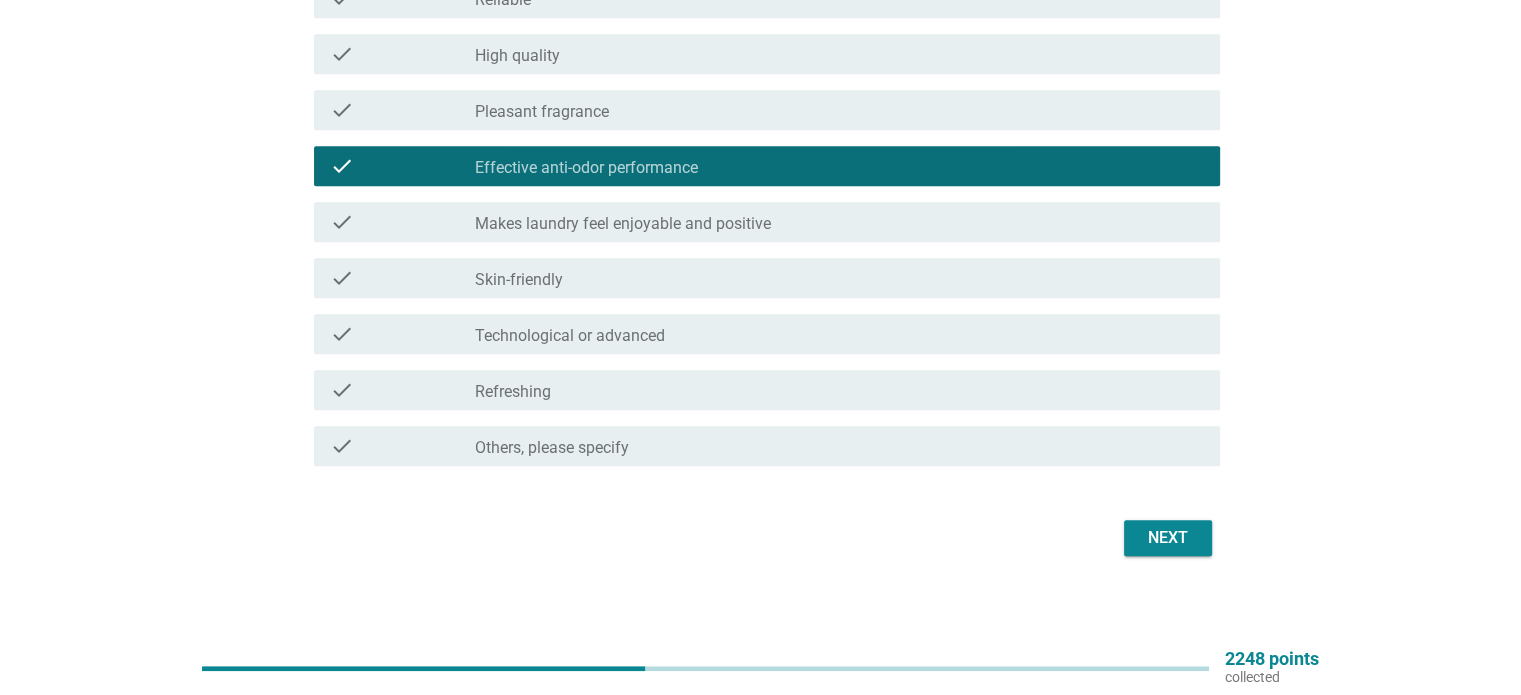 click on "Refreshing" at bounding box center (513, 392) 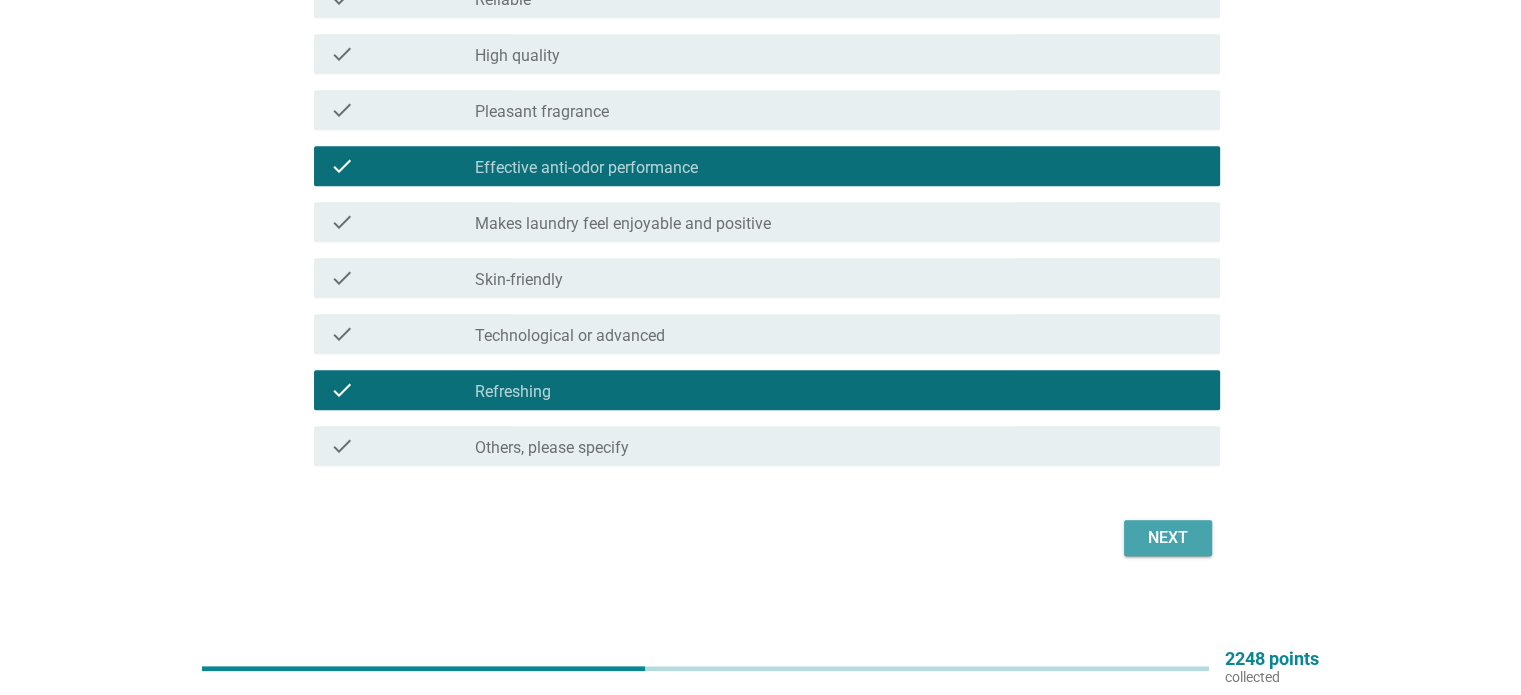 click on "Next" at bounding box center [1168, 538] 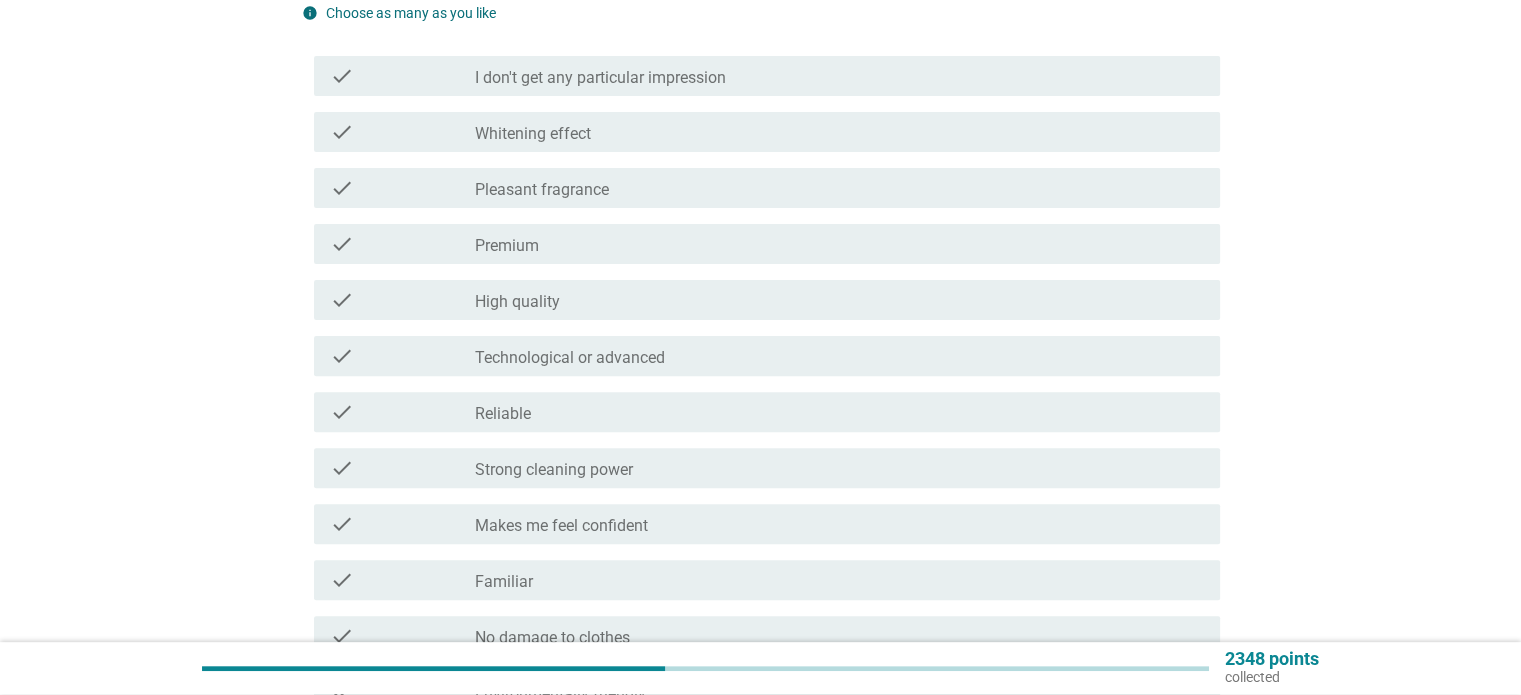 scroll, scrollTop: 600, scrollLeft: 0, axis: vertical 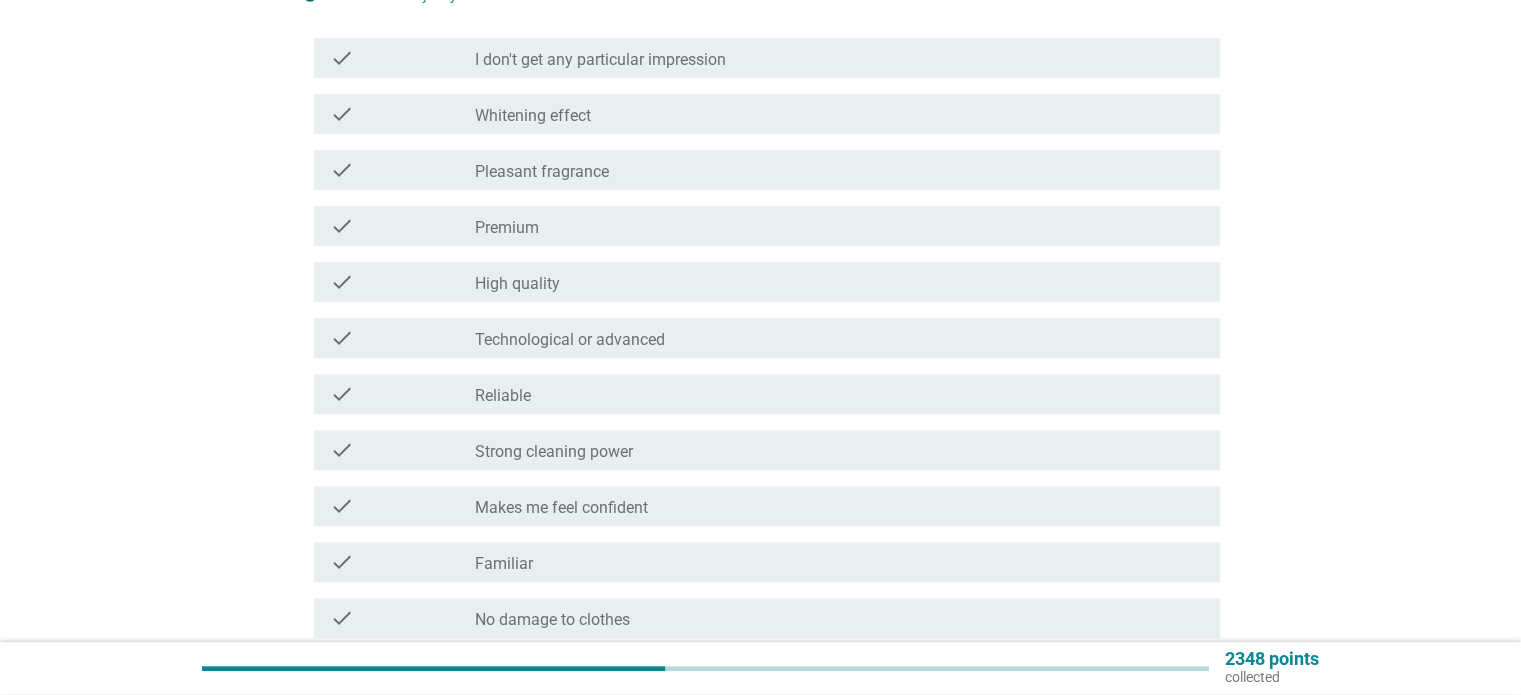 click on "check     check_box_outline_blank Reliable" at bounding box center [761, 394] 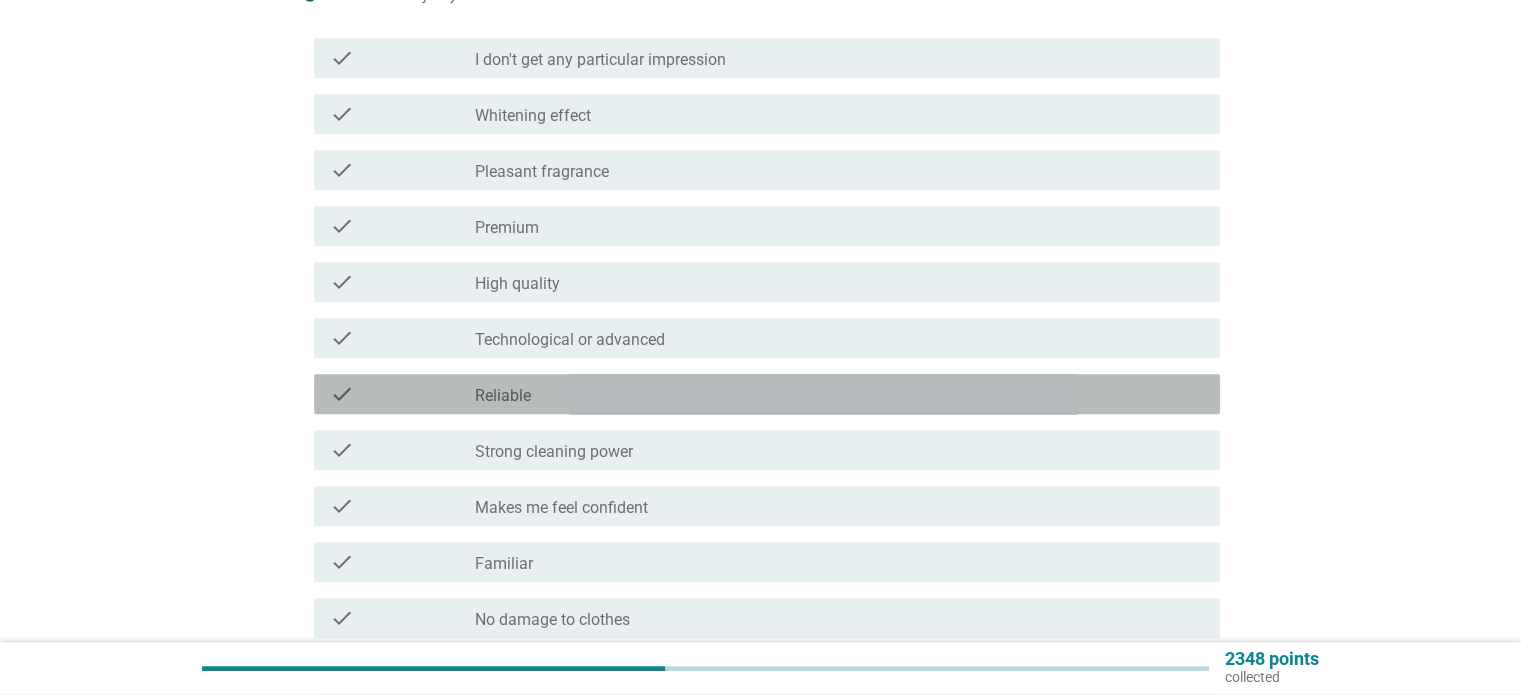 click on "check_box_outline_blank Reliable" at bounding box center (839, 394) 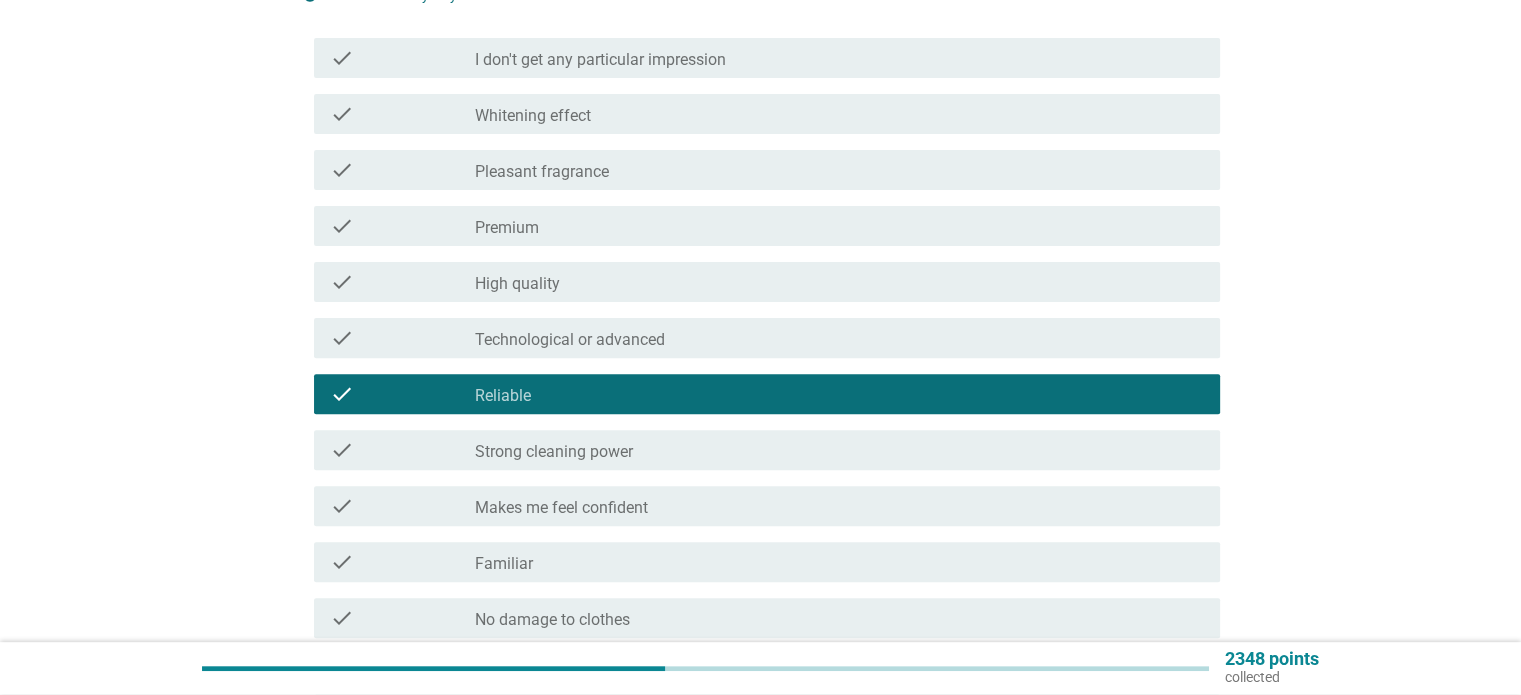 scroll, scrollTop: 800, scrollLeft: 0, axis: vertical 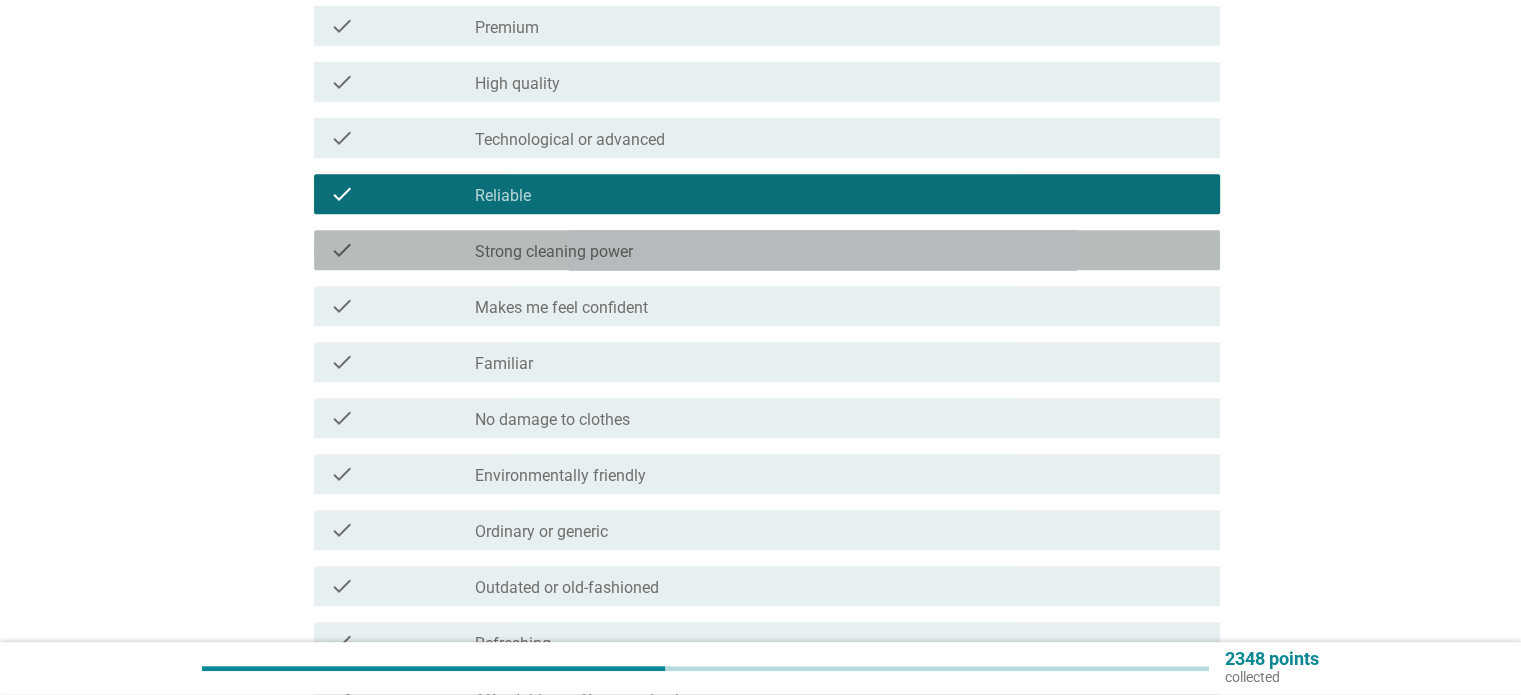 click on "Strong cleaning power" at bounding box center [554, 252] 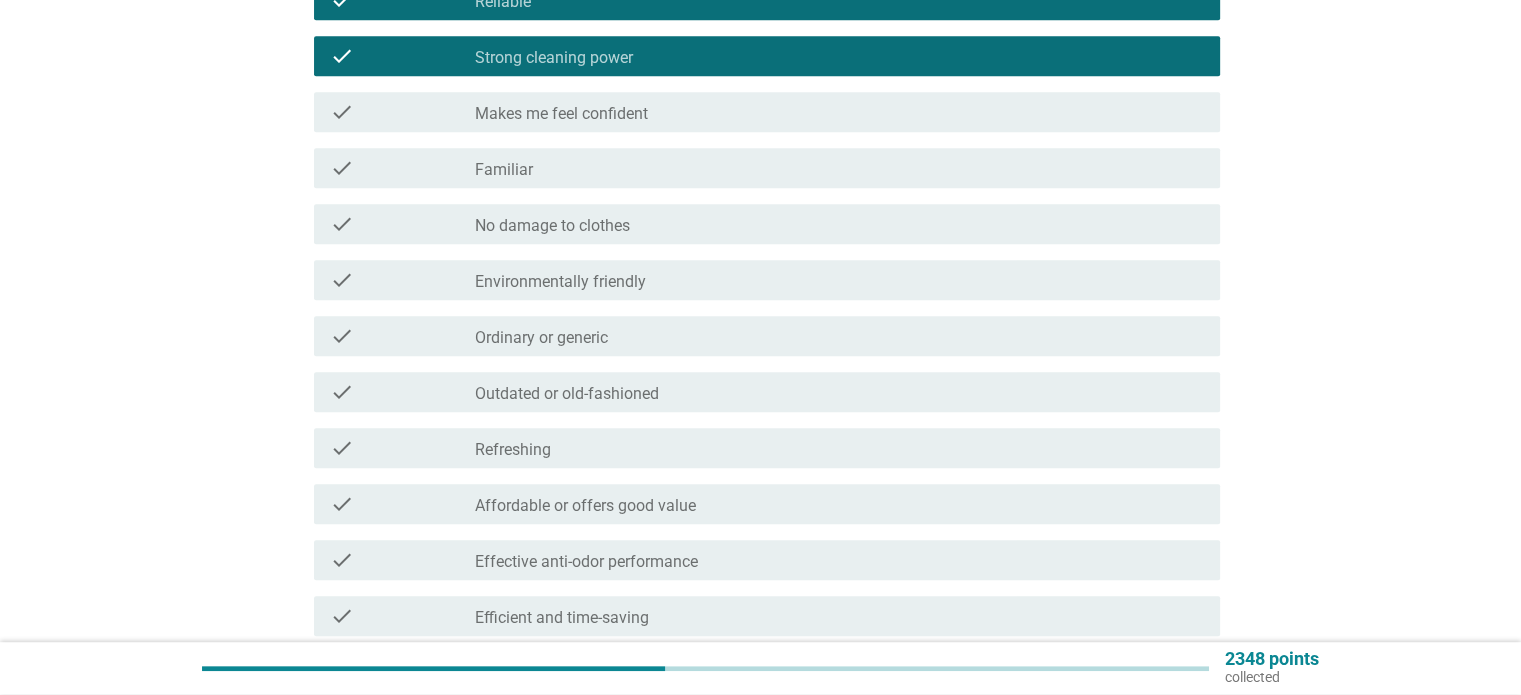 scroll, scrollTop: 1000, scrollLeft: 0, axis: vertical 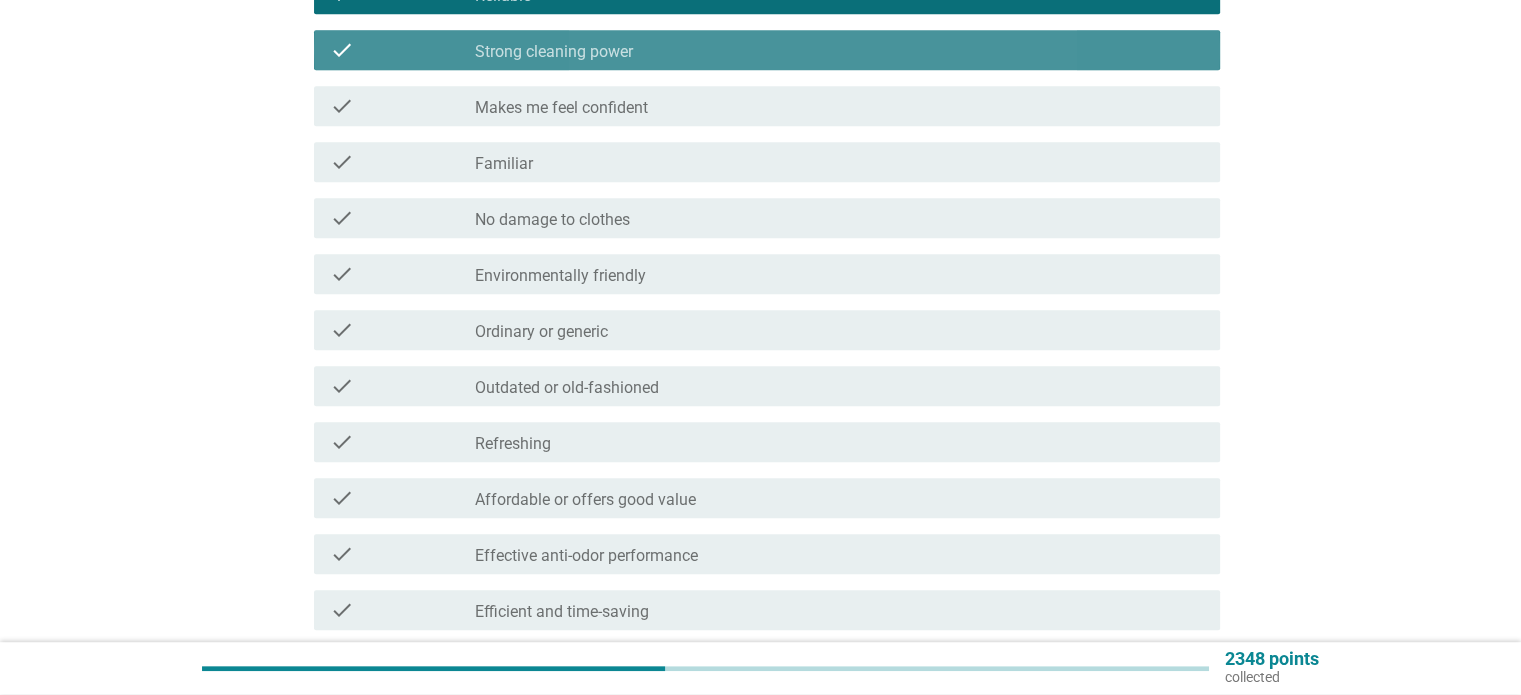 click on "Strong cleaning power" at bounding box center [554, 52] 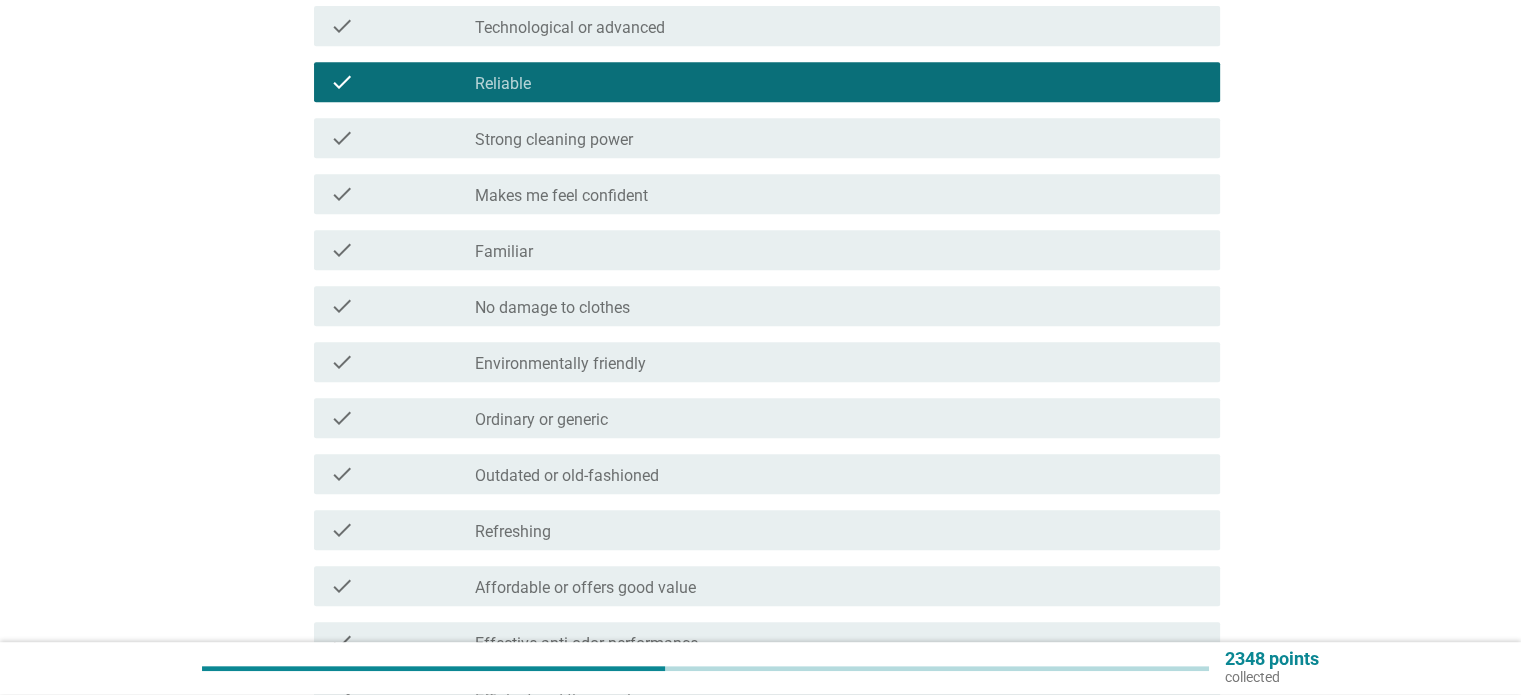 scroll, scrollTop: 1000, scrollLeft: 0, axis: vertical 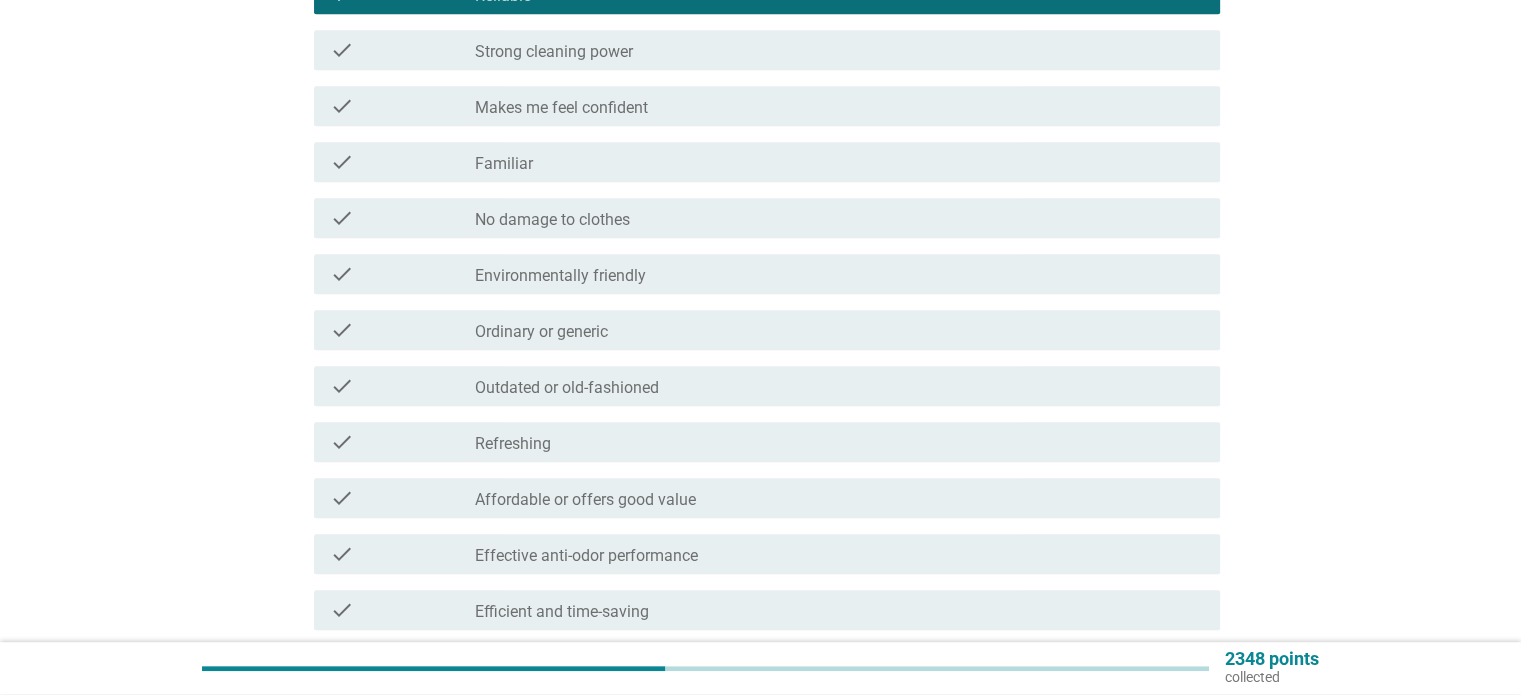 click on "check_box_outline_blank Refreshing" at bounding box center [839, 442] 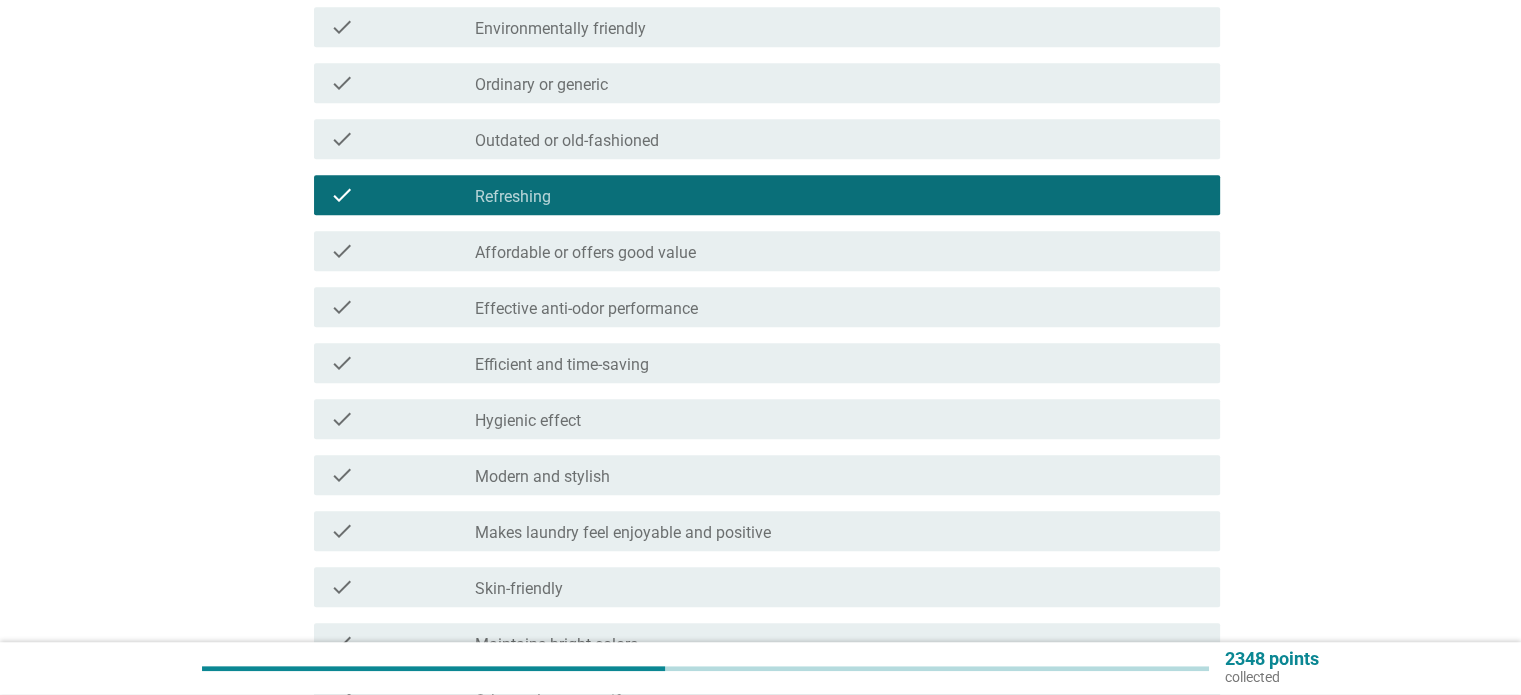 scroll, scrollTop: 1300, scrollLeft: 0, axis: vertical 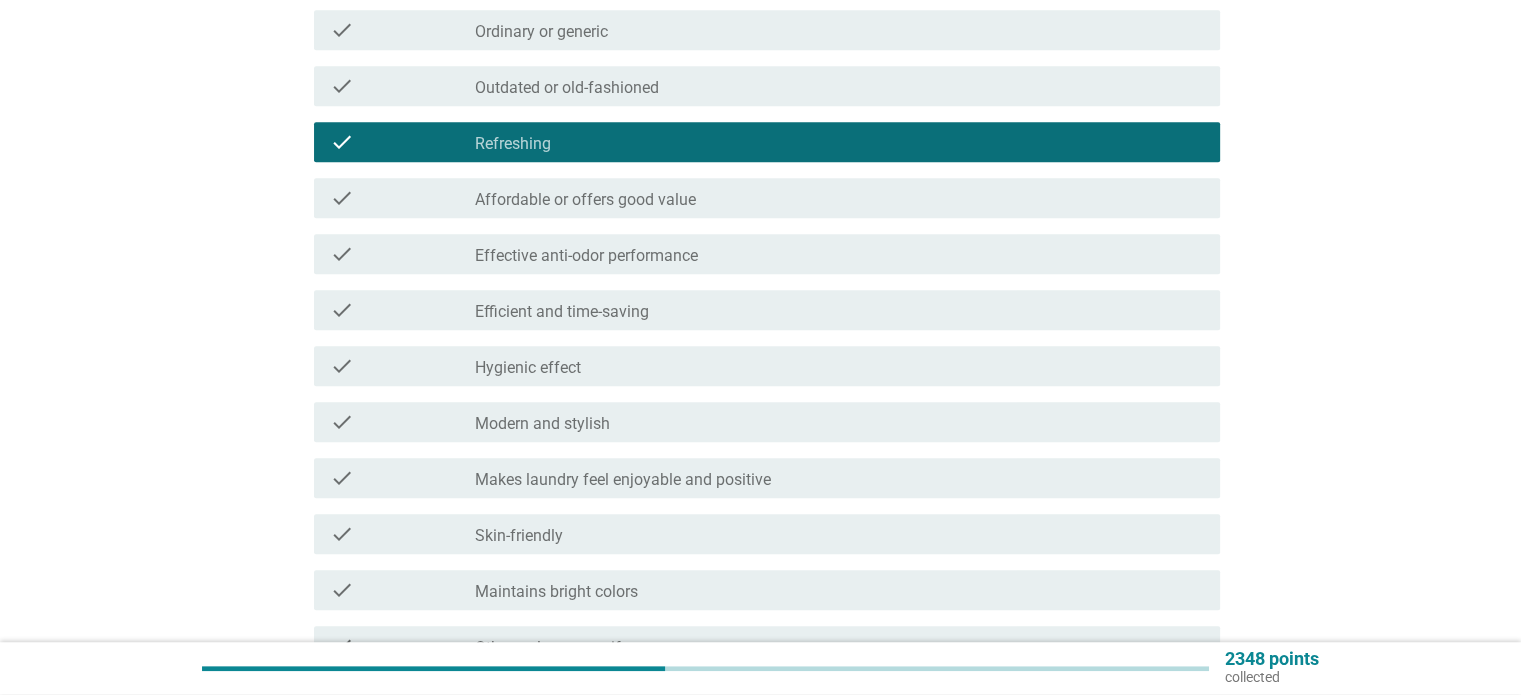 click on "Effective anti-odor performance" at bounding box center (586, 256) 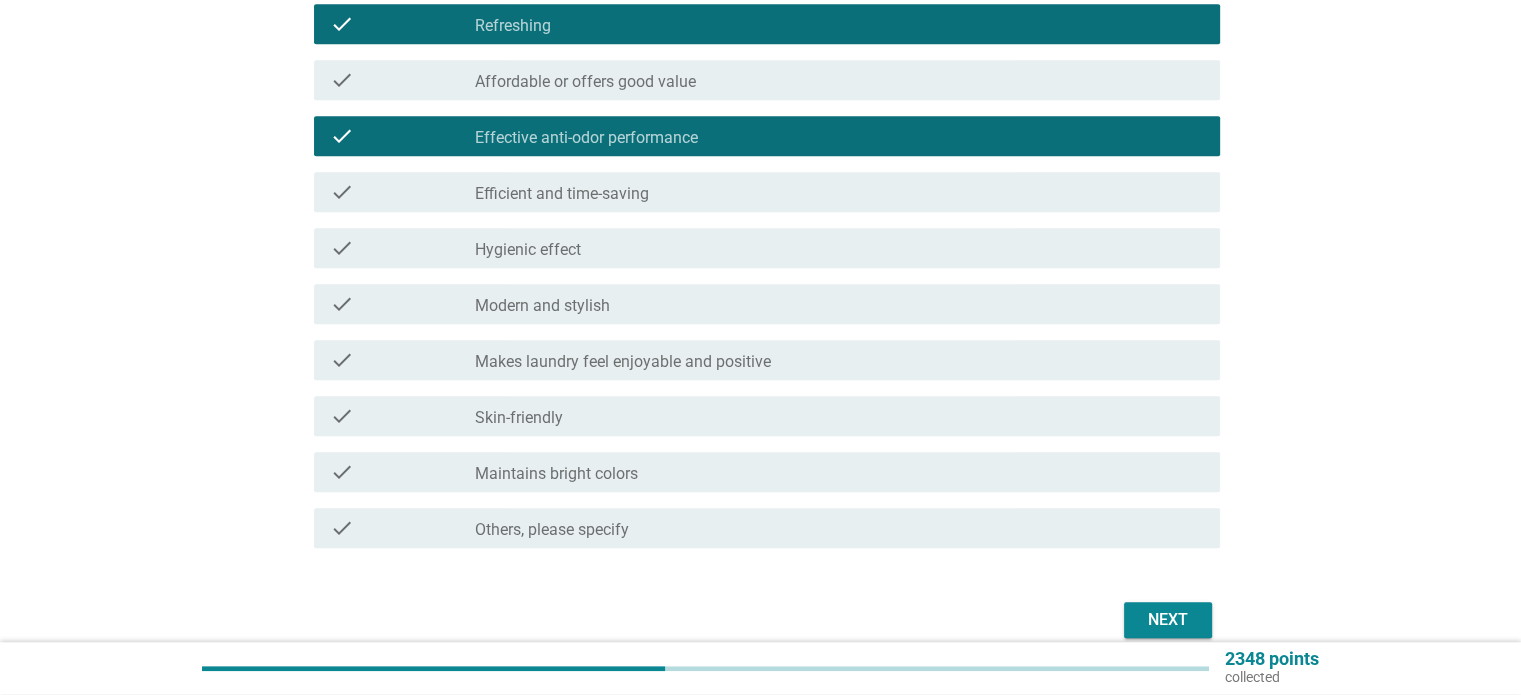 scroll, scrollTop: 1509, scrollLeft: 0, axis: vertical 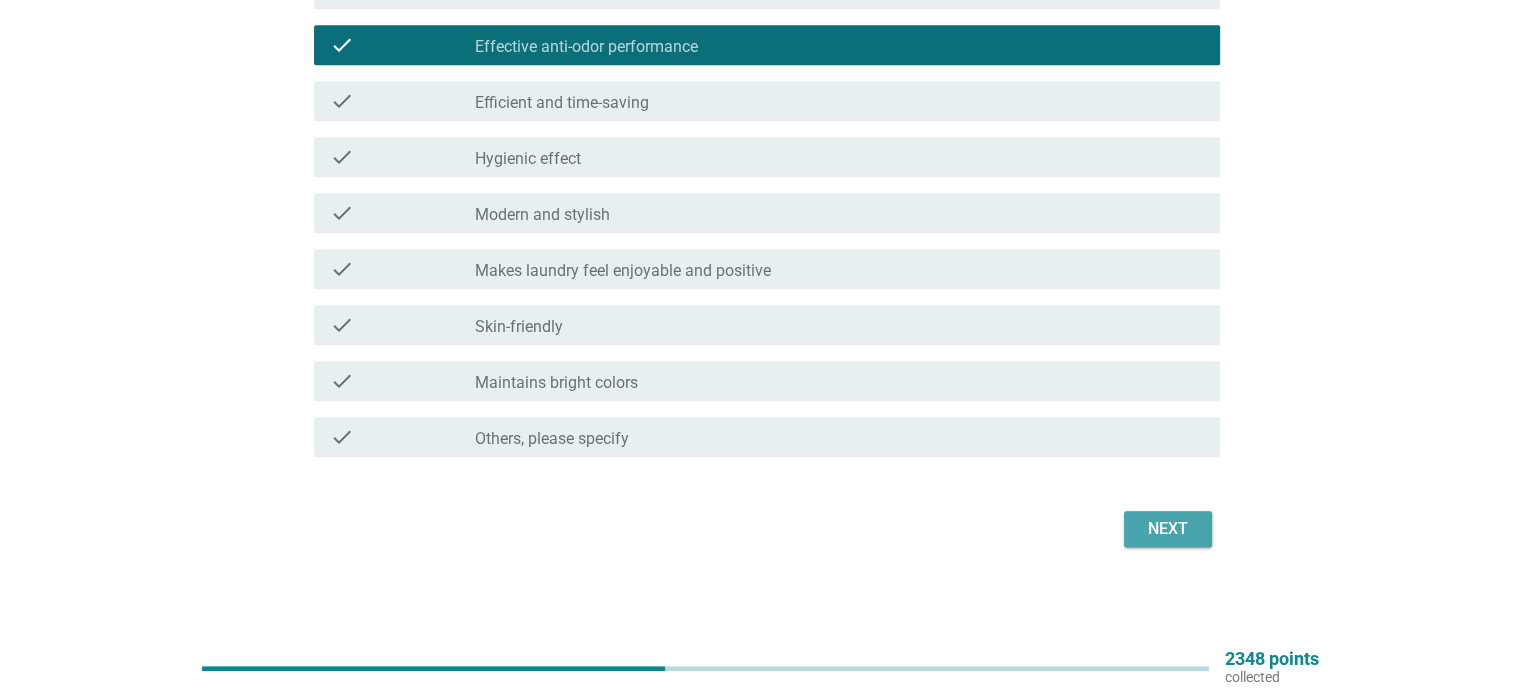 click on "Next" at bounding box center [1168, 529] 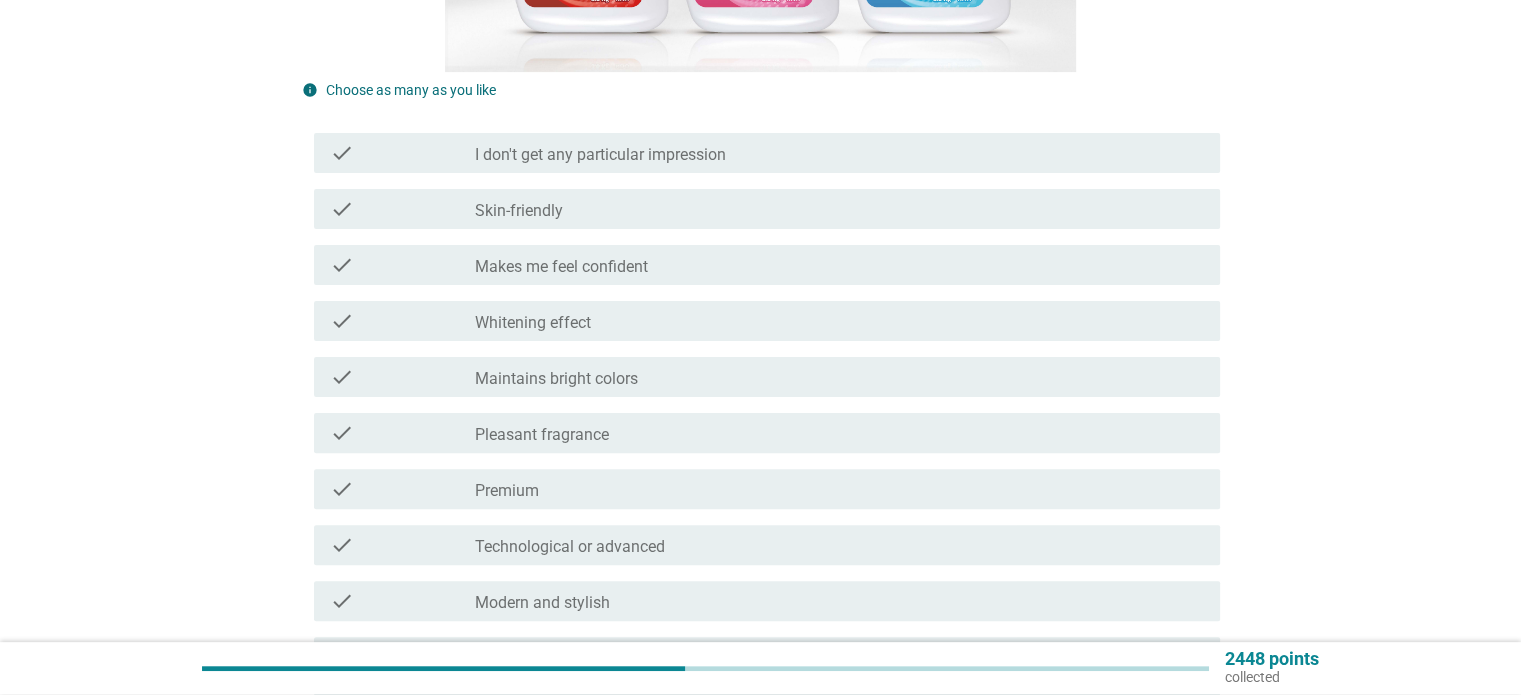 scroll, scrollTop: 800, scrollLeft: 0, axis: vertical 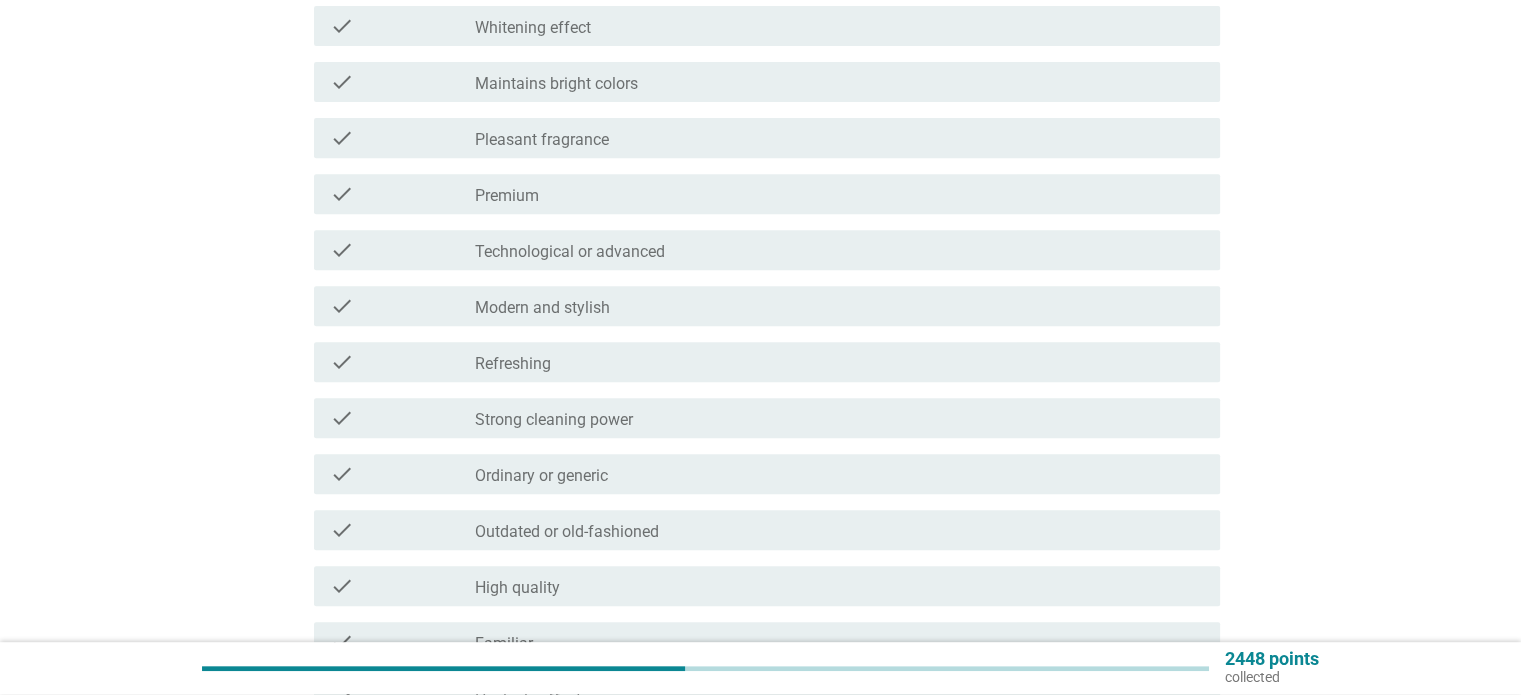 click on "check     check_box_outline_blank Technological or advanced" at bounding box center [767, 250] 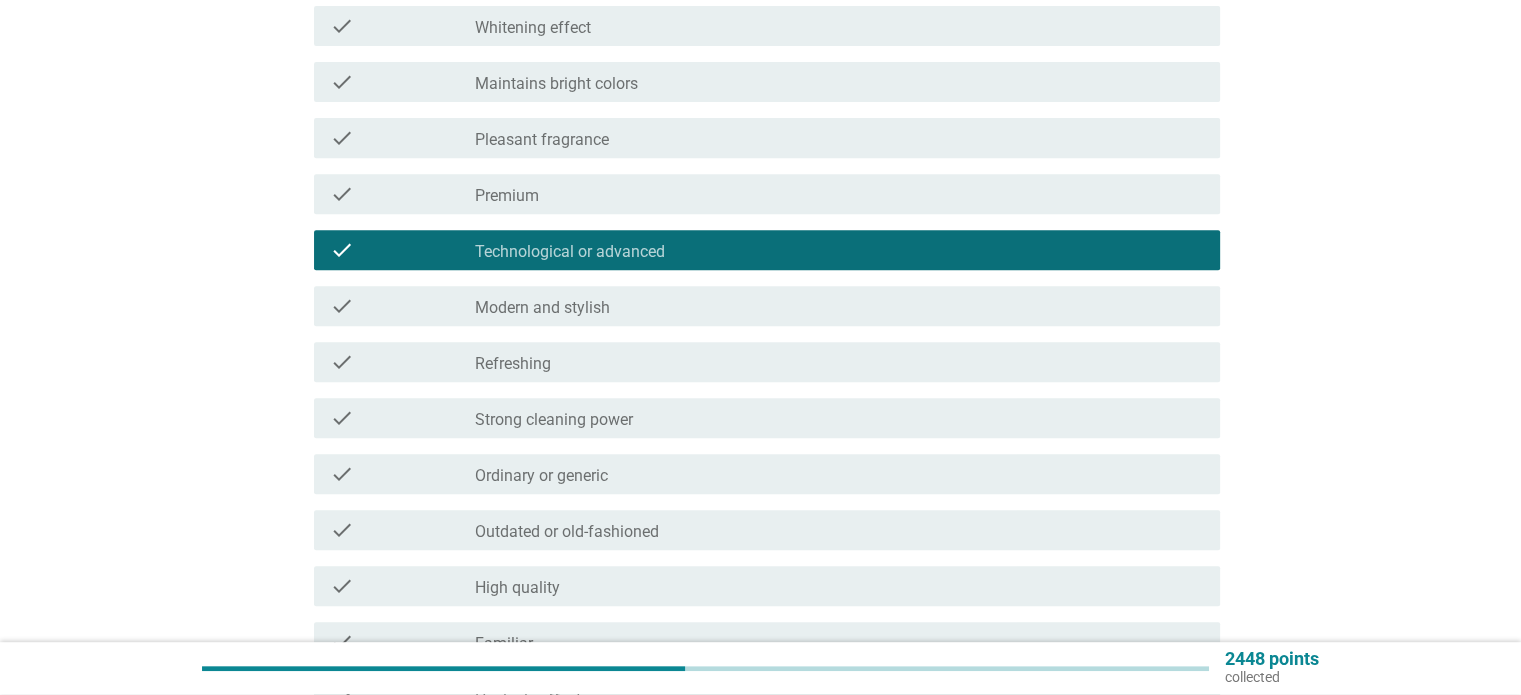 click on "Modern and stylish" at bounding box center (542, 308) 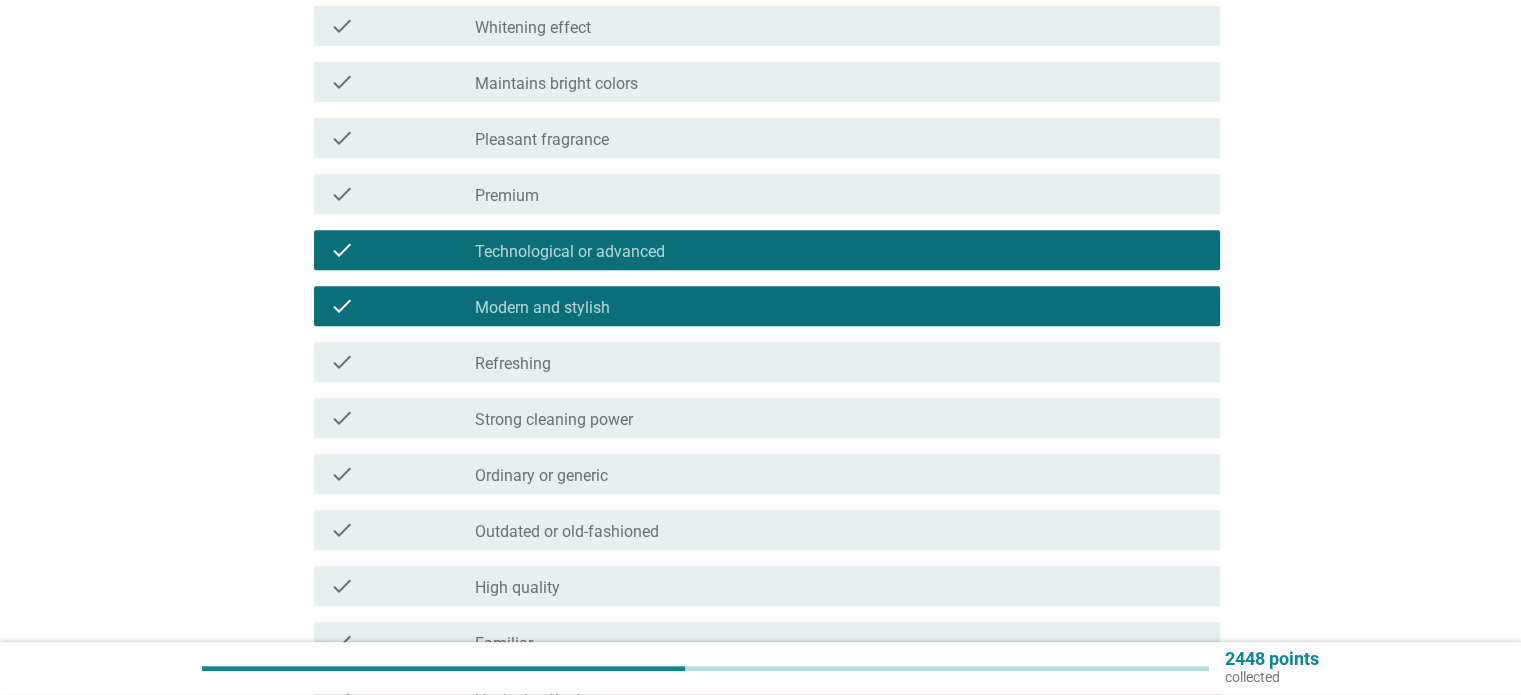 click on "check_box_outline_blank Refreshing" at bounding box center (839, 362) 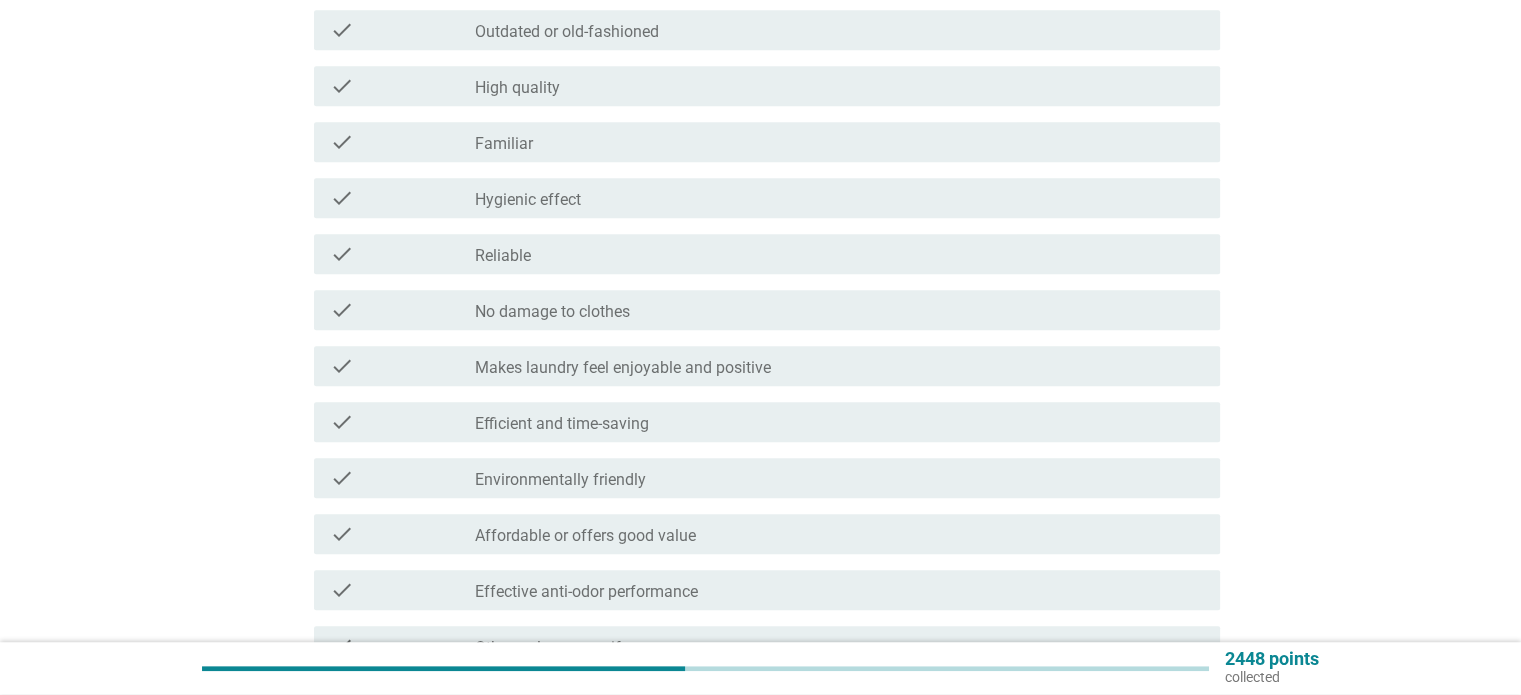 scroll, scrollTop: 1400, scrollLeft: 0, axis: vertical 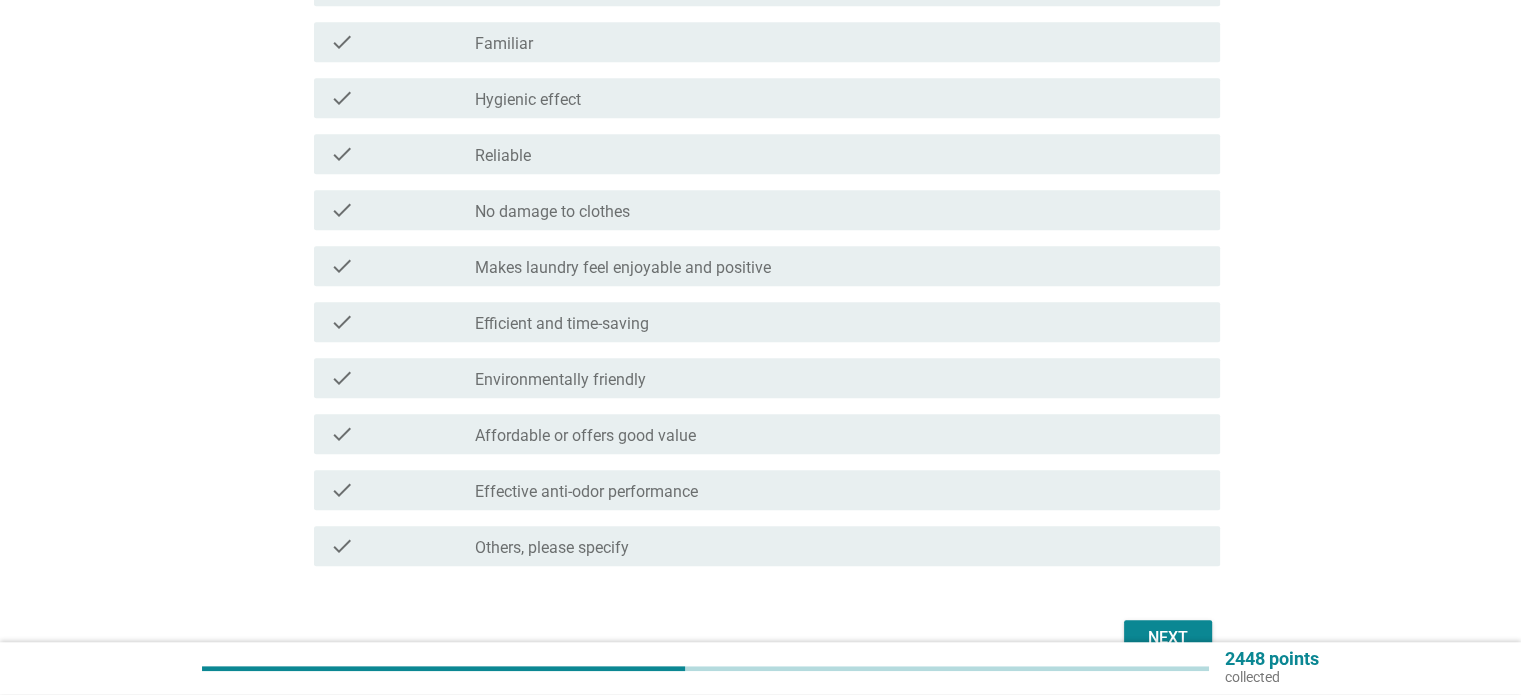 click on "Environmentally friendly" at bounding box center (560, 380) 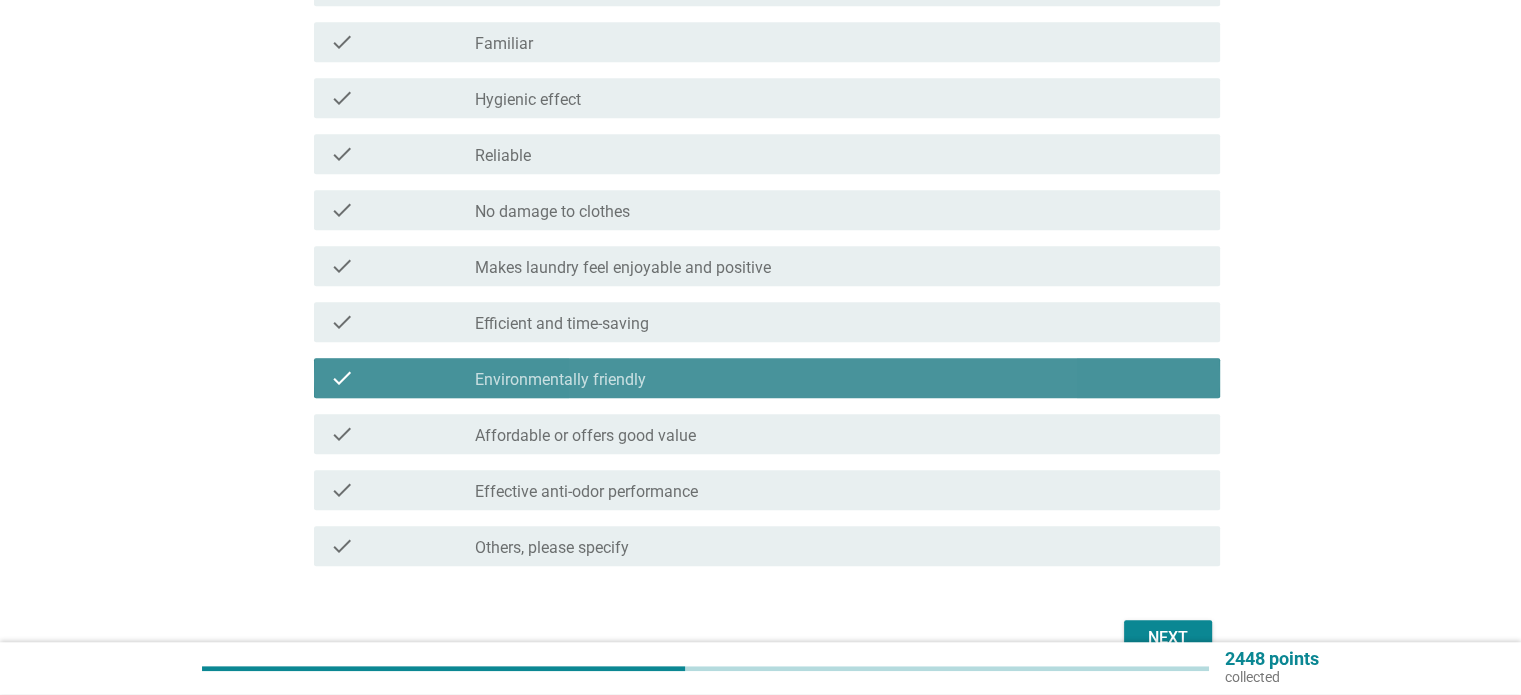 click on "Environmentally friendly" at bounding box center (560, 380) 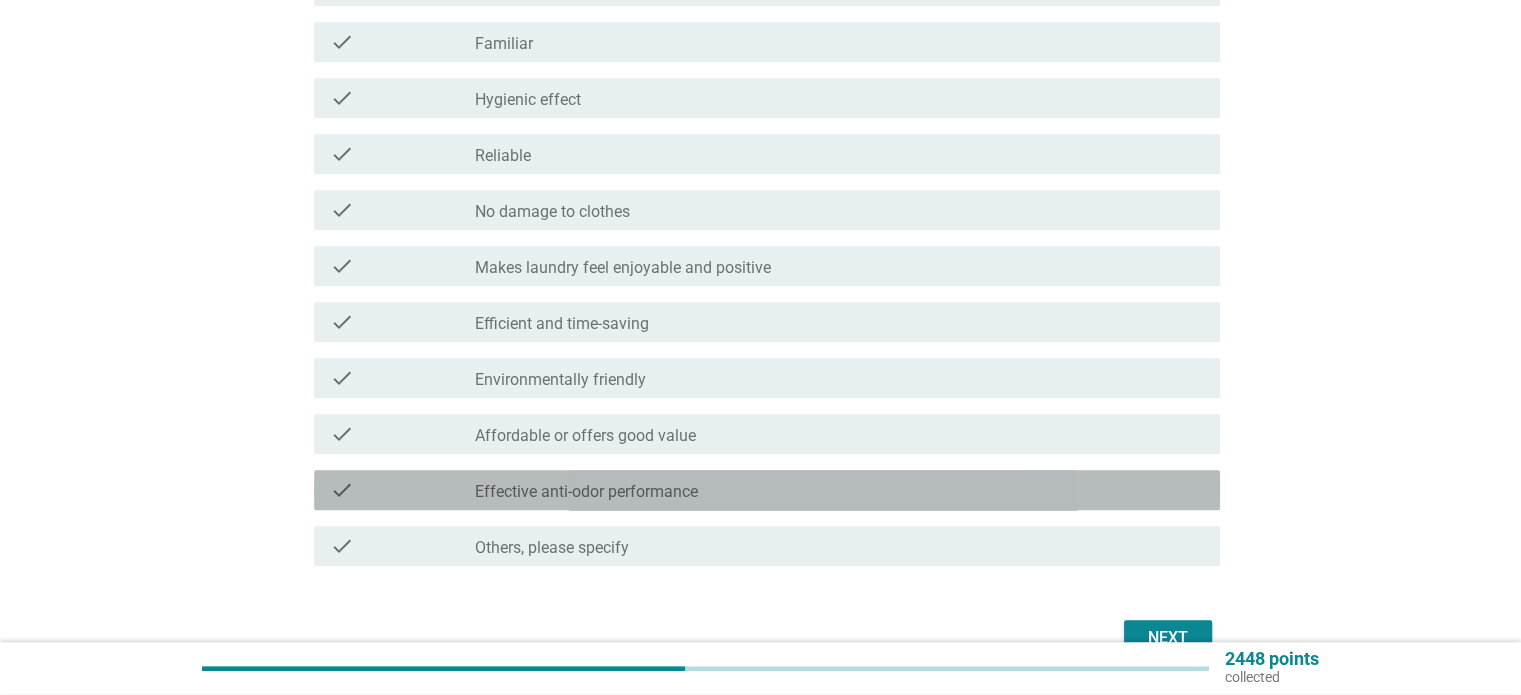 click on "Effective anti-odor performance" at bounding box center (586, 492) 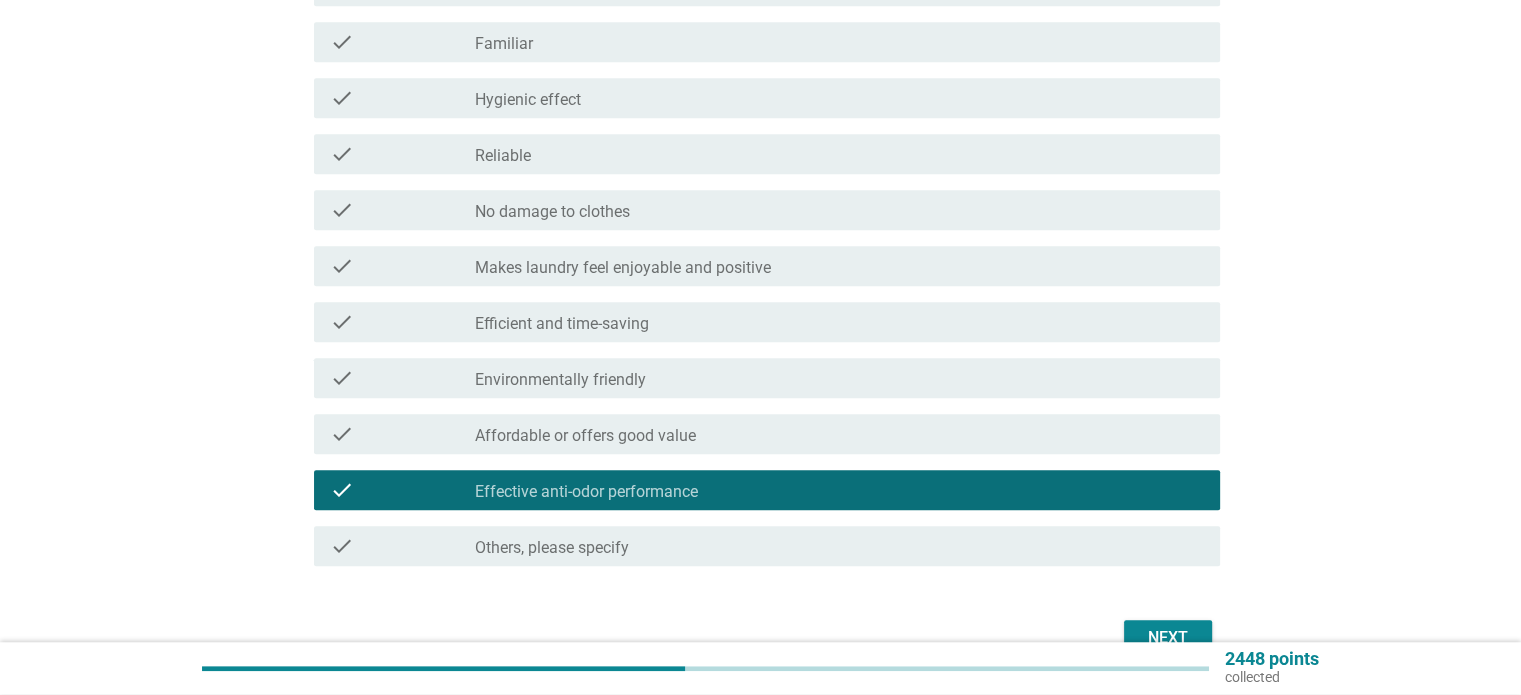 click on "Next" at bounding box center [1168, 638] 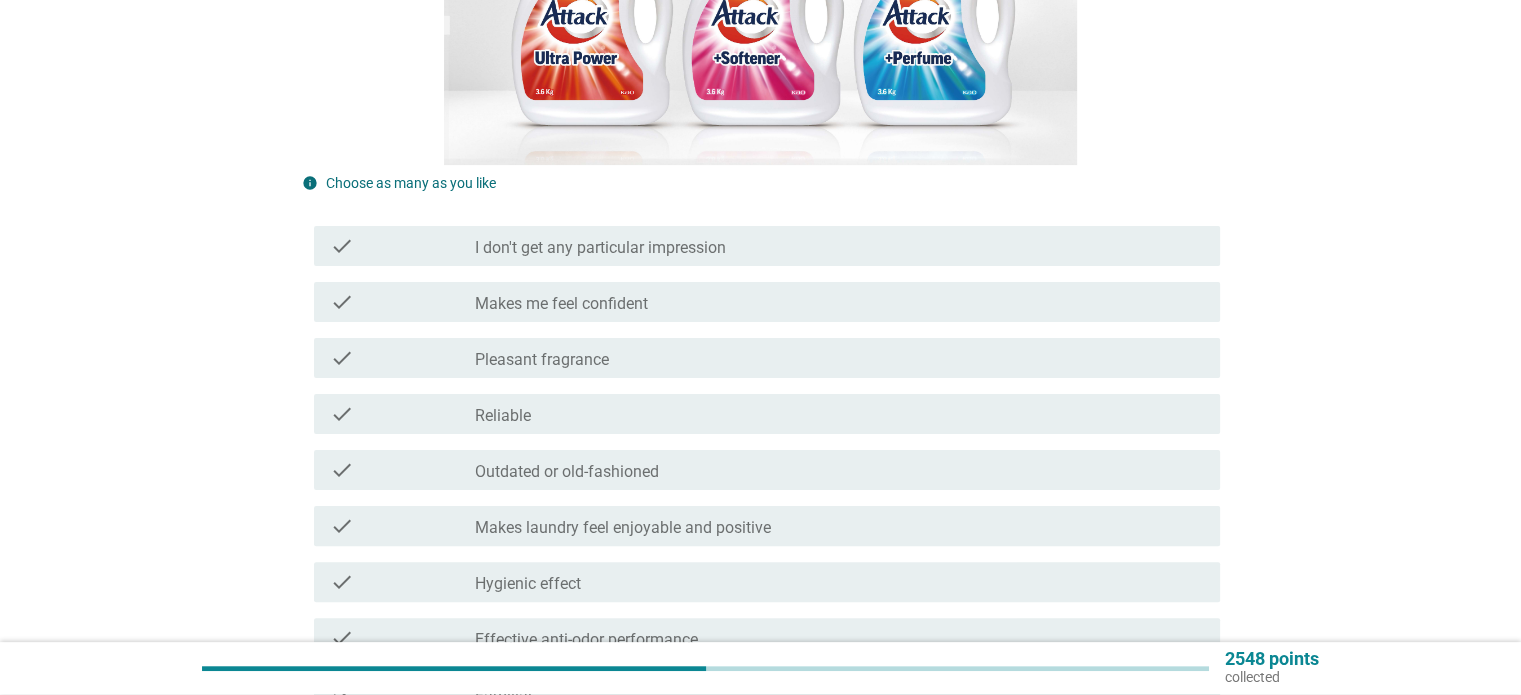 scroll, scrollTop: 700, scrollLeft: 0, axis: vertical 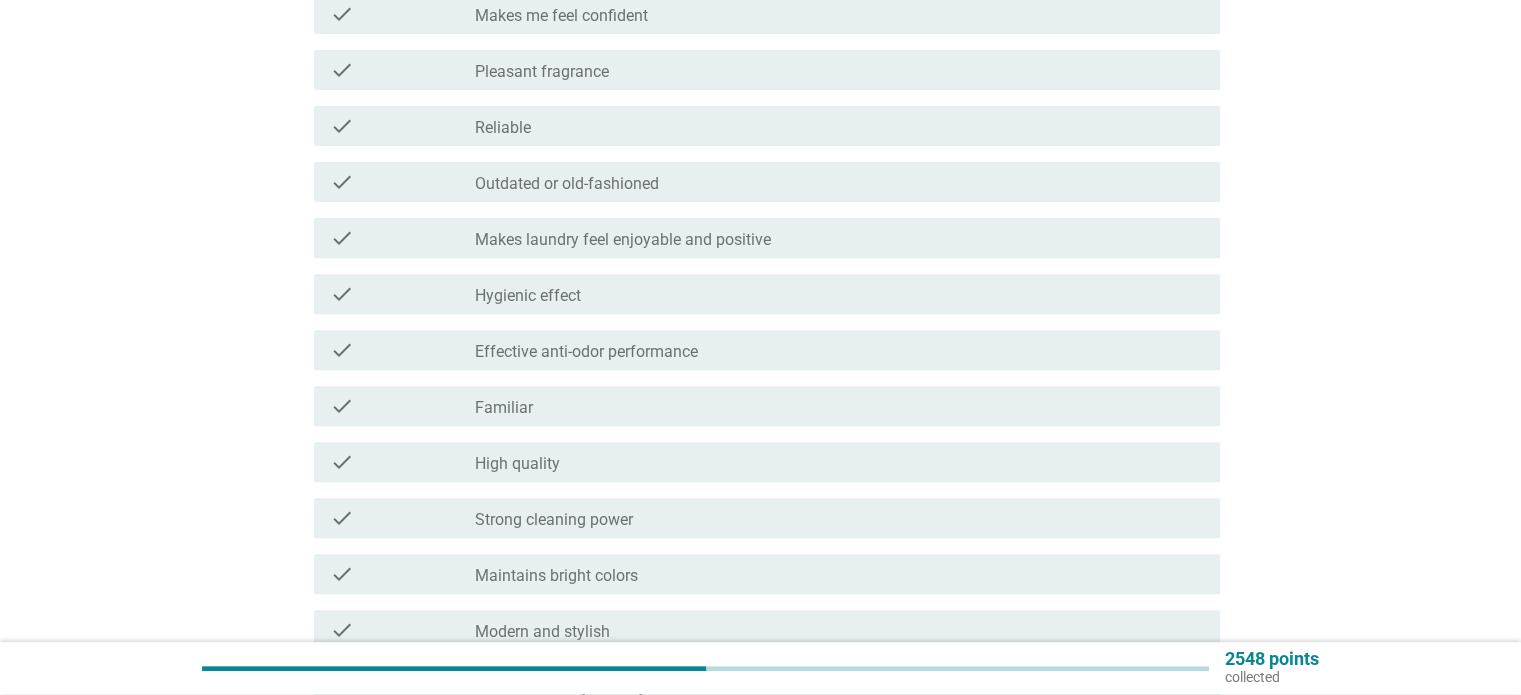 click on "check_box_outline_blank Strong cleaning power" at bounding box center [839, 518] 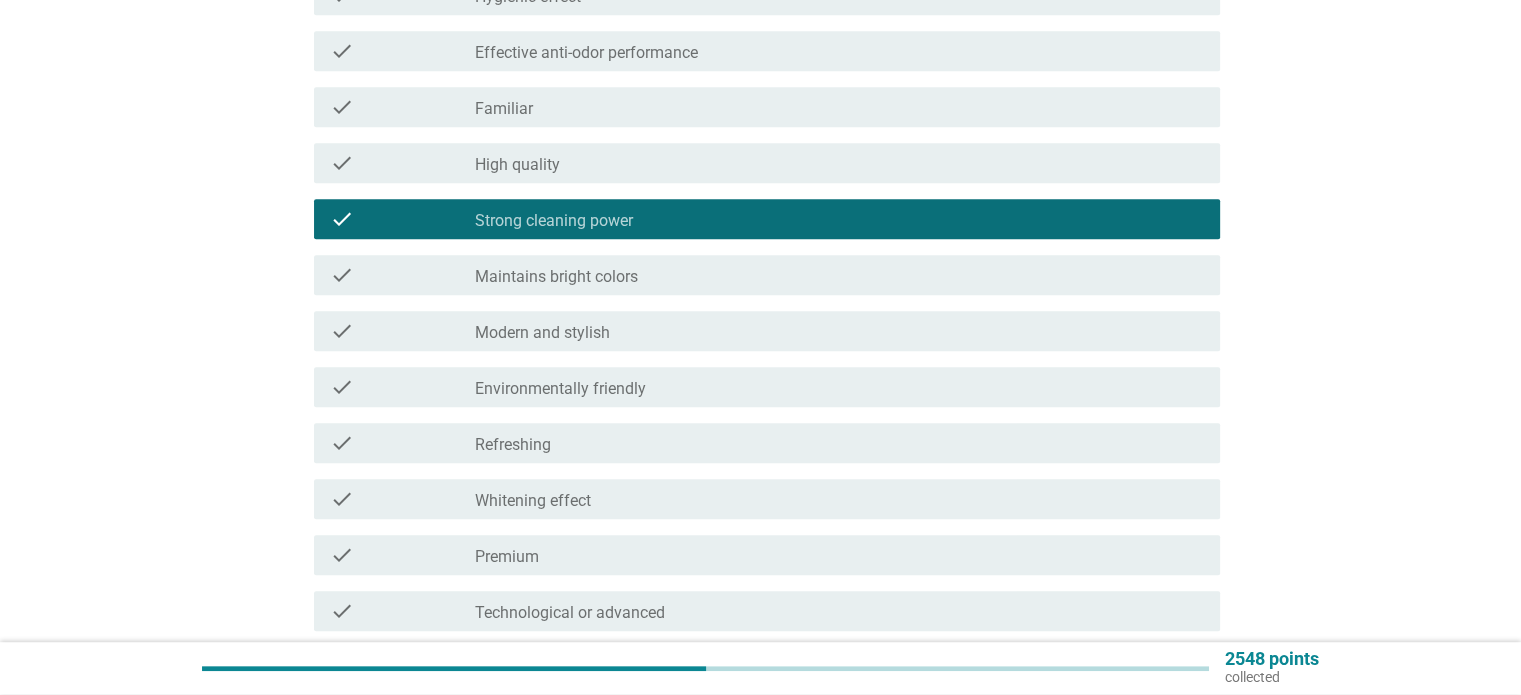 scroll, scrollTop: 1000, scrollLeft: 0, axis: vertical 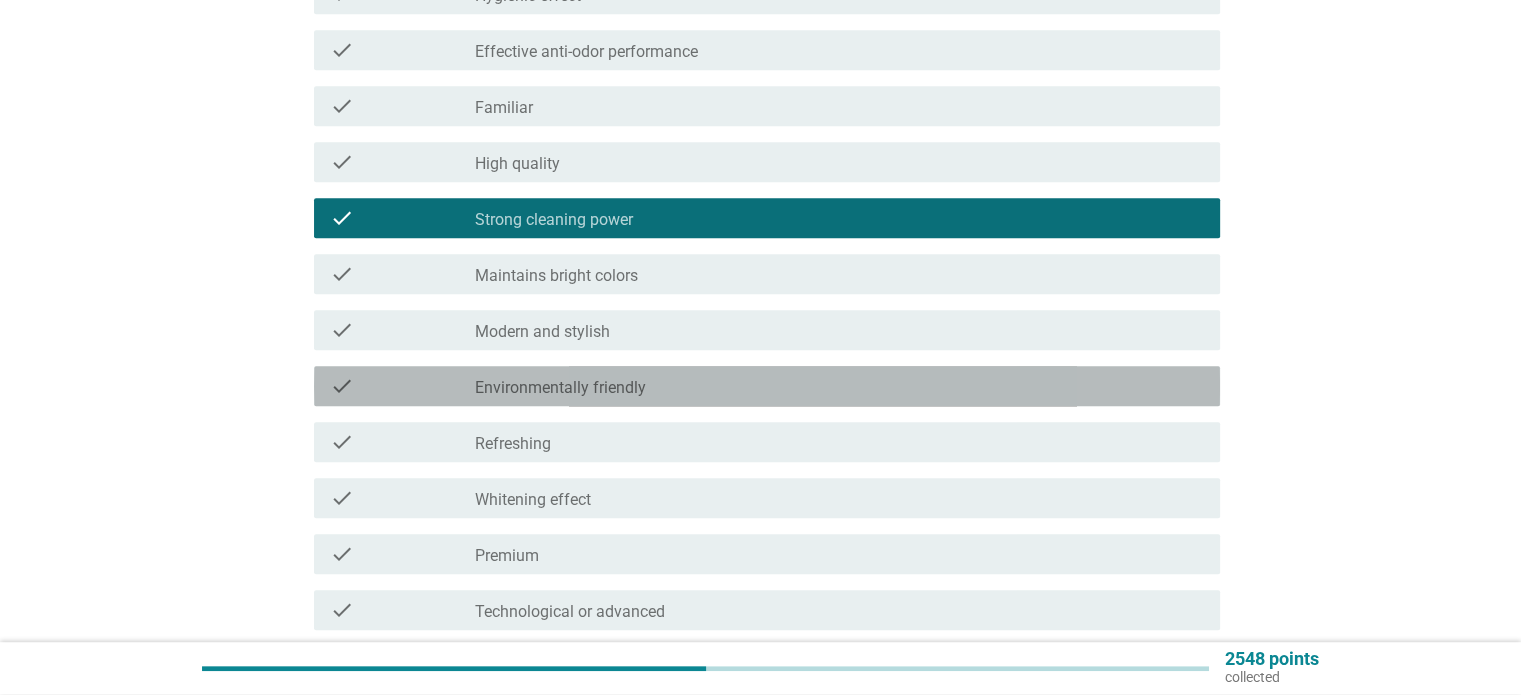 click on "Environmentally friendly" at bounding box center (560, 388) 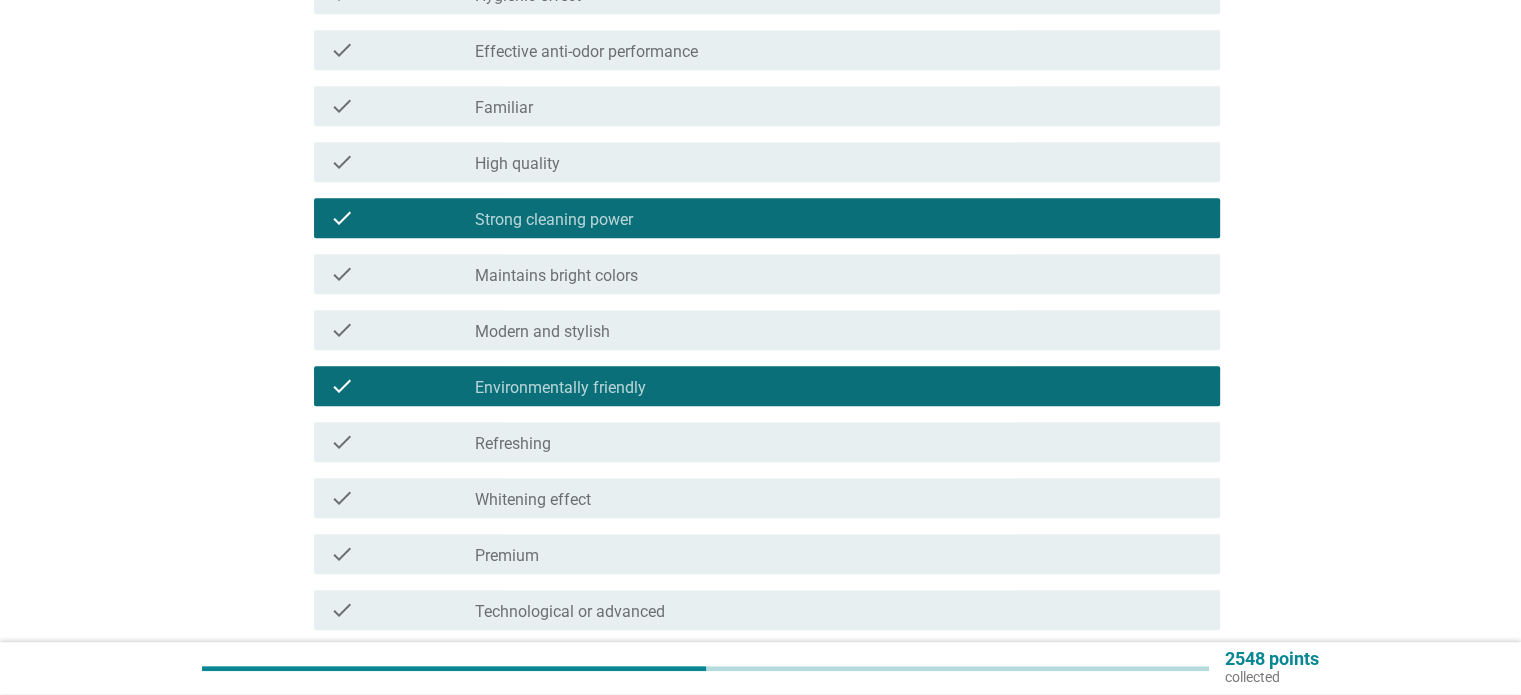 click on "check_box_outline_blank Refreshing" at bounding box center [839, 442] 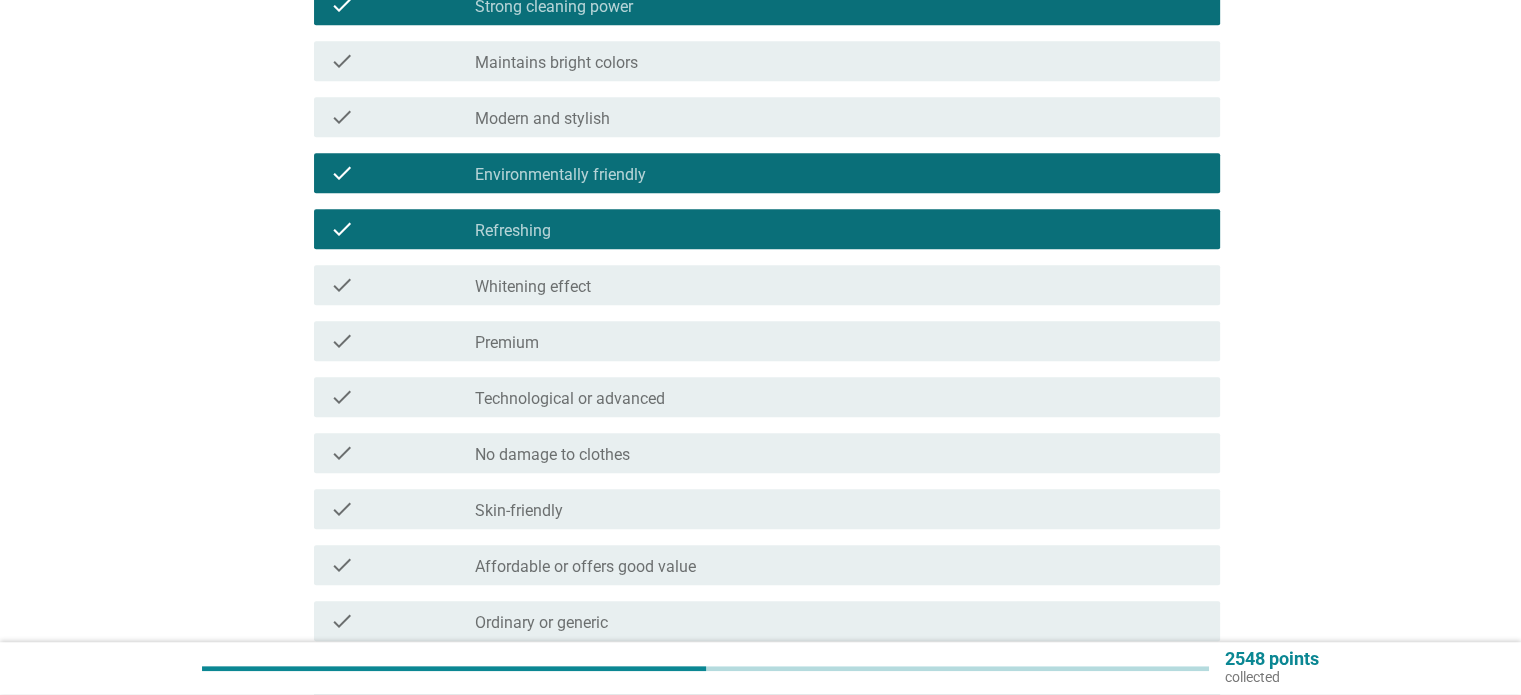 scroll, scrollTop: 1400, scrollLeft: 0, axis: vertical 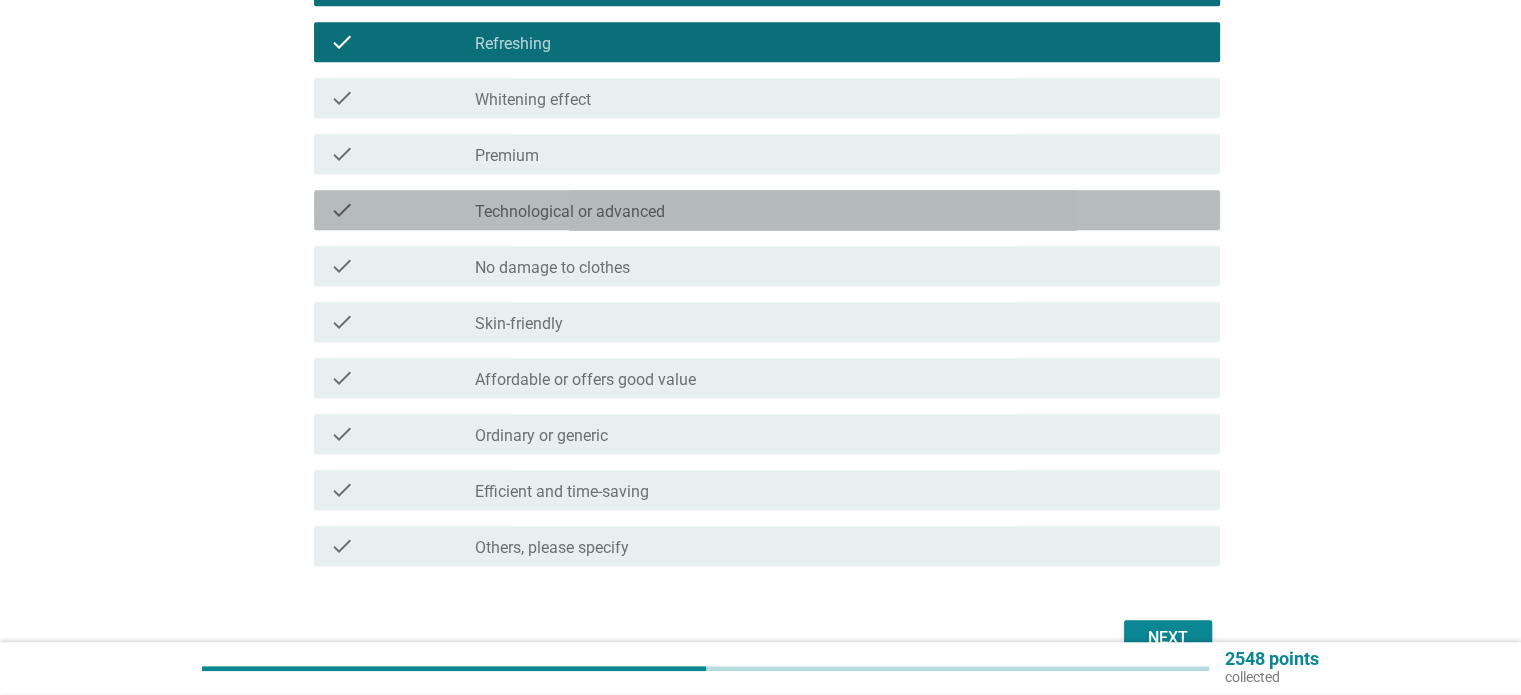 click on "Technological or advanced" at bounding box center [570, 212] 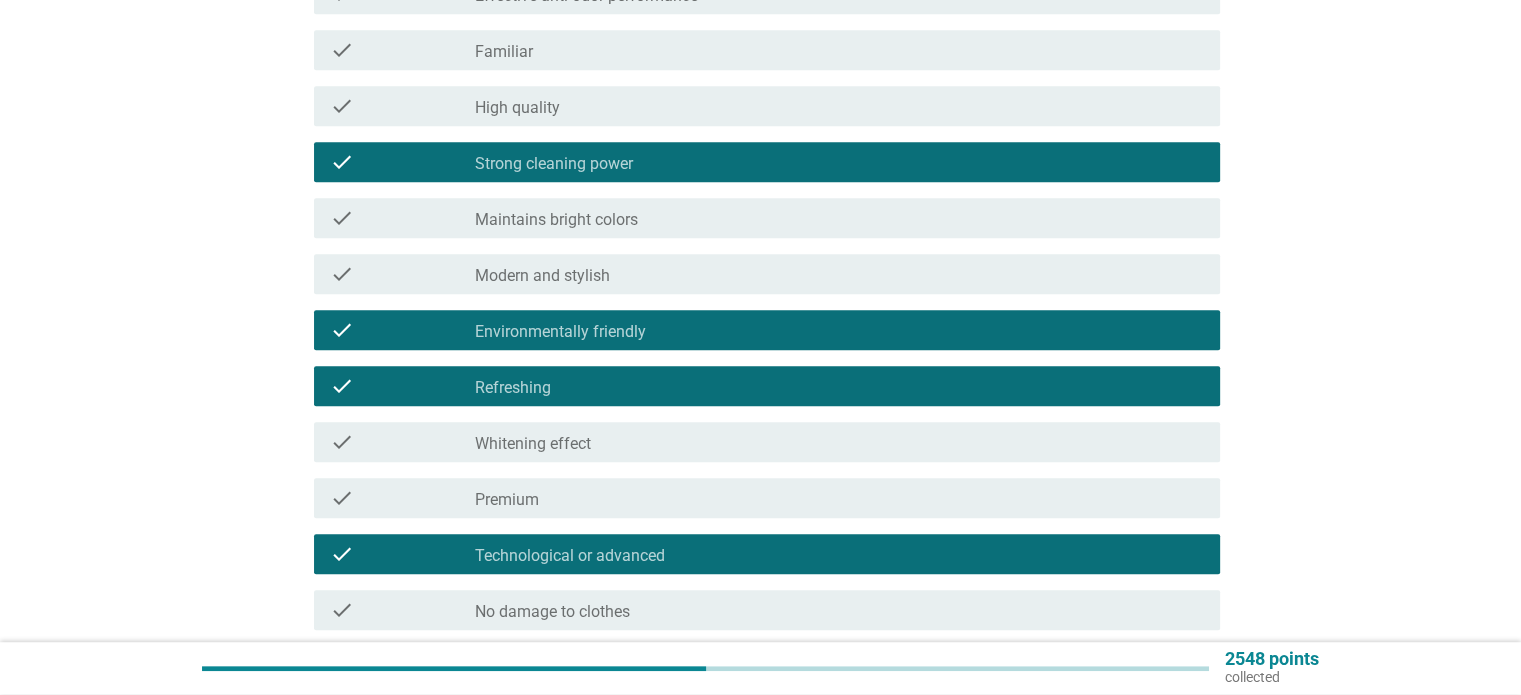 scroll, scrollTop: 1000, scrollLeft: 0, axis: vertical 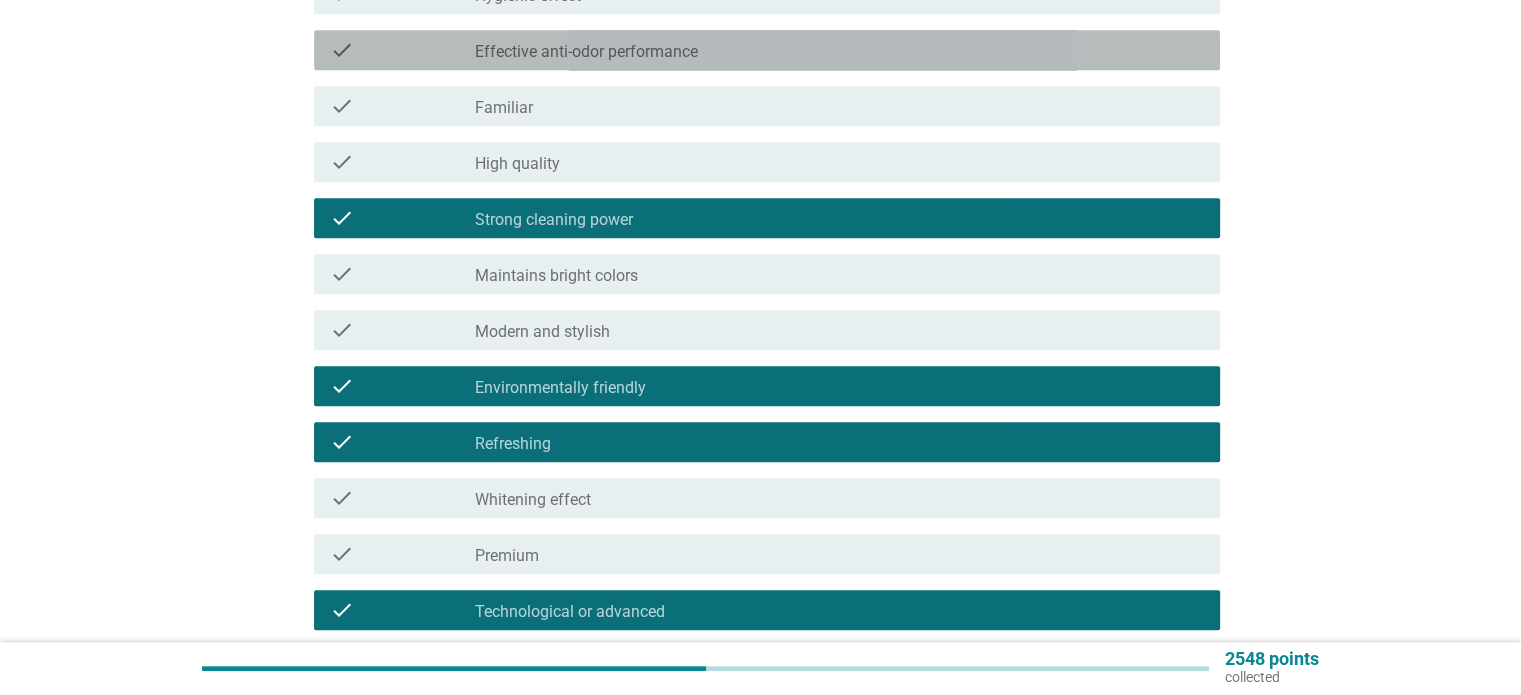 click on "Effective anti-odor performance" at bounding box center [586, 52] 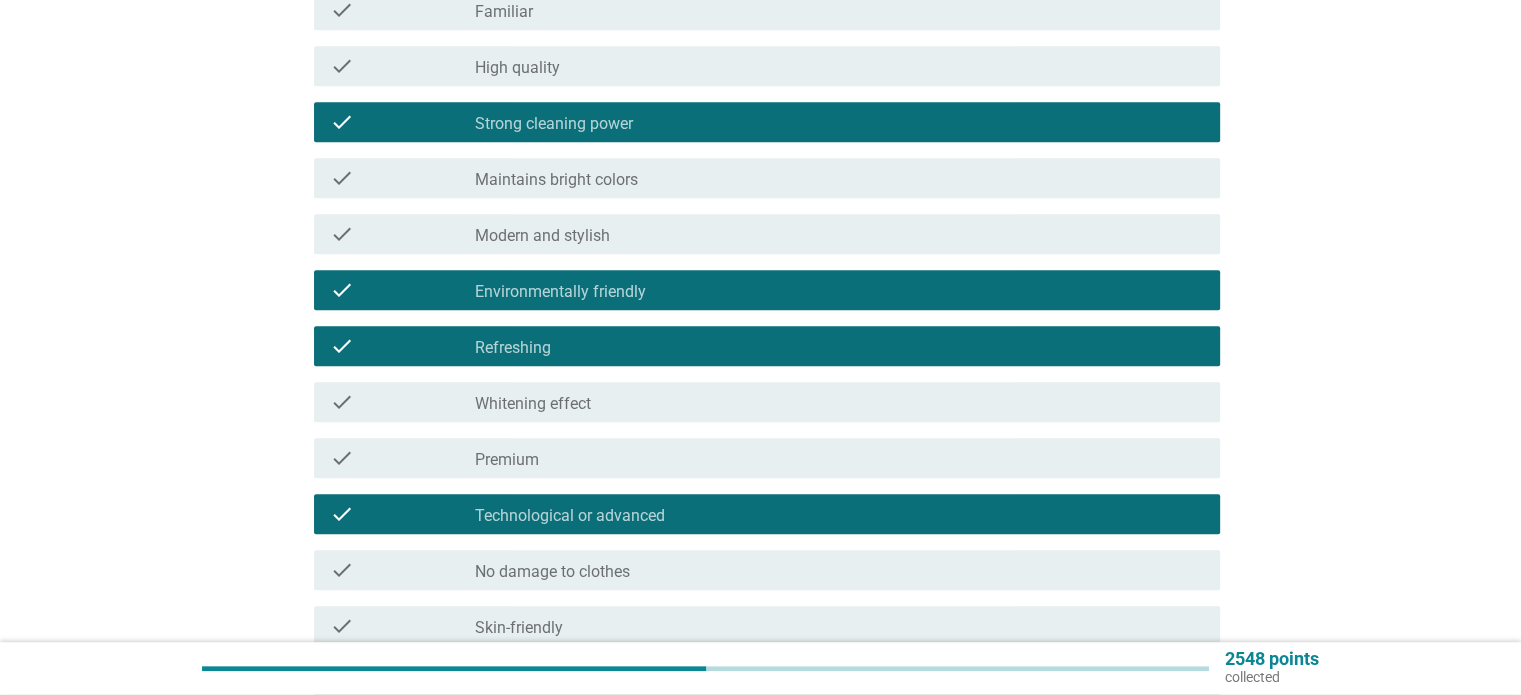 scroll, scrollTop: 1100, scrollLeft: 0, axis: vertical 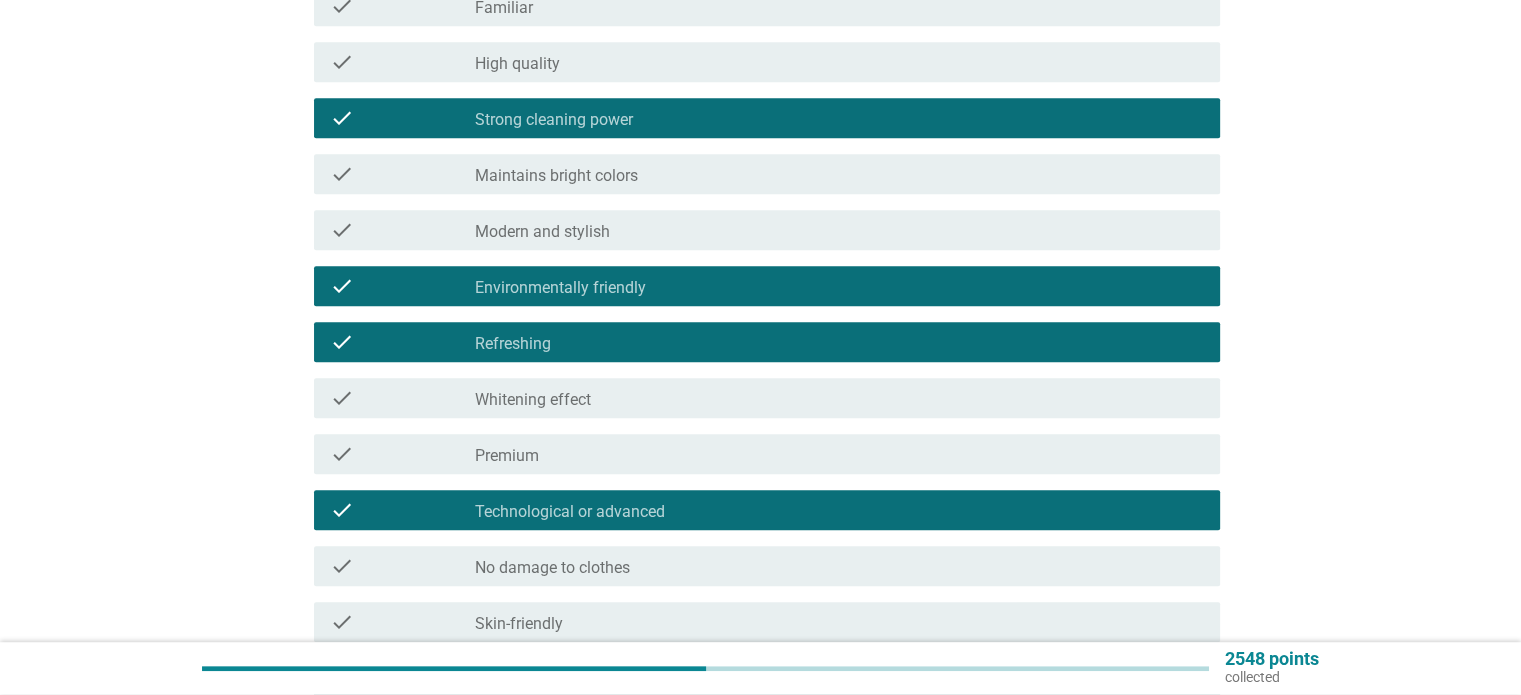 click on "Maintains bright colors" at bounding box center (556, 176) 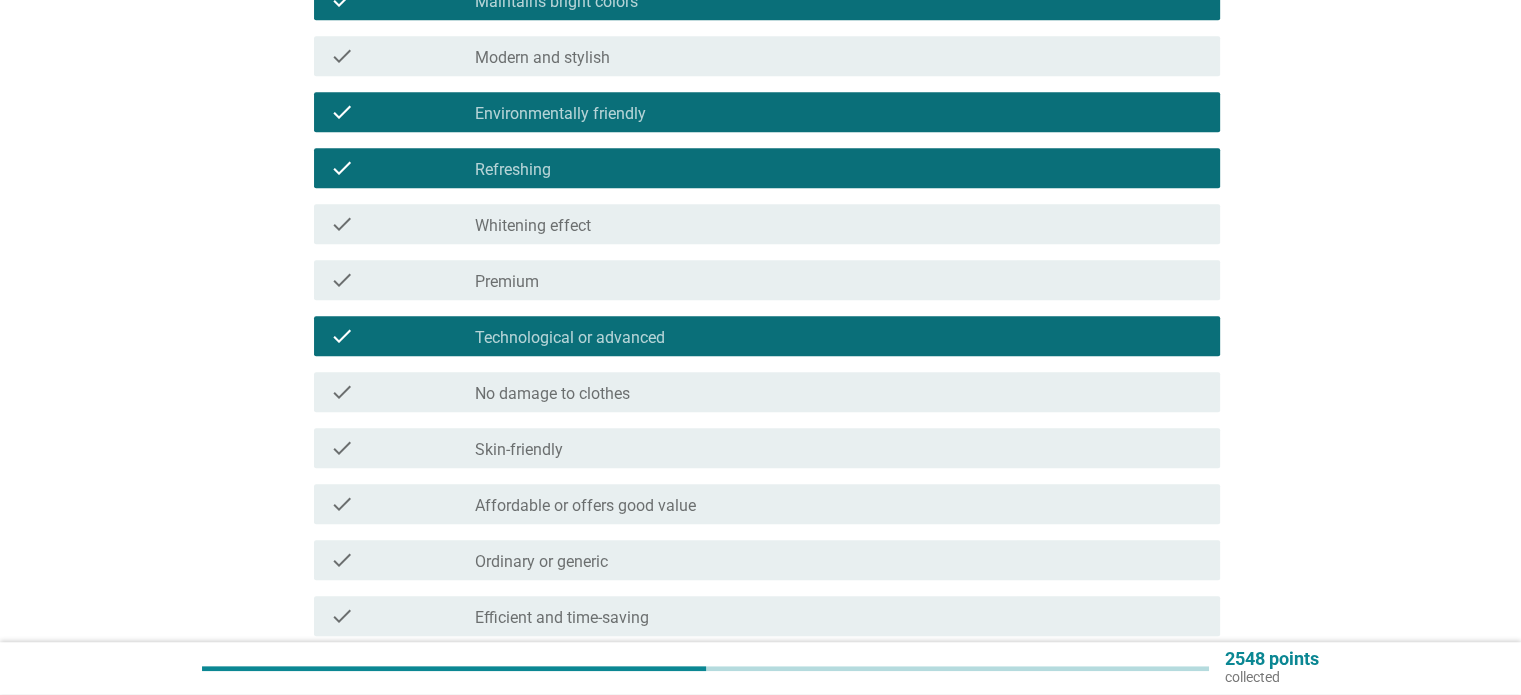 scroll, scrollTop: 1300, scrollLeft: 0, axis: vertical 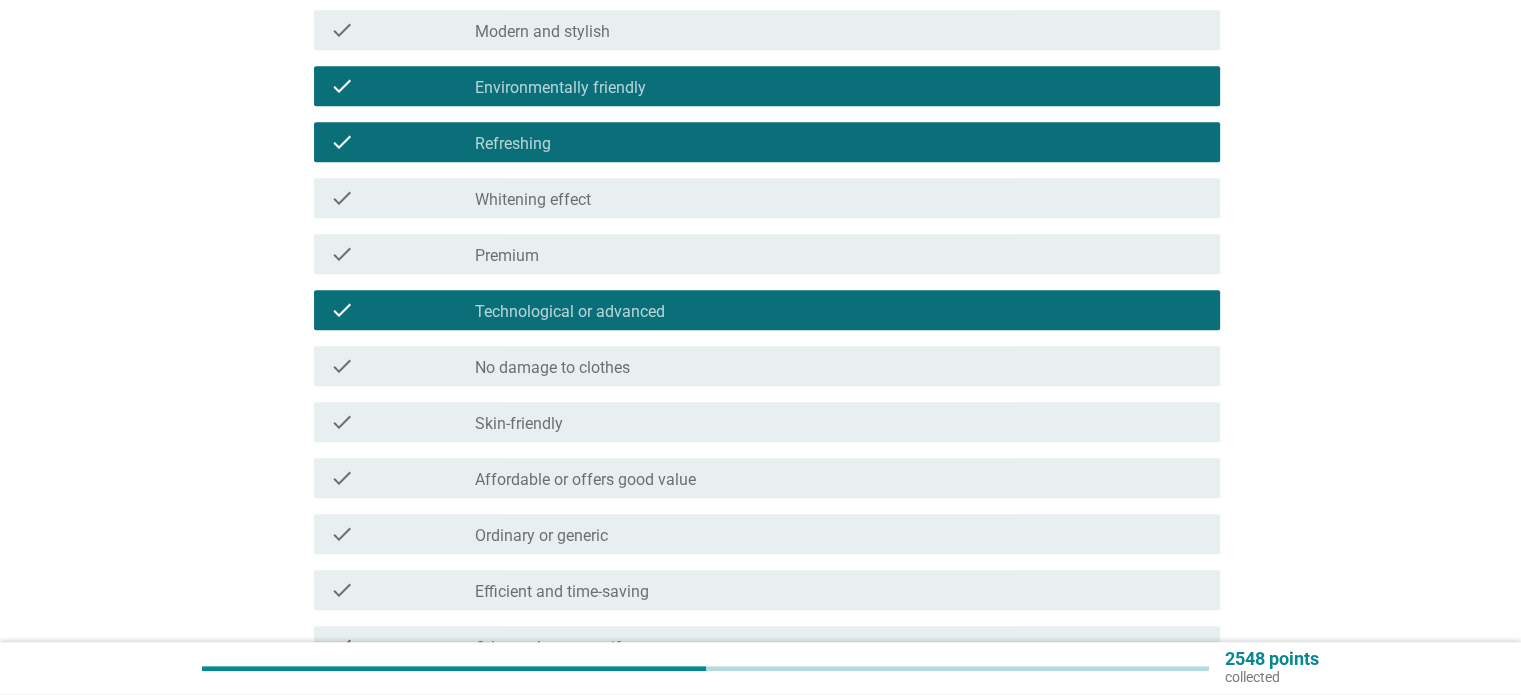 click on "check     check_box_outline_blank No damage to clothes" at bounding box center (767, 366) 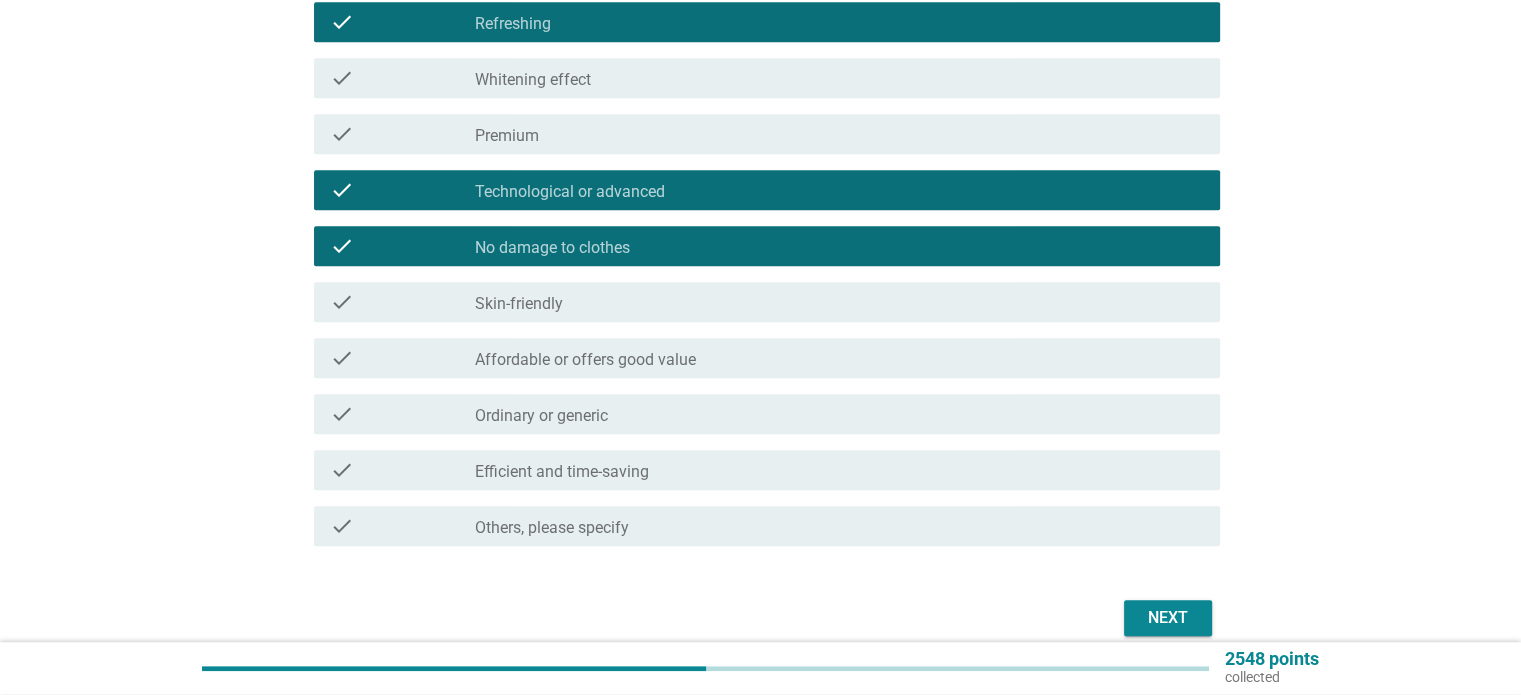 scroll, scrollTop: 1509, scrollLeft: 0, axis: vertical 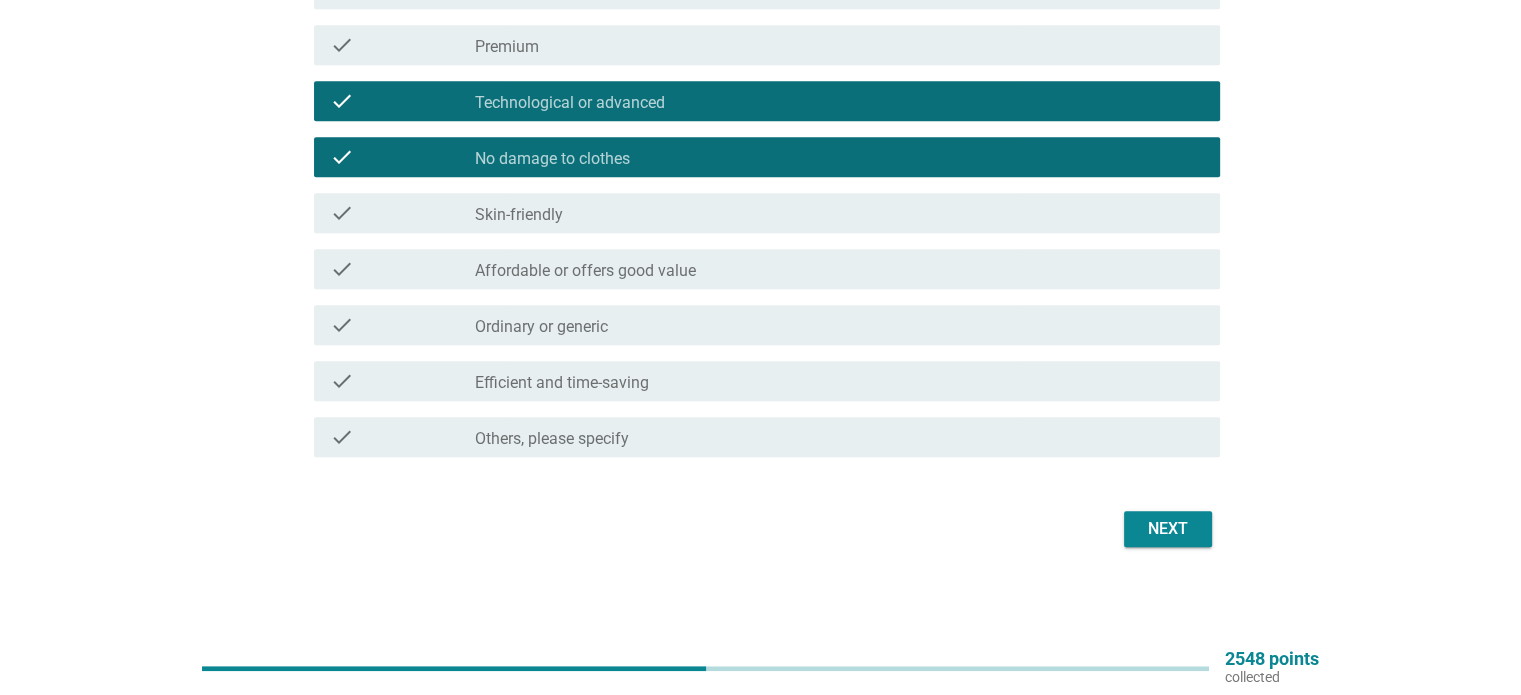 click on "Next" at bounding box center (1168, 529) 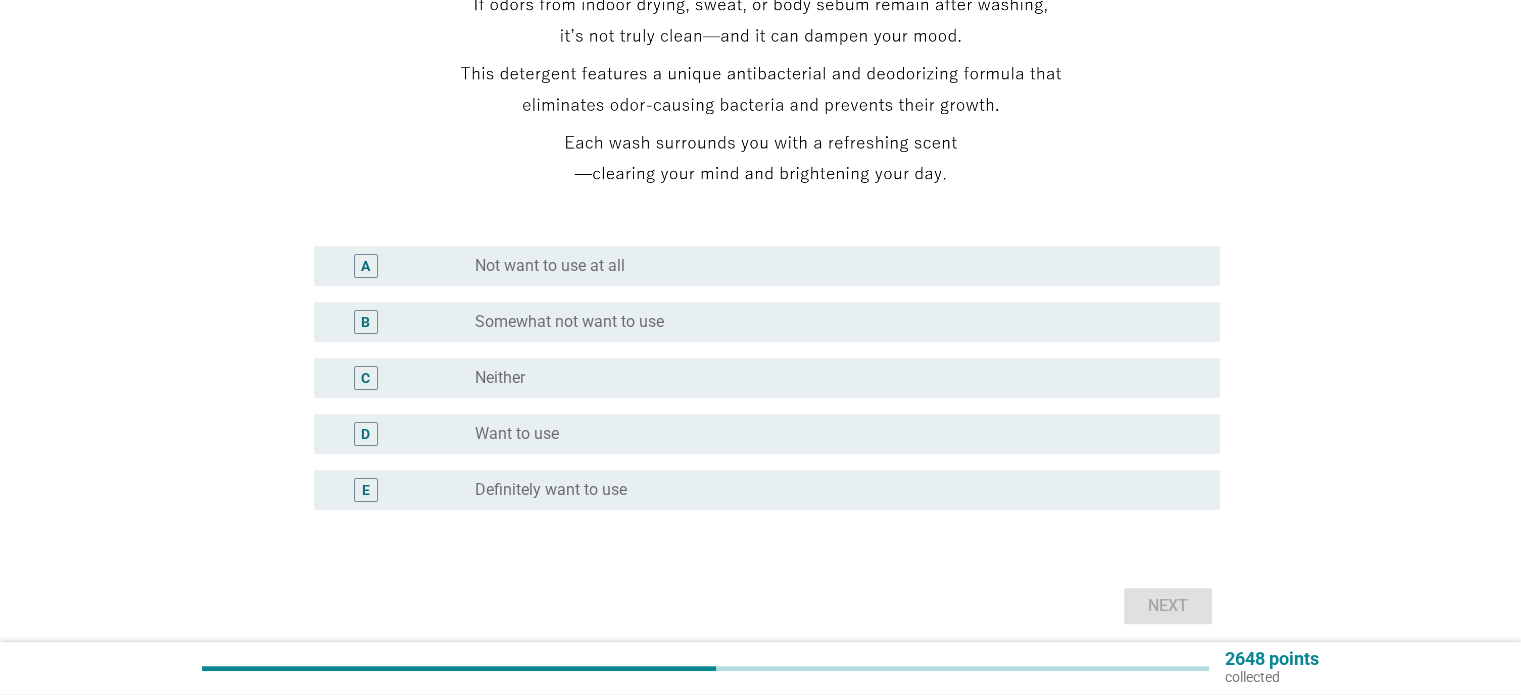 scroll, scrollTop: 400, scrollLeft: 0, axis: vertical 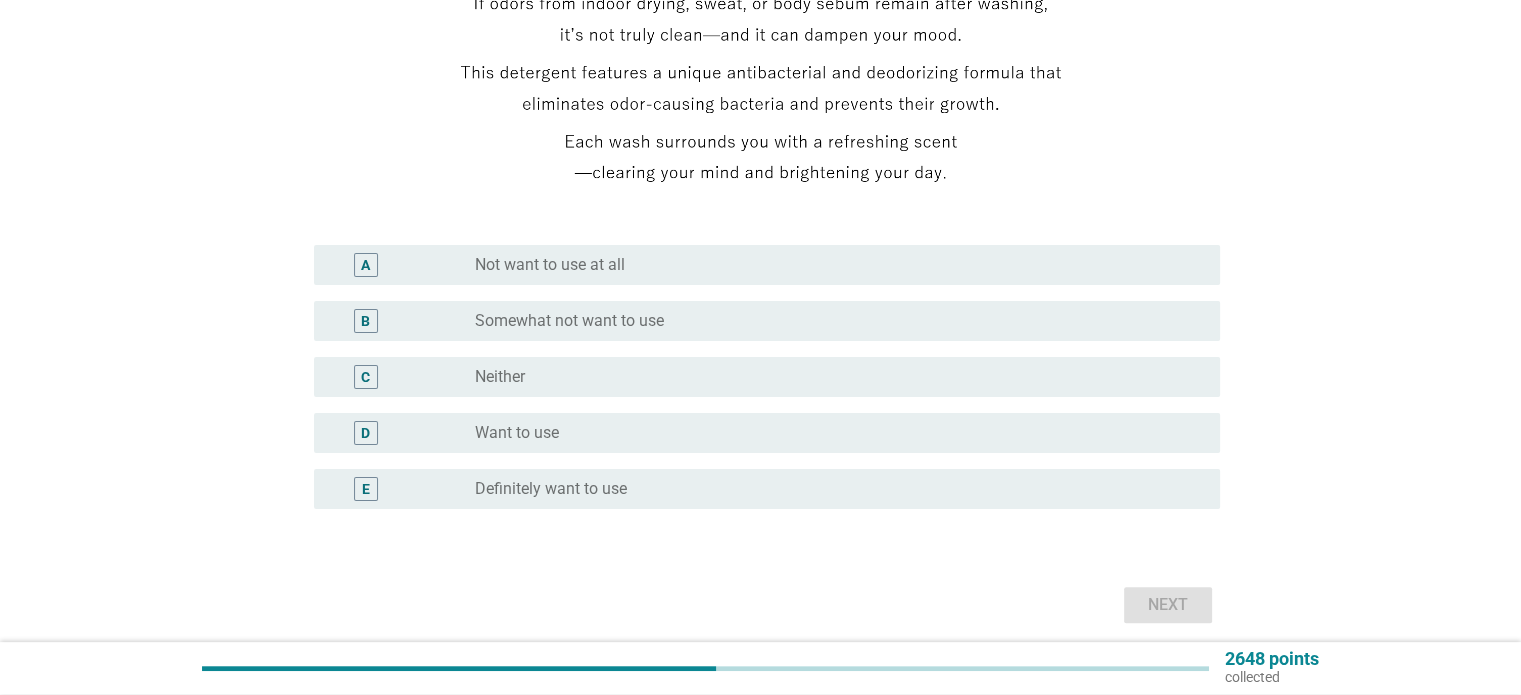 click on "Want to use" at bounding box center [517, 433] 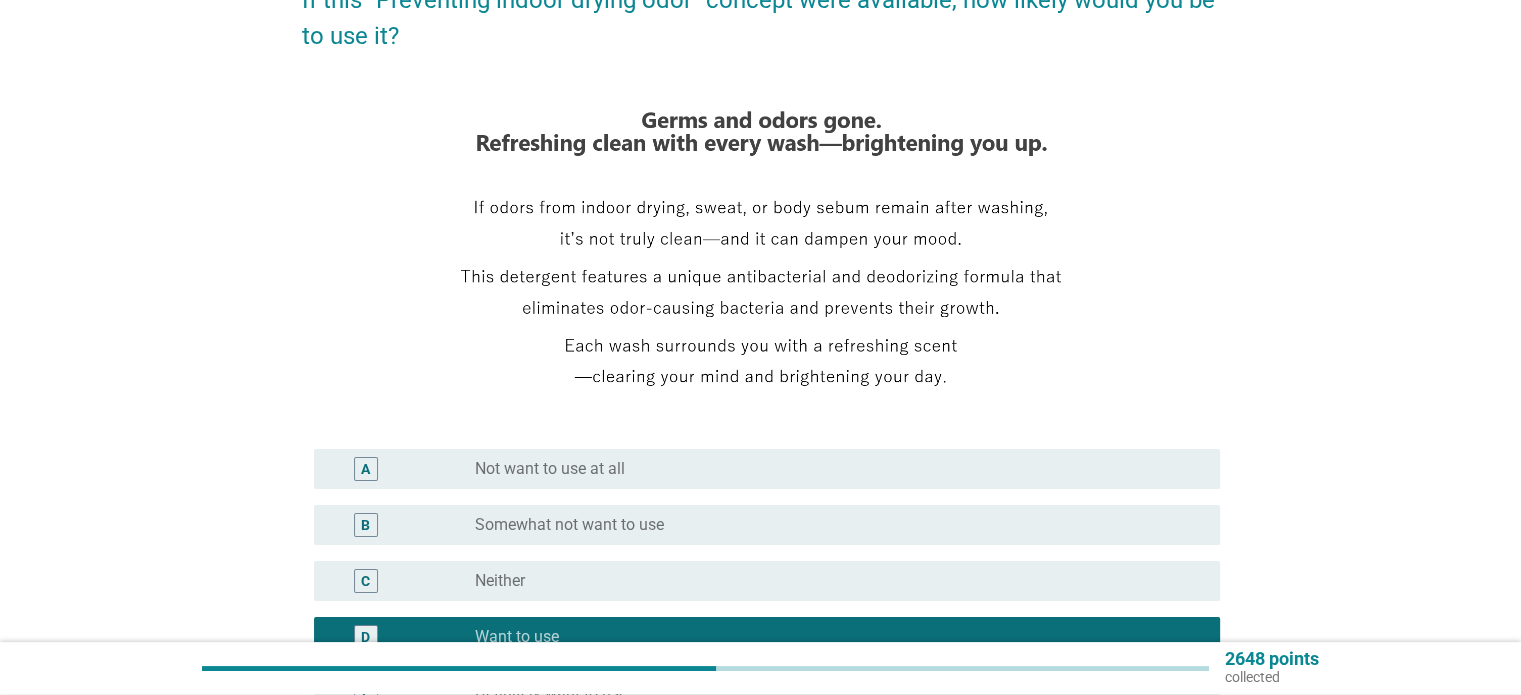 scroll, scrollTop: 476, scrollLeft: 0, axis: vertical 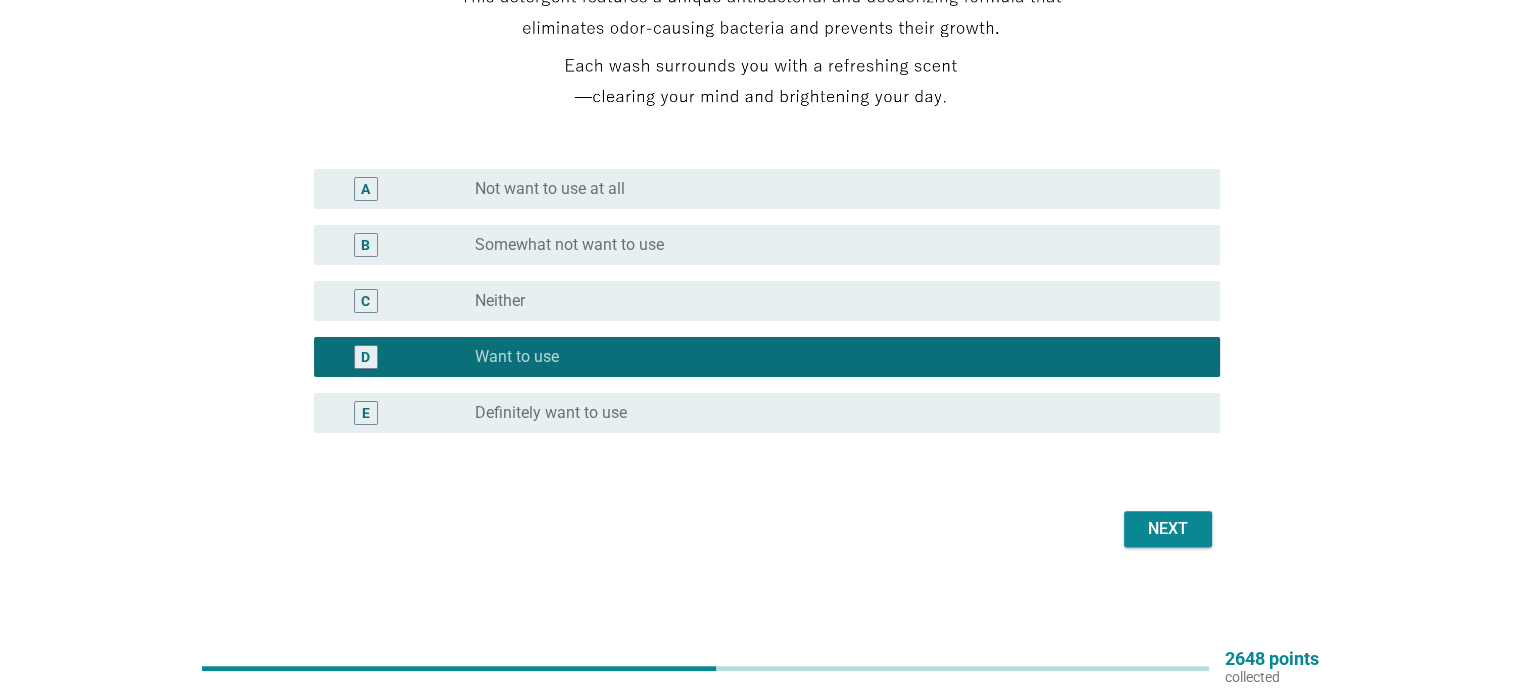 click on "Next" at bounding box center [1168, 529] 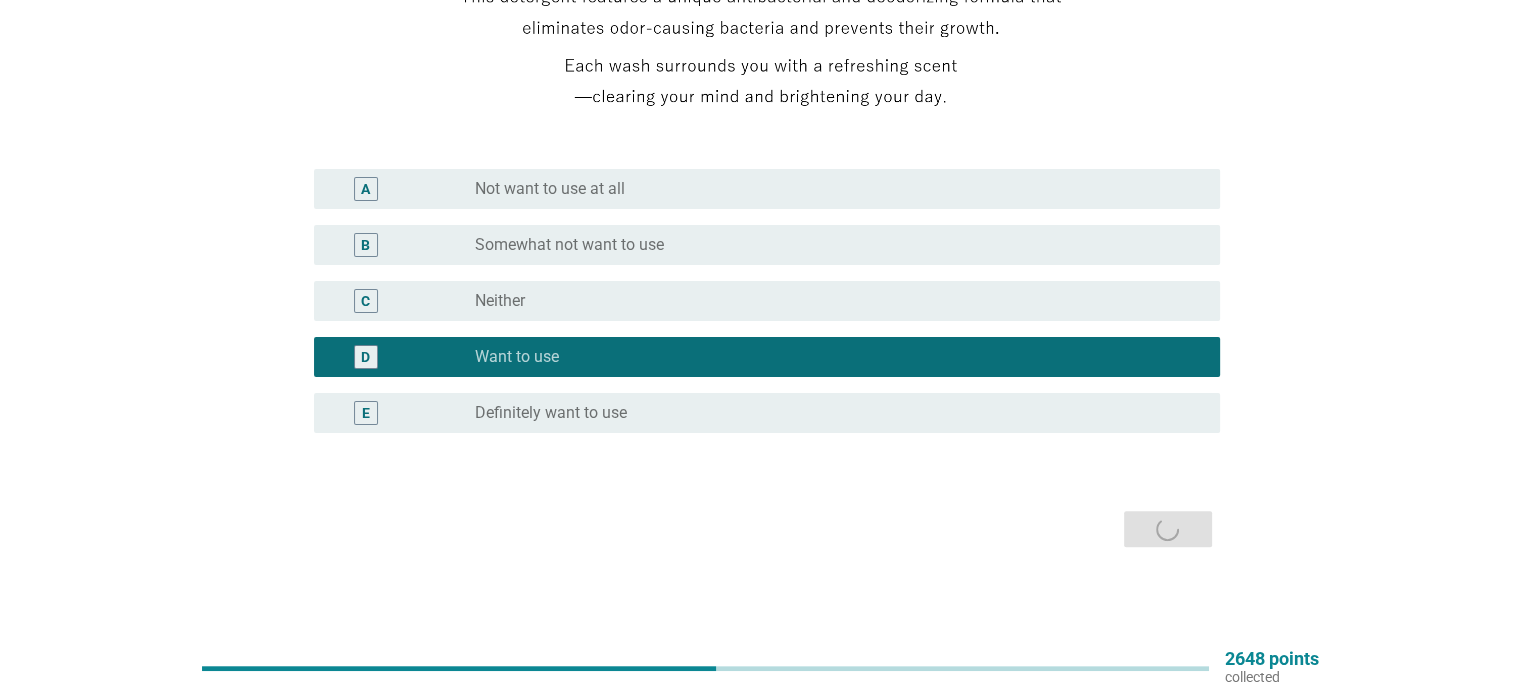 scroll, scrollTop: 0, scrollLeft: 0, axis: both 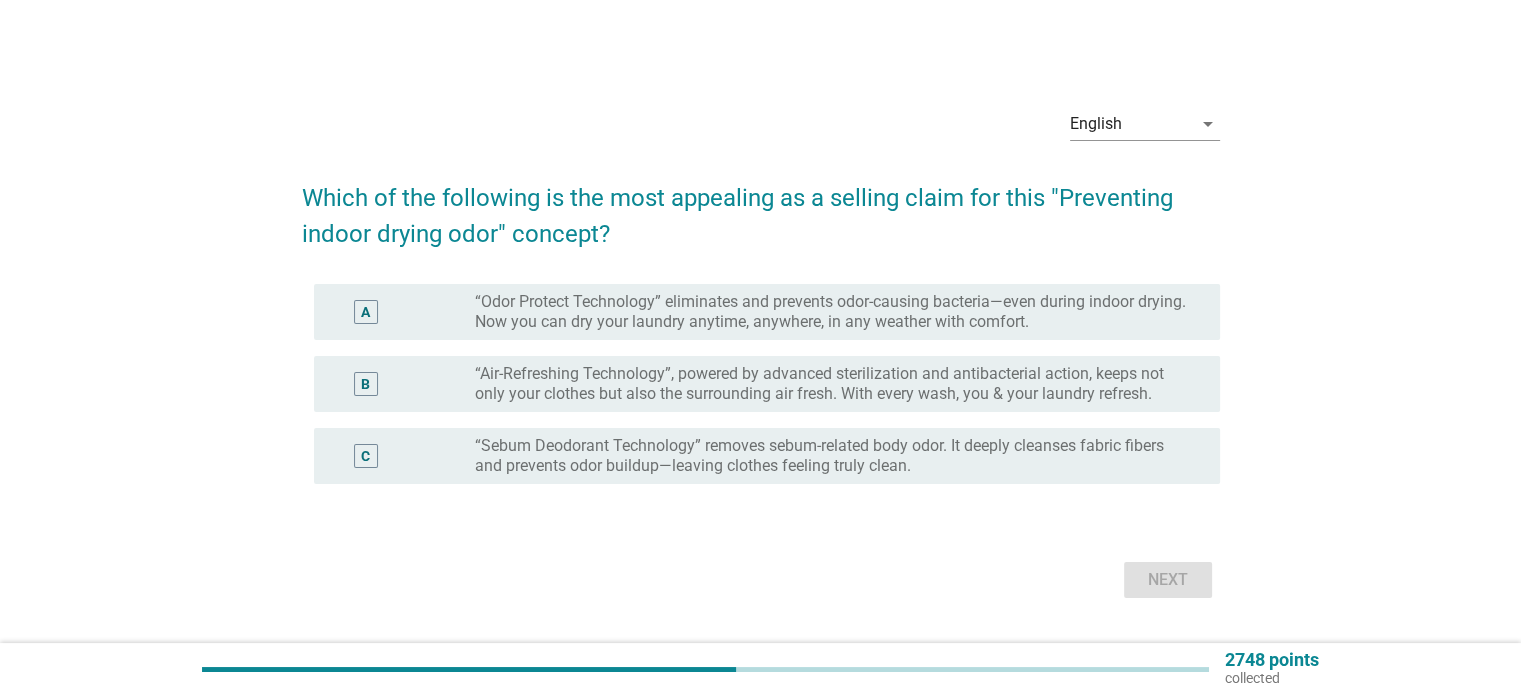 click on "“Sebum Deodorant Technology” removes sebum-related body odor. It deeply cleanses fabric fibers and prevents odor buildup—leaving clothes feeling truly clean." at bounding box center (831, 456) 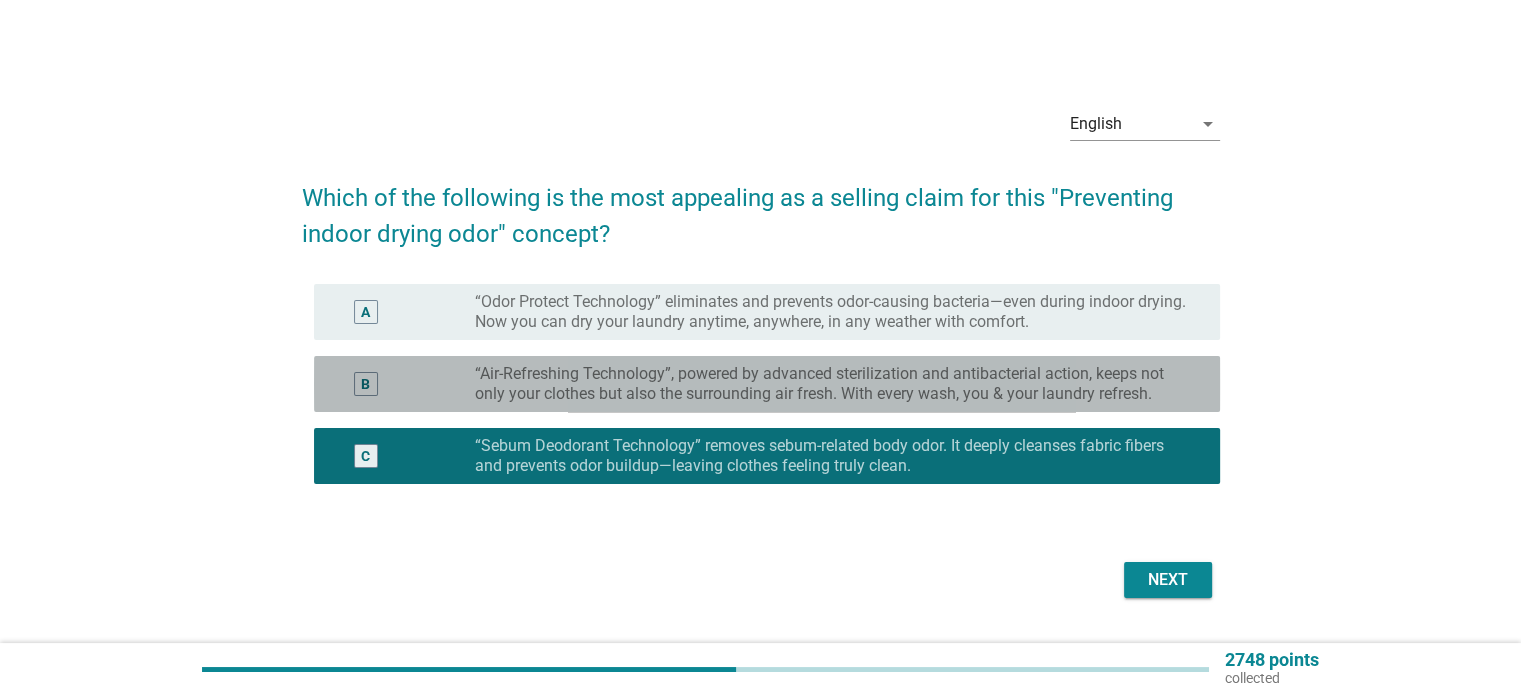 click on "B     radio_button_unchecked “Air-Refreshing Technology”, powered by advanced sterilization and antibacterial action, keeps not only your clothes but also the surrounding air fresh. With every wash, you & your laundry refresh." at bounding box center (767, 384) 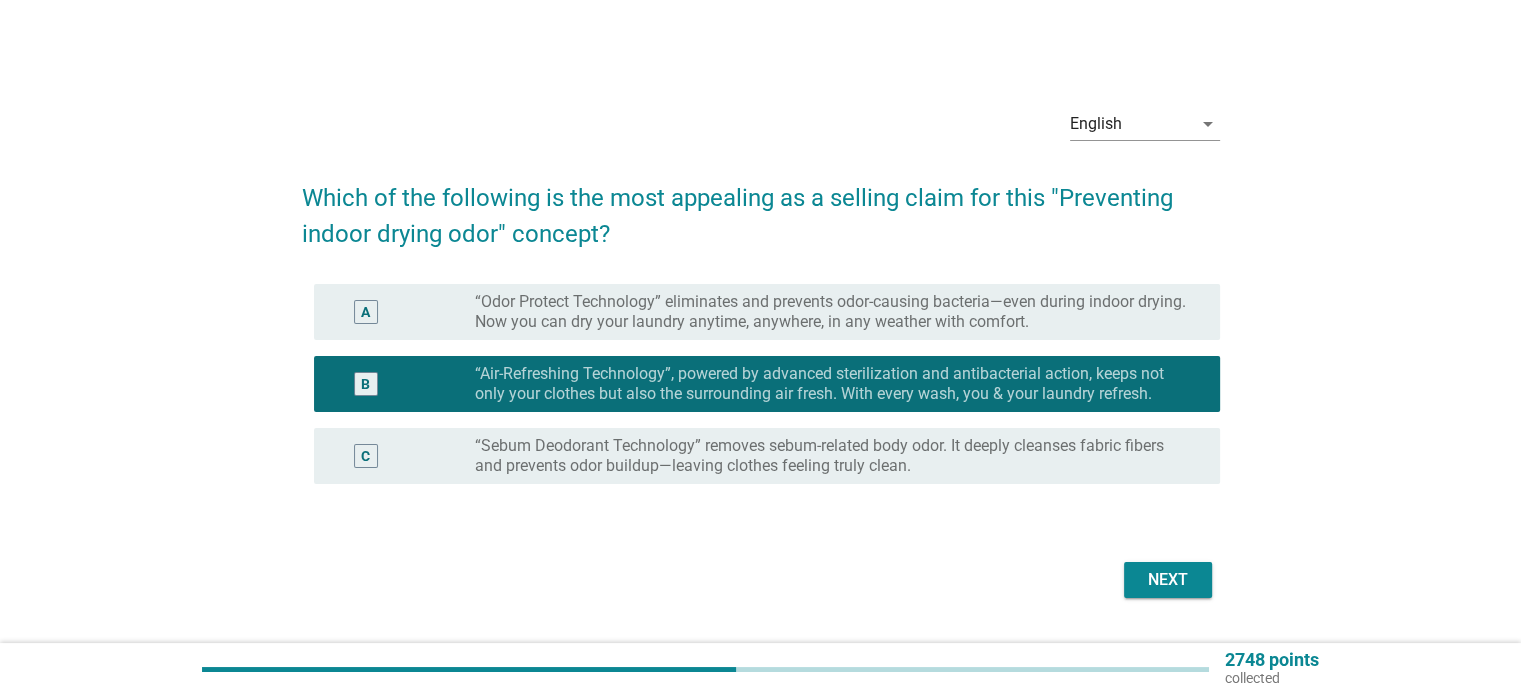 click on "“Odor Protect Technology” eliminates and prevents odor-causing bacteria—even during indoor drying. Now you can dry your laundry anytime, anywhere, in any weather with comfort." at bounding box center [831, 312] 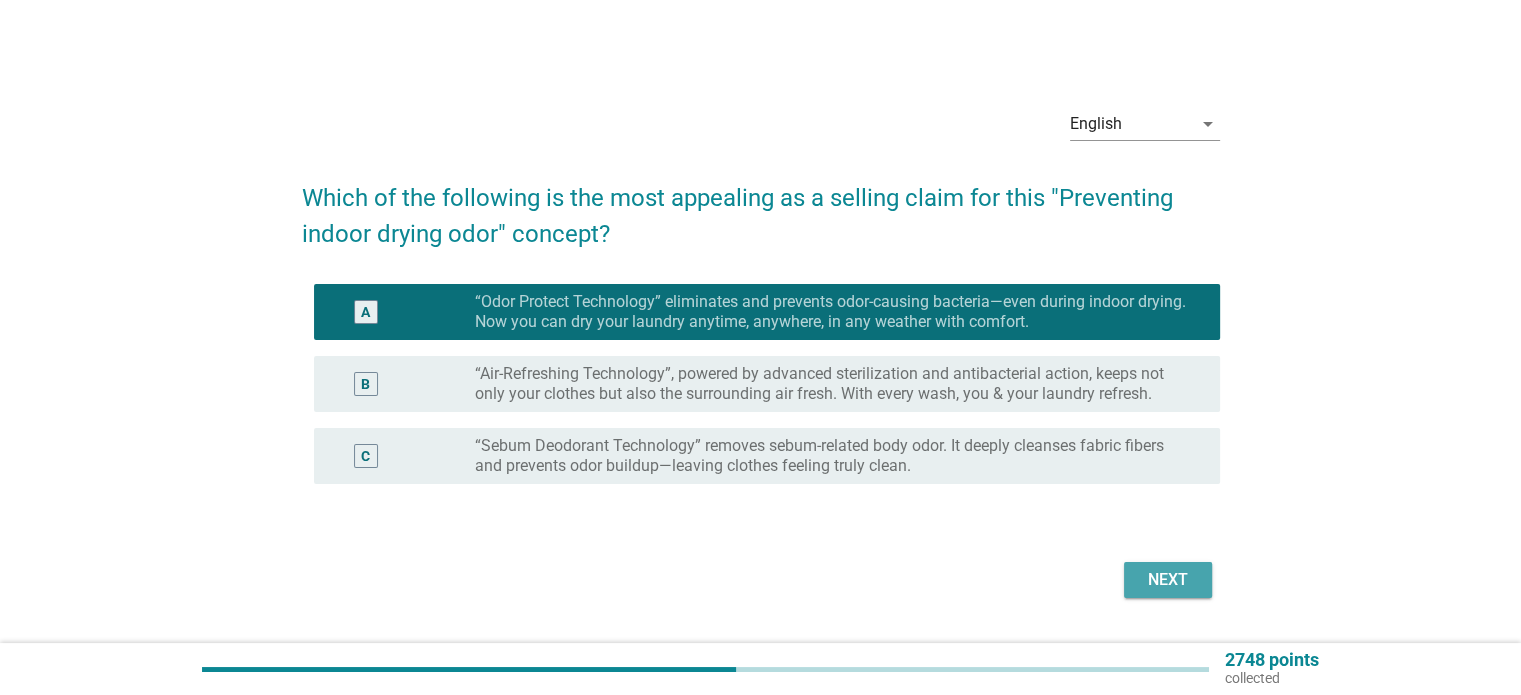 click on "Next" at bounding box center [1168, 580] 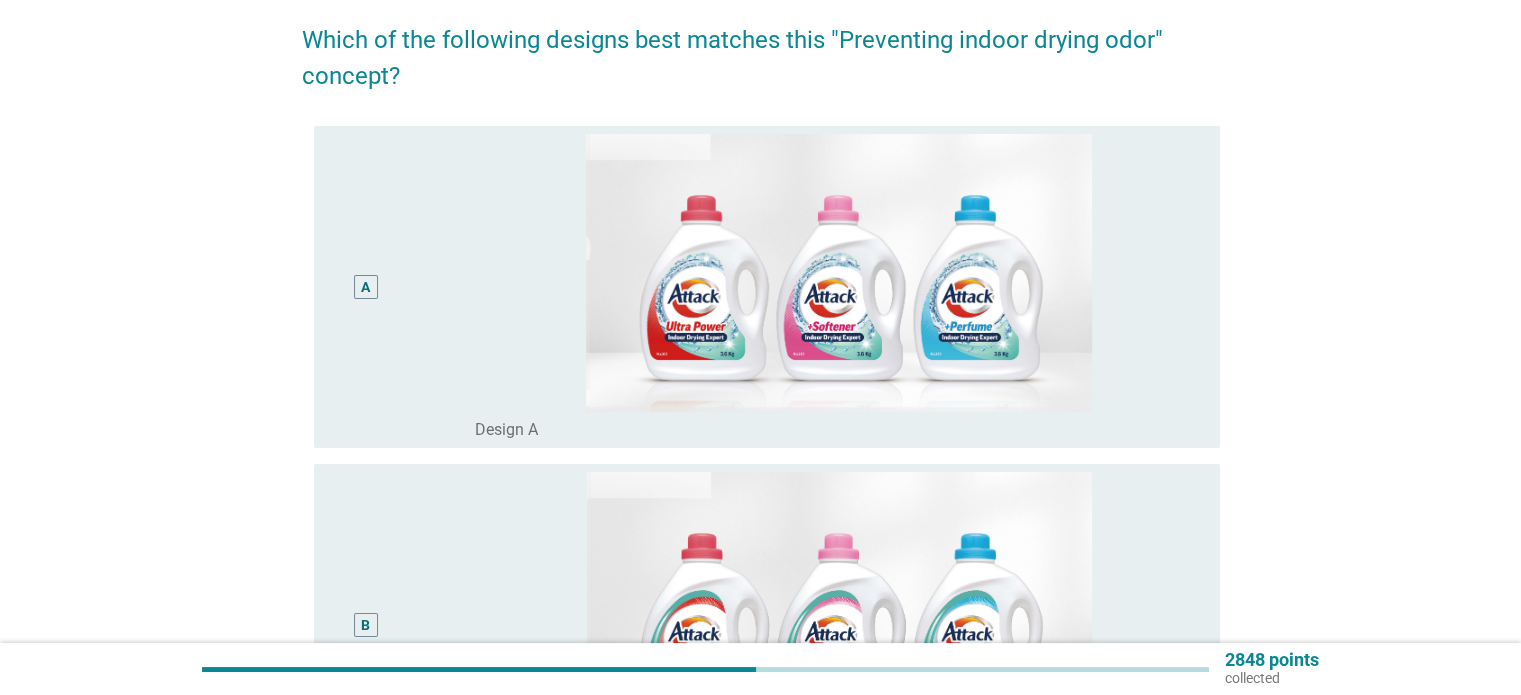 scroll, scrollTop: 284, scrollLeft: 0, axis: vertical 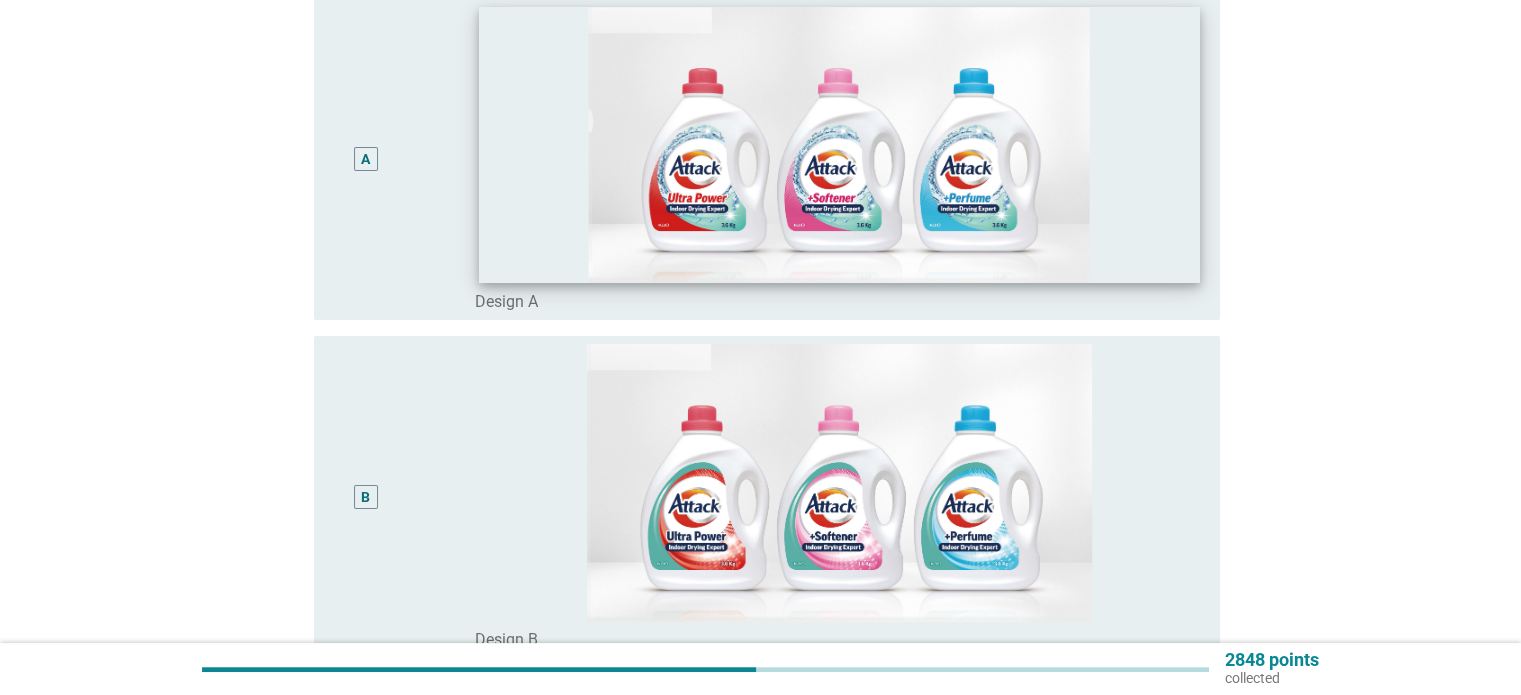 click at bounding box center [839, 144] 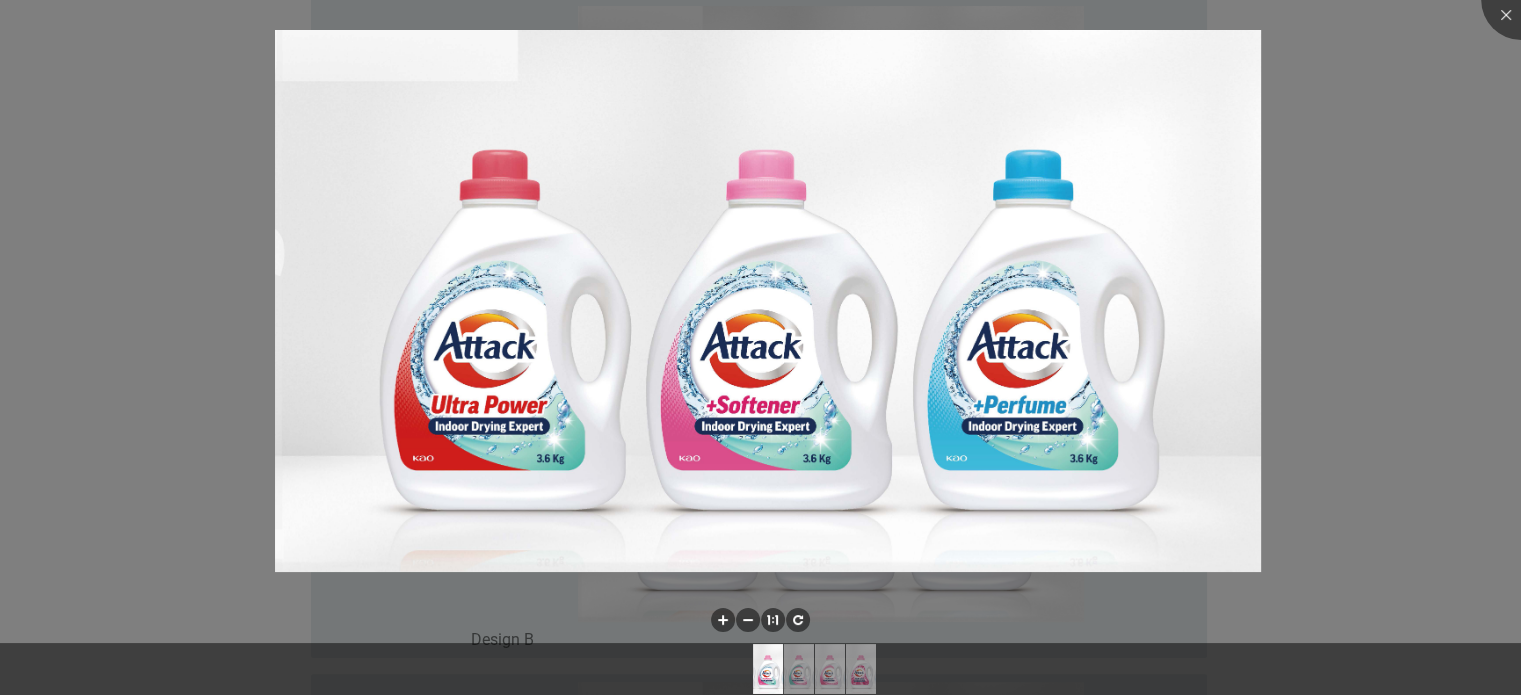 click at bounding box center [760, 347] 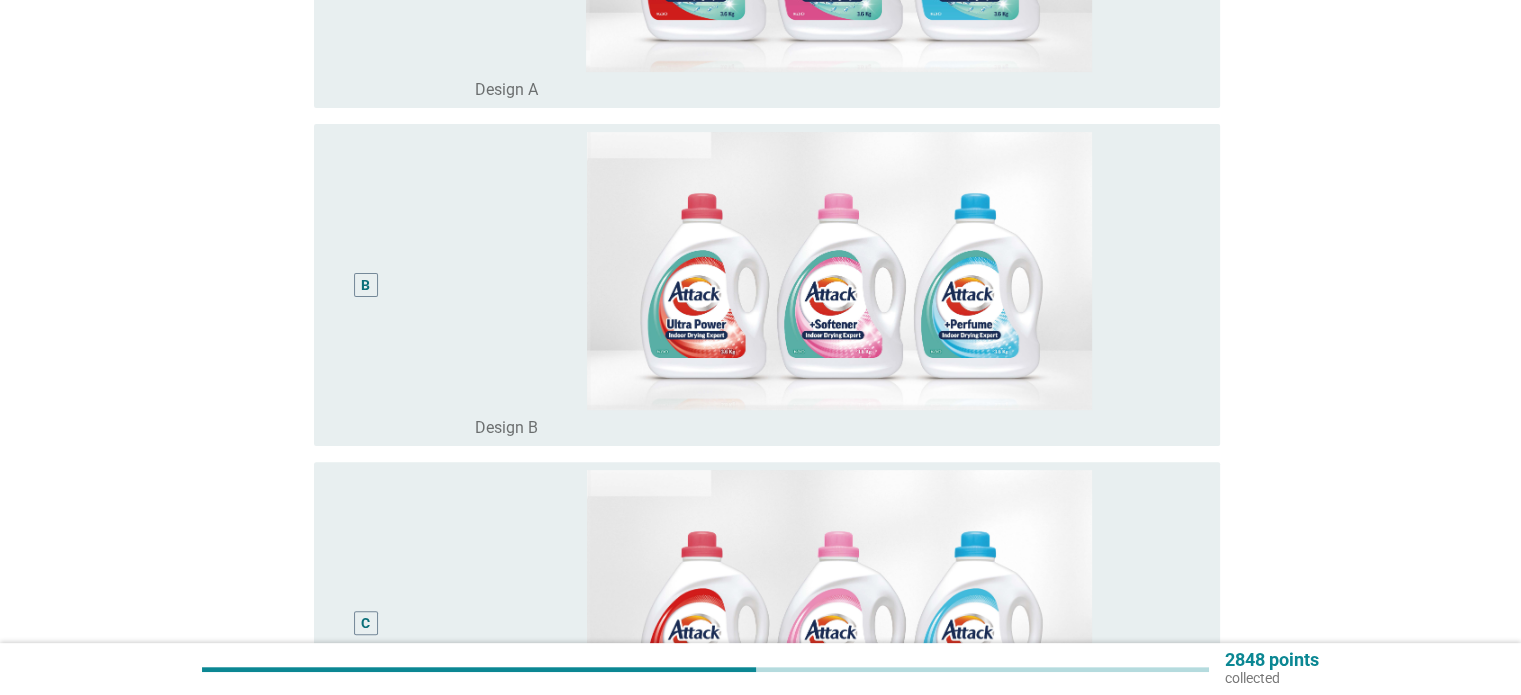 scroll, scrollTop: 184, scrollLeft: 0, axis: vertical 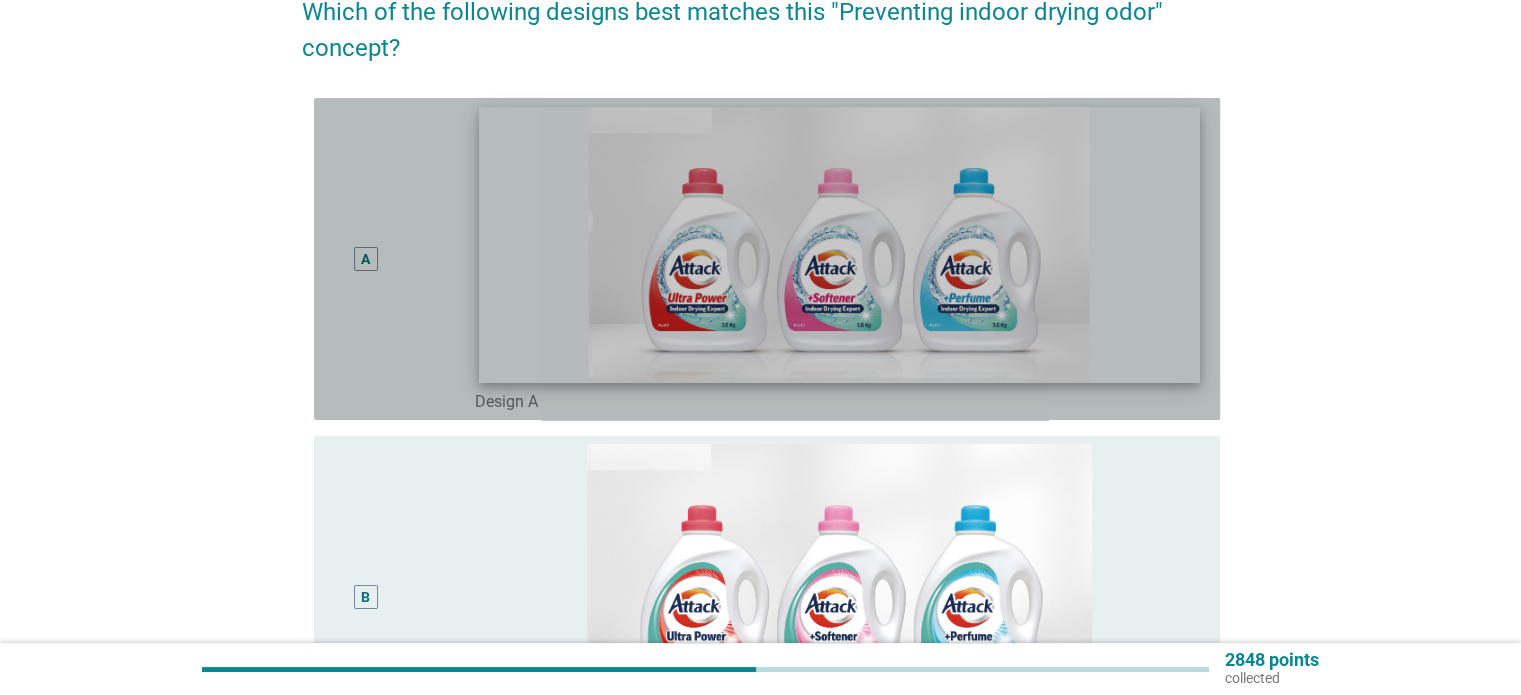click at bounding box center (839, 244) 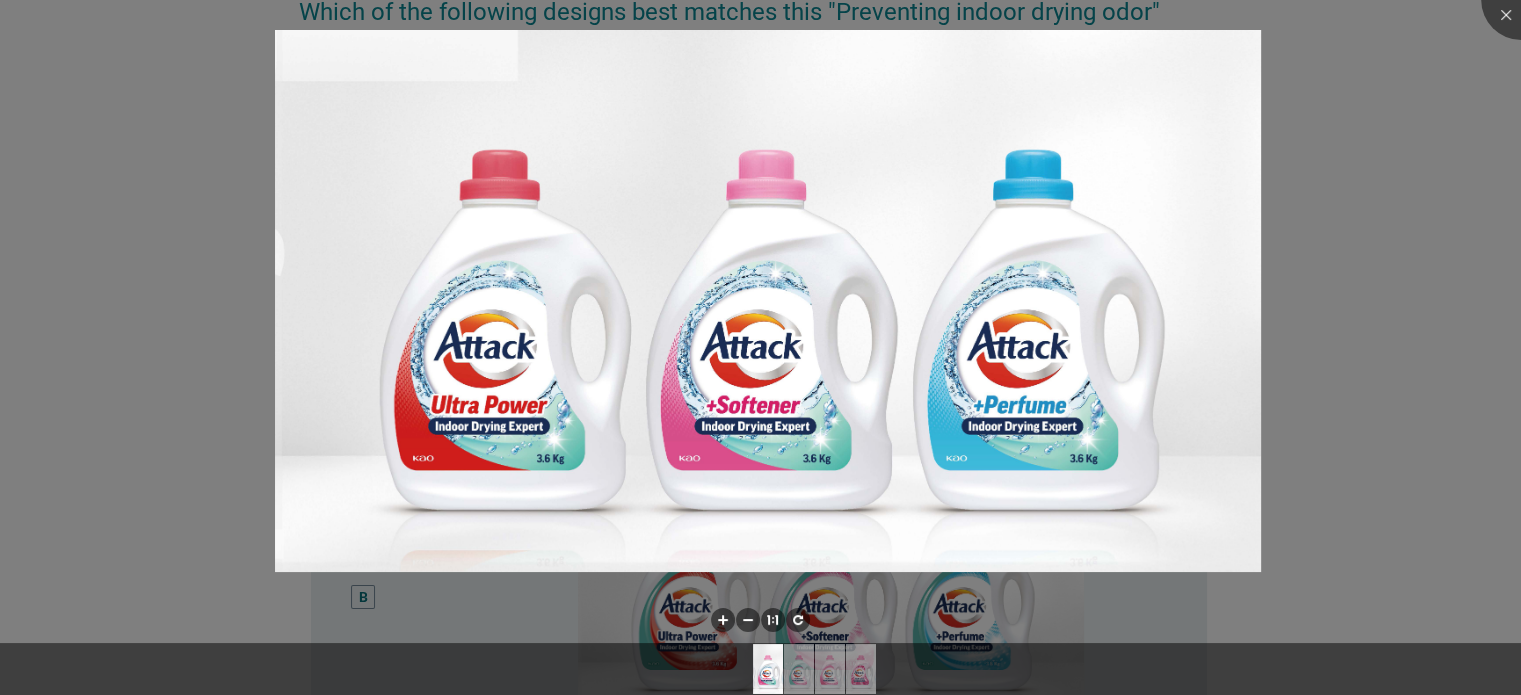 click at bounding box center (760, 347) 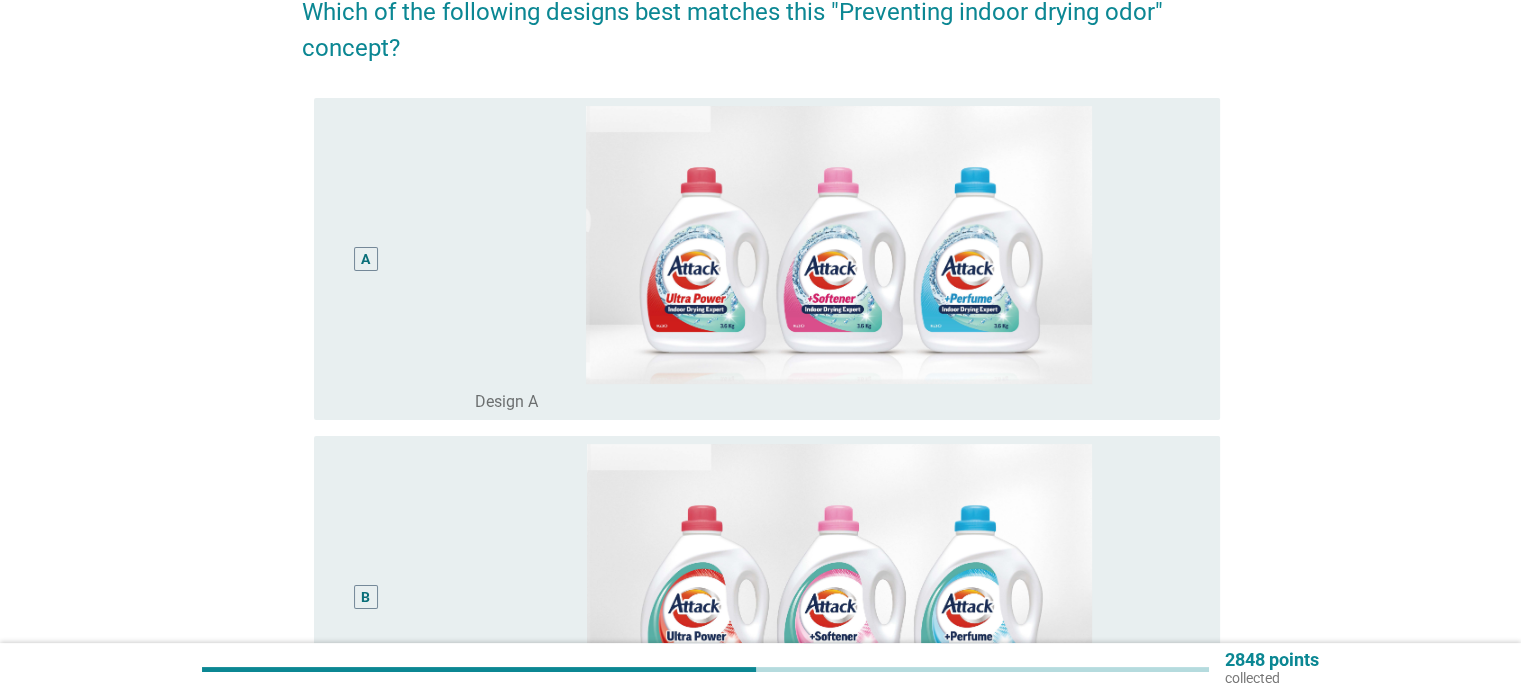 click on "A" at bounding box center [366, 259] 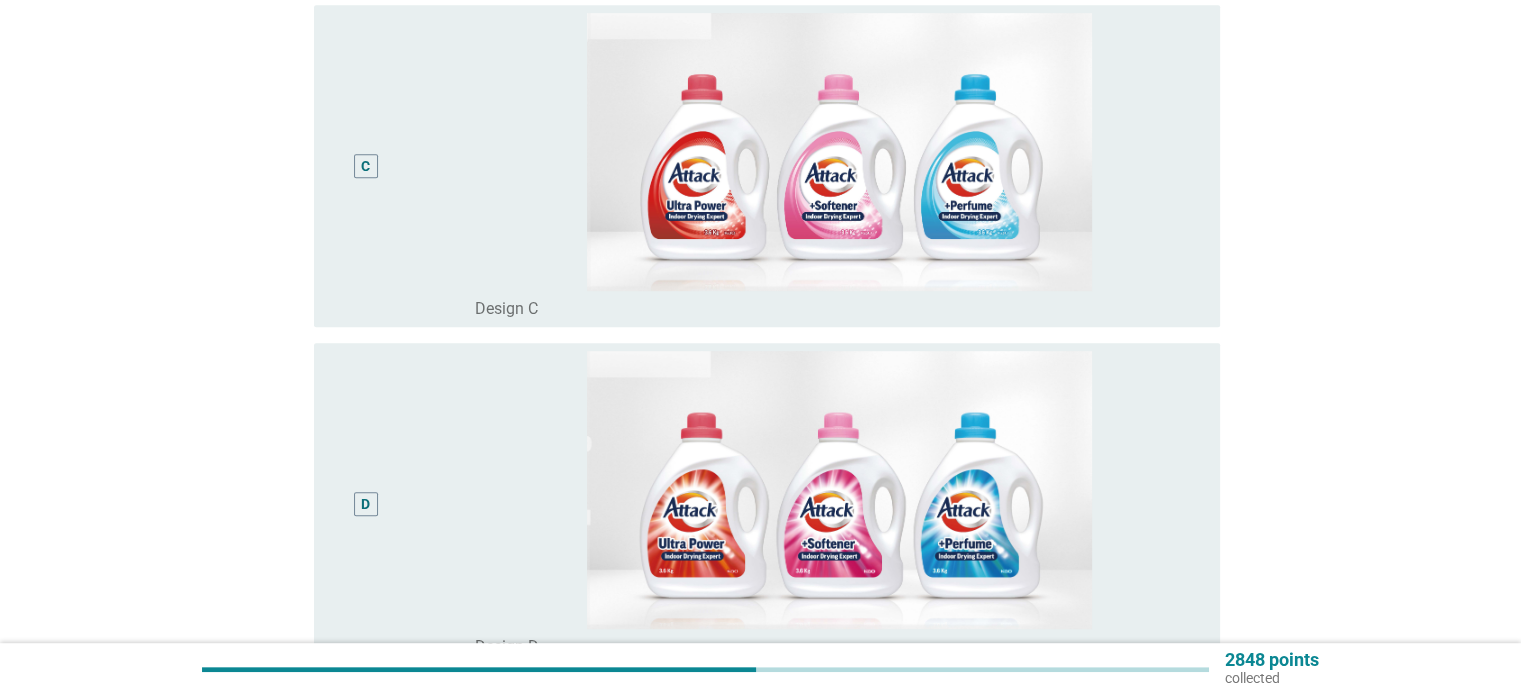 scroll, scrollTop: 1084, scrollLeft: 0, axis: vertical 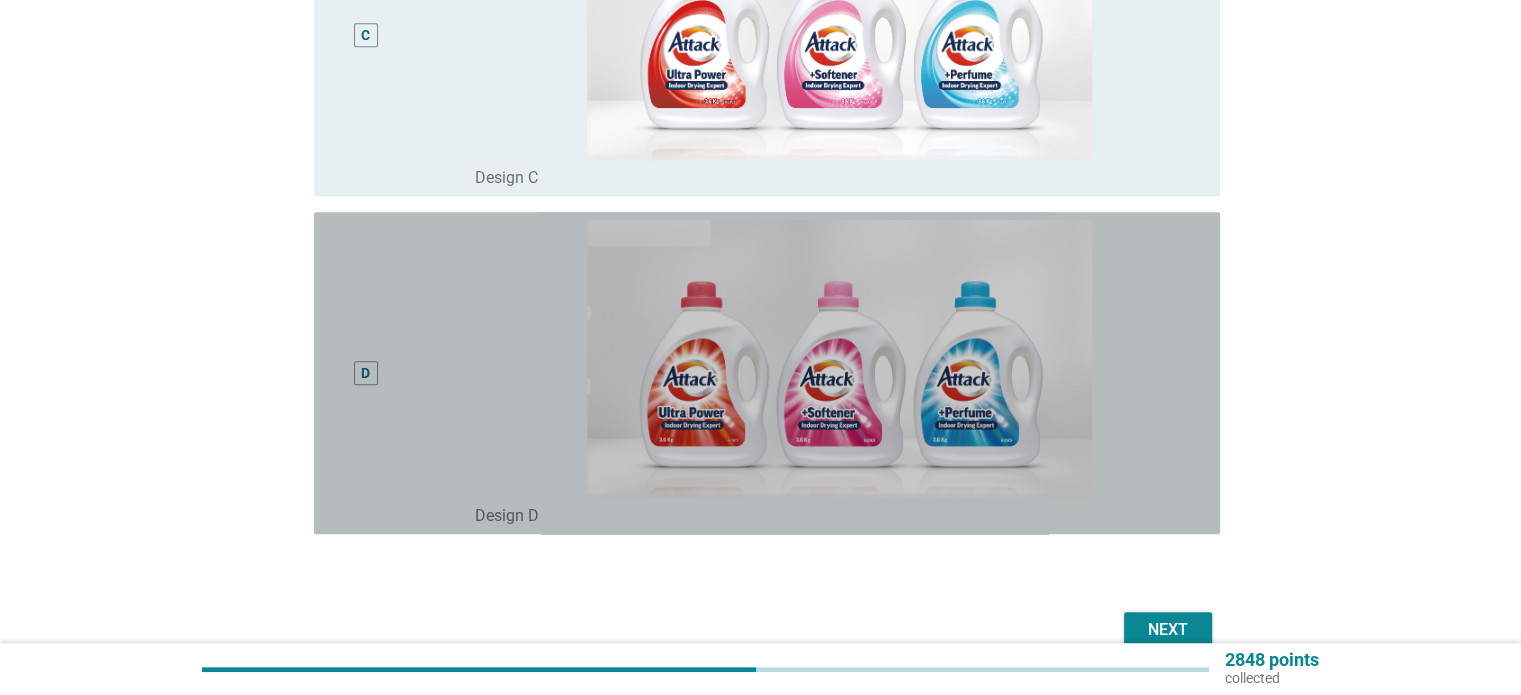 click on "D" at bounding box center (366, 373) 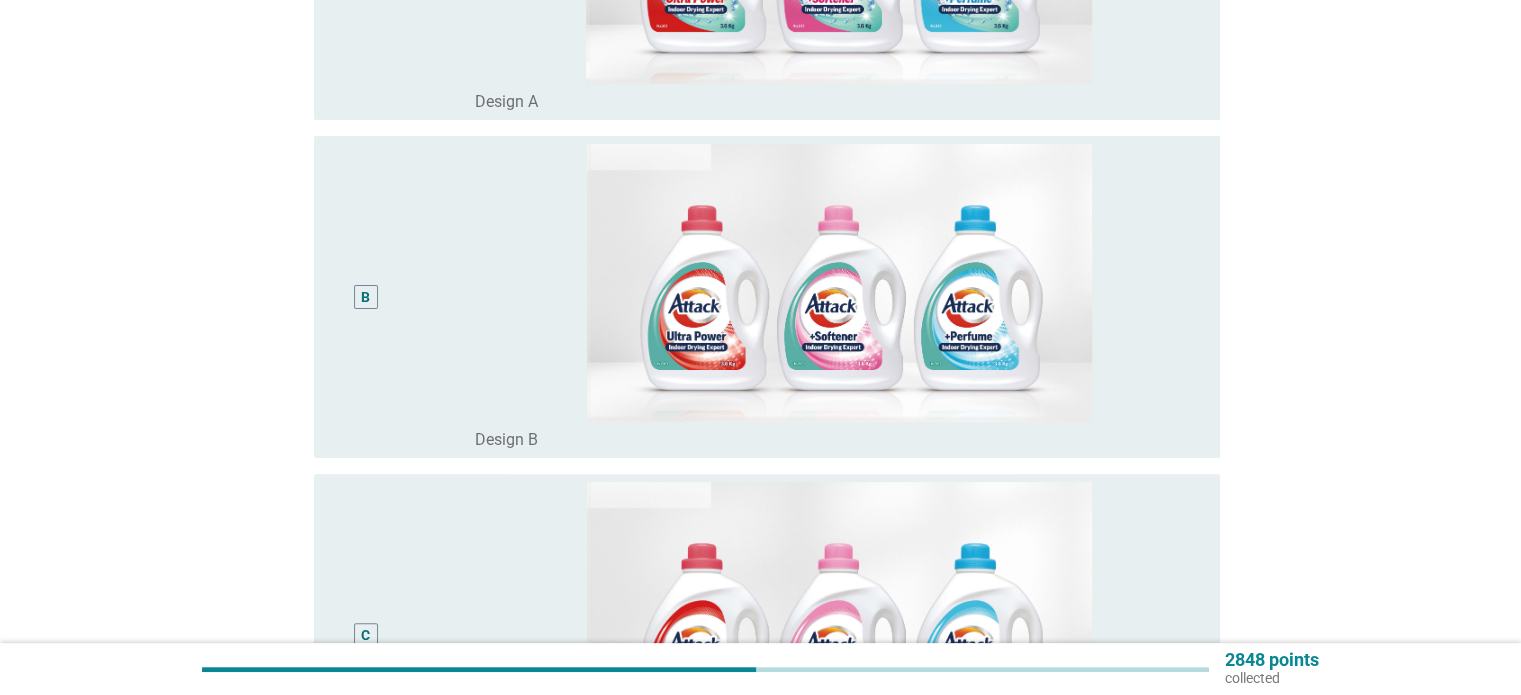 scroll, scrollTop: 0, scrollLeft: 0, axis: both 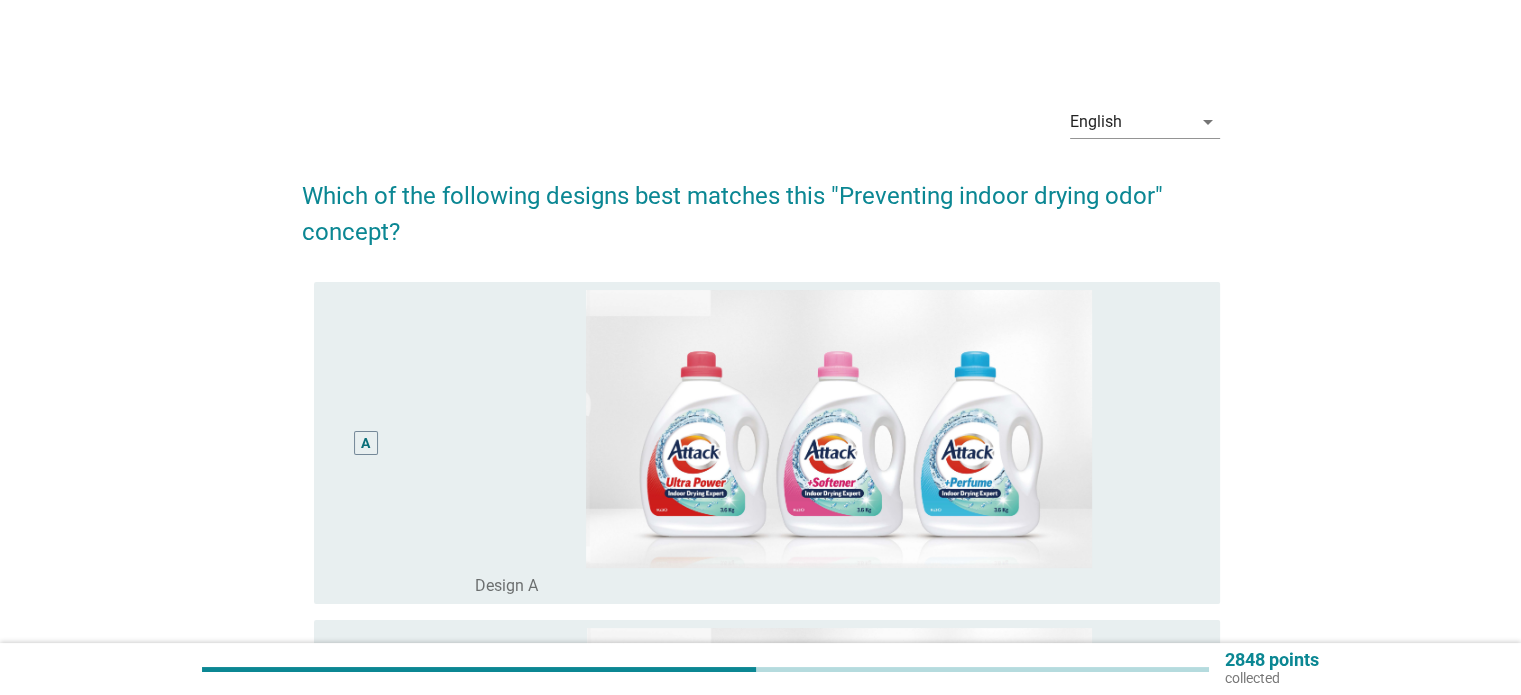 click on "A" at bounding box center (365, 443) 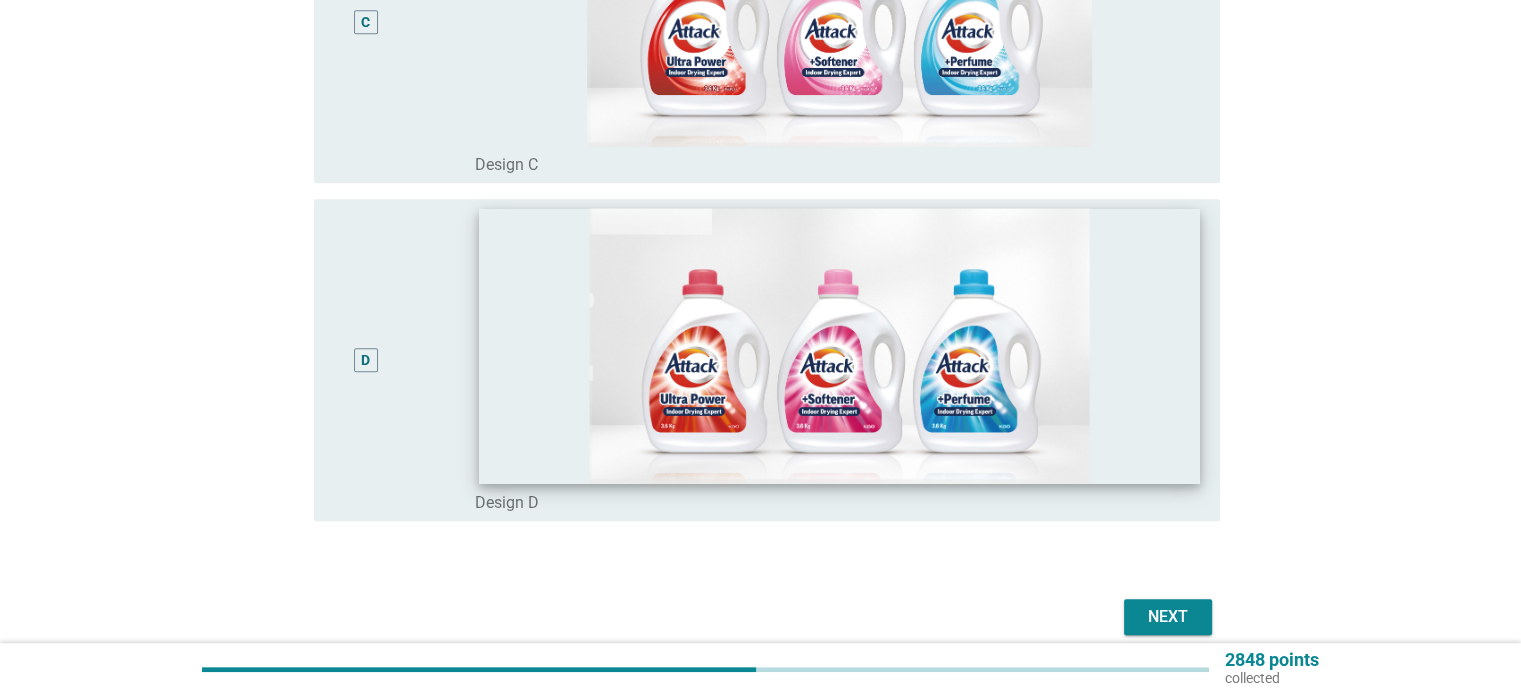 scroll, scrollTop: 1100, scrollLeft: 0, axis: vertical 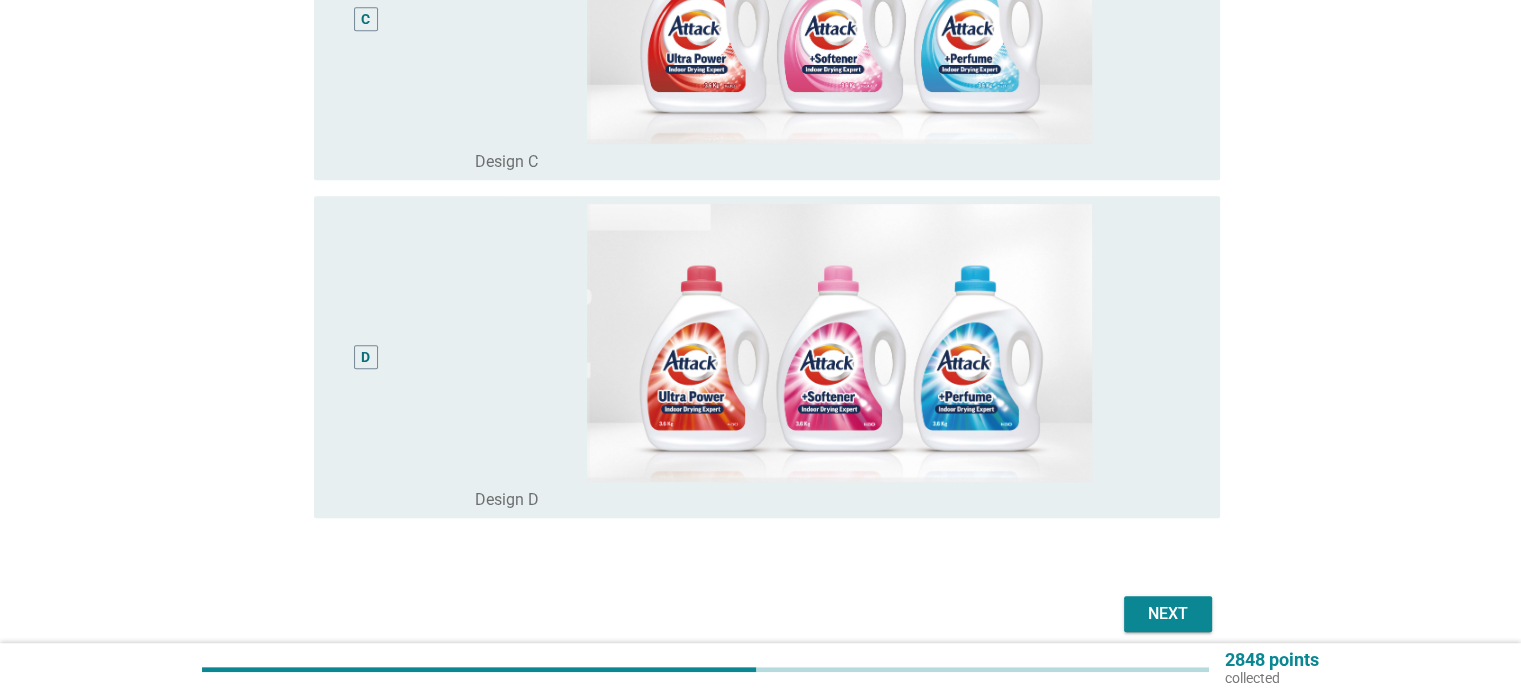 click on "Next" at bounding box center [1168, 614] 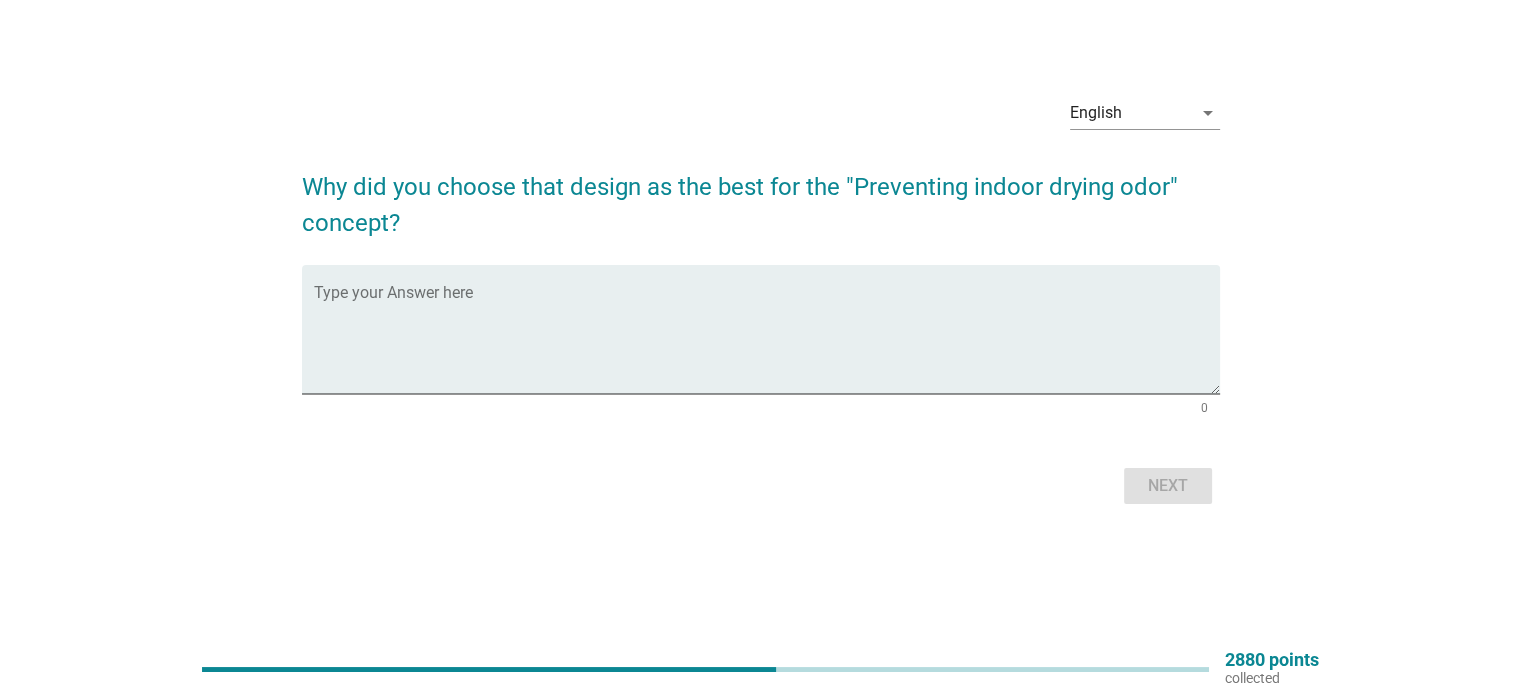 scroll, scrollTop: 0, scrollLeft: 0, axis: both 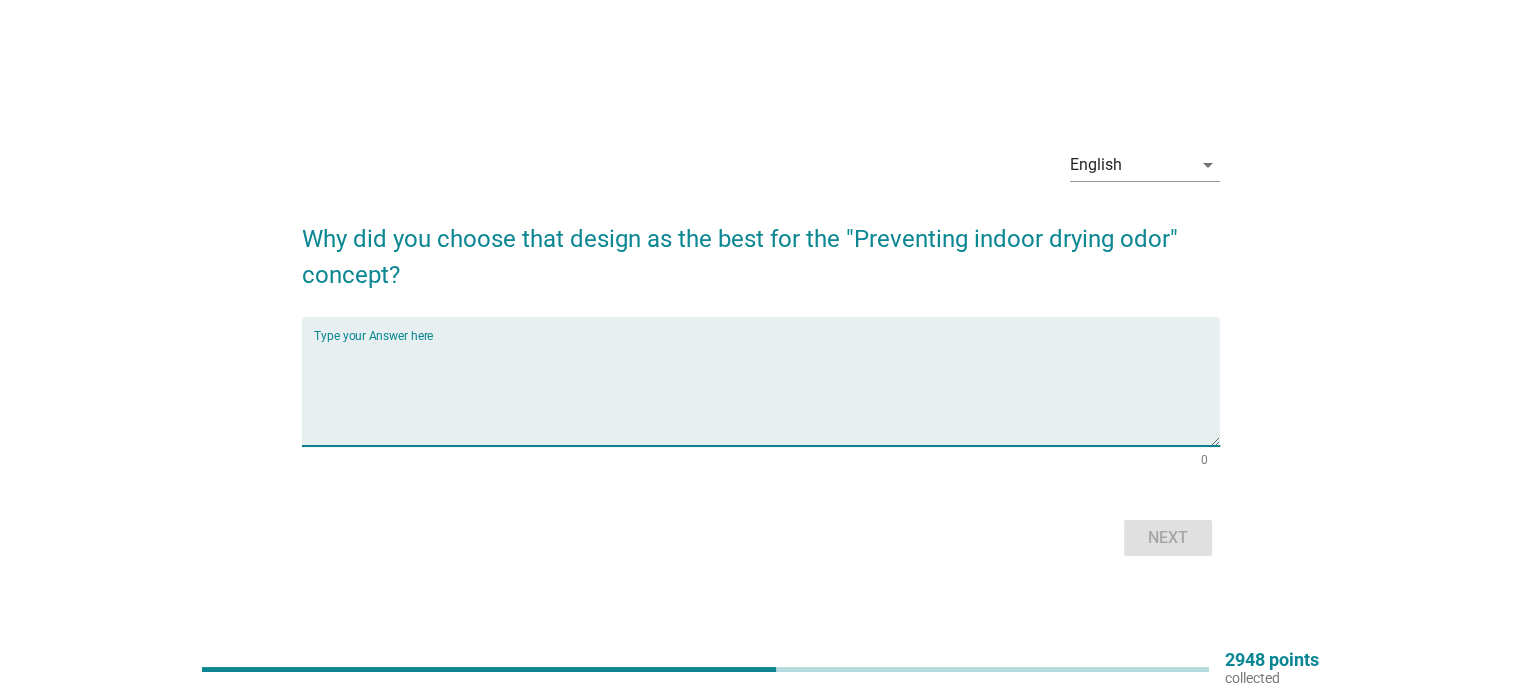click at bounding box center [767, 393] 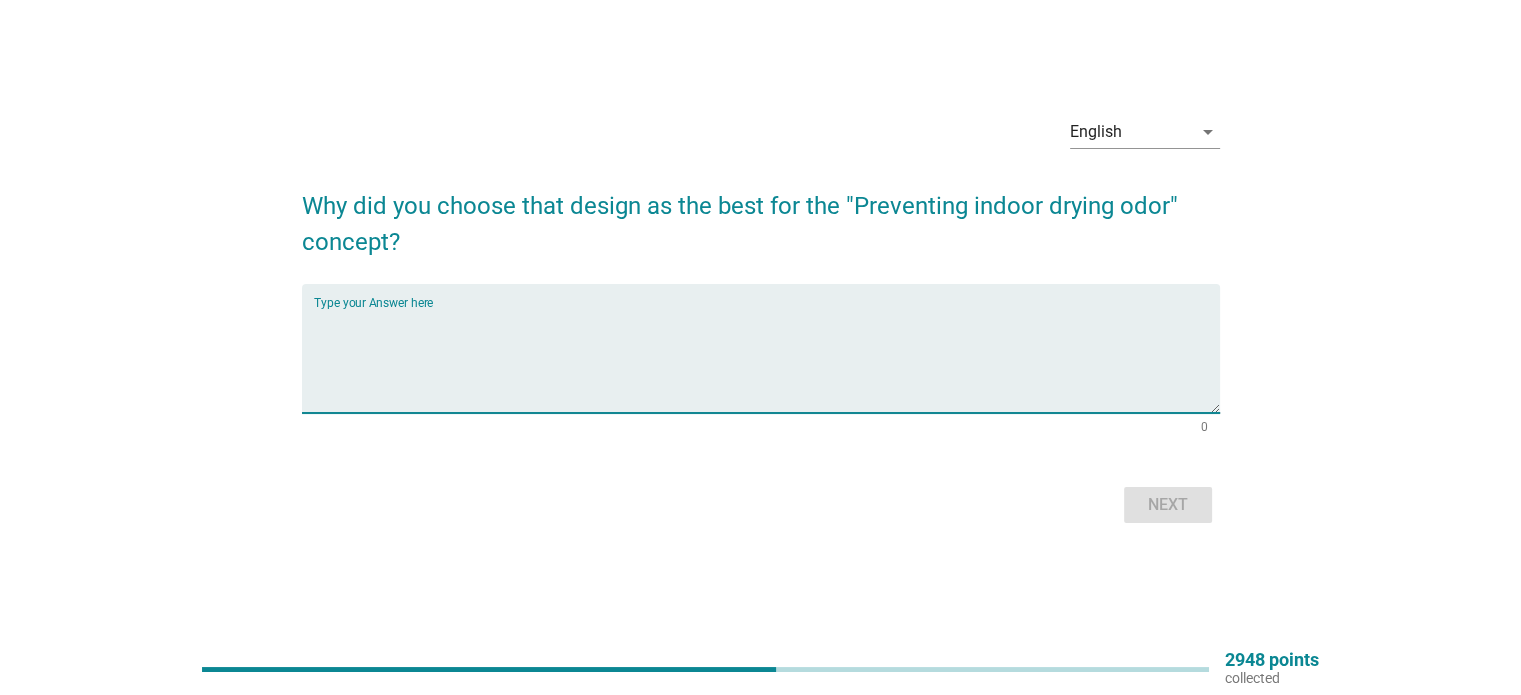 scroll, scrollTop: 52, scrollLeft: 0, axis: vertical 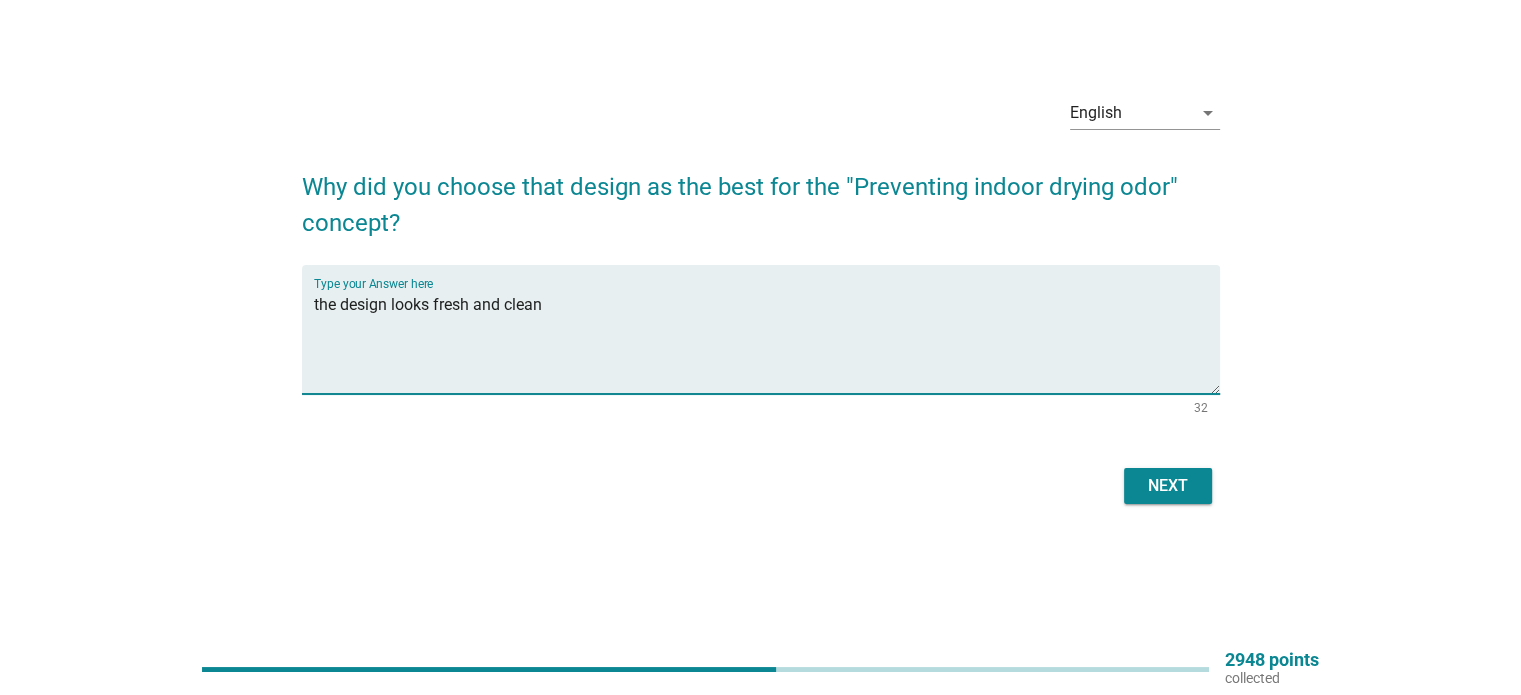 type on "the design looks fresh and clean" 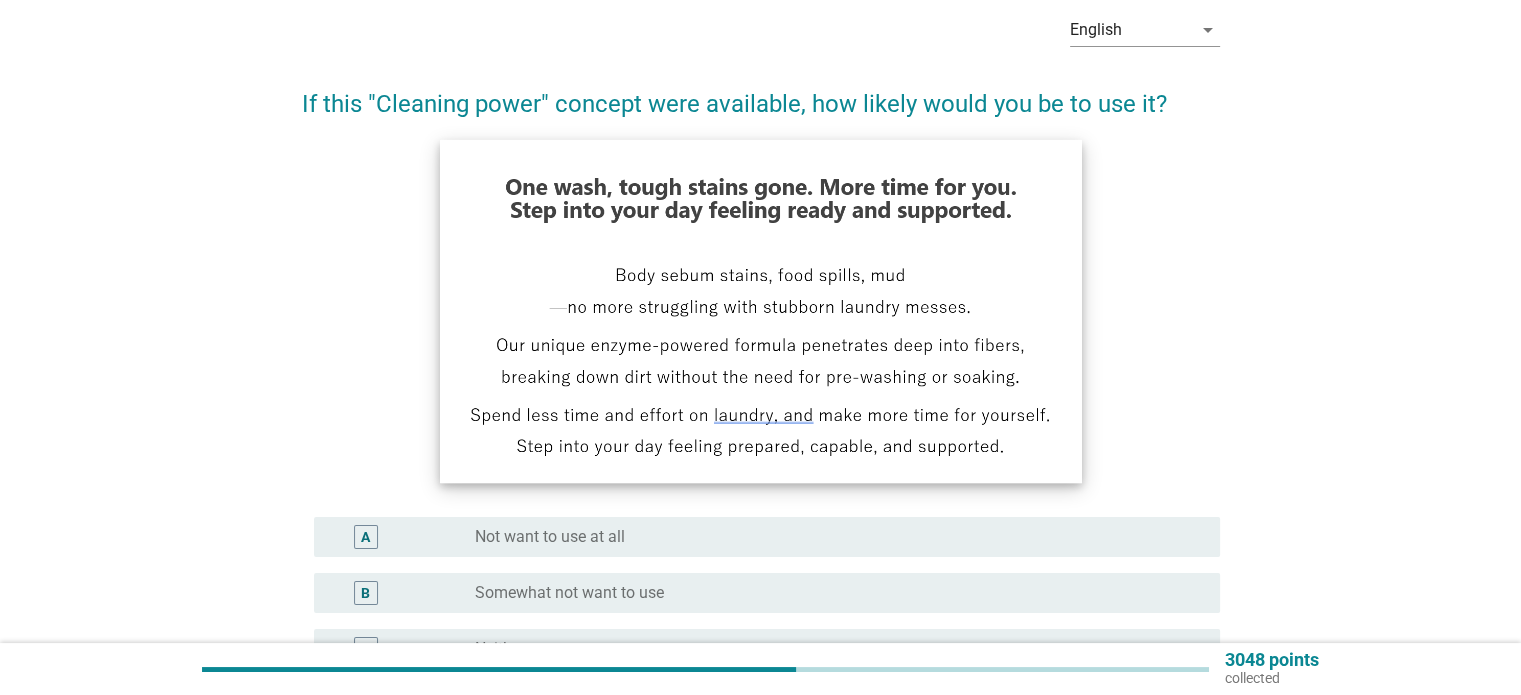 scroll, scrollTop: 200, scrollLeft: 0, axis: vertical 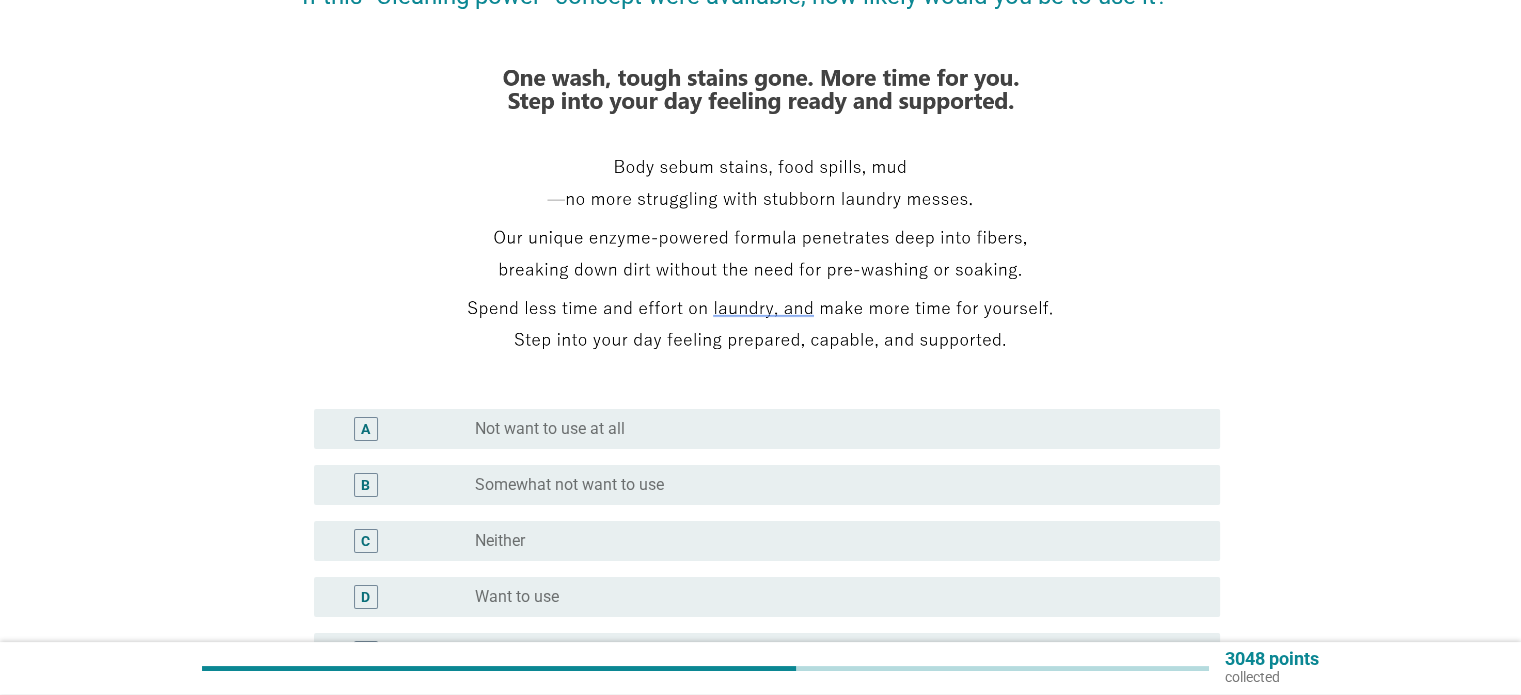 click on "Want to use" at bounding box center (517, 597) 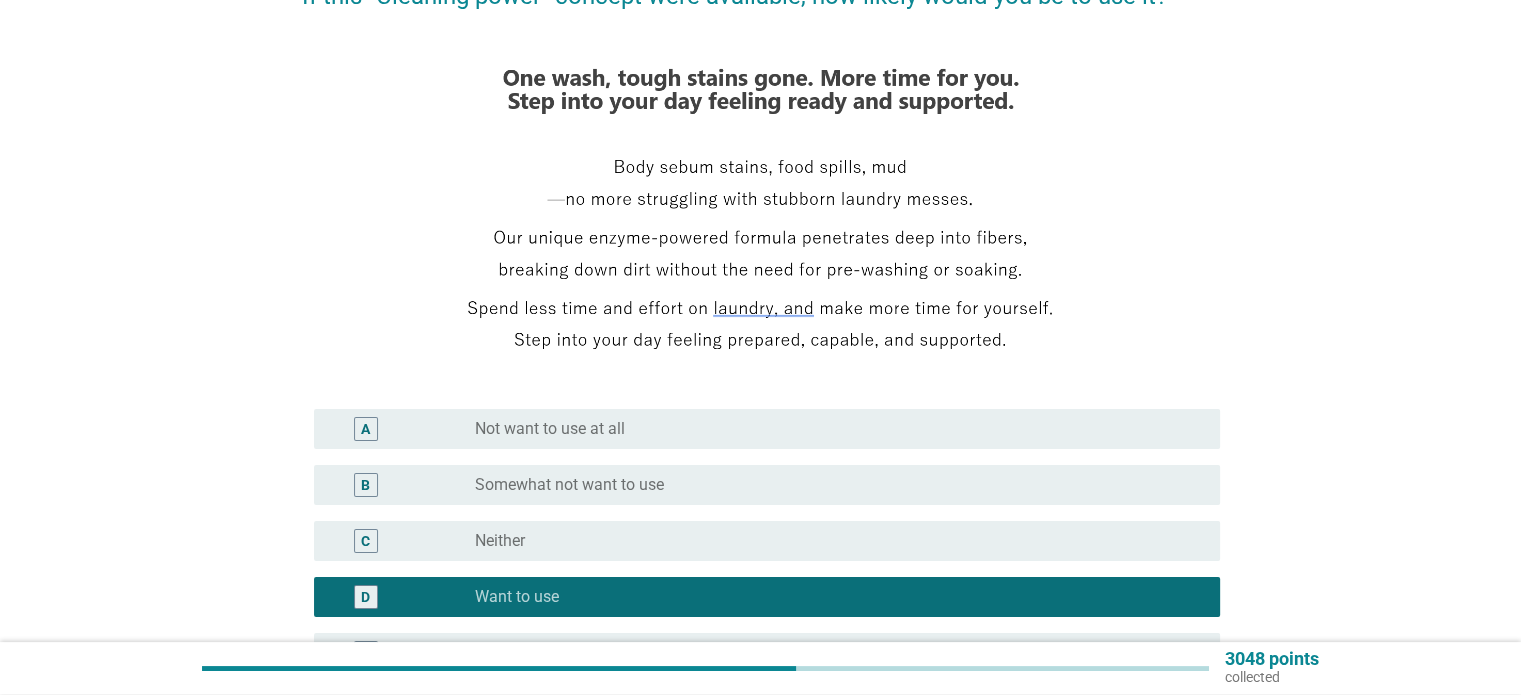 scroll, scrollTop: 440, scrollLeft: 0, axis: vertical 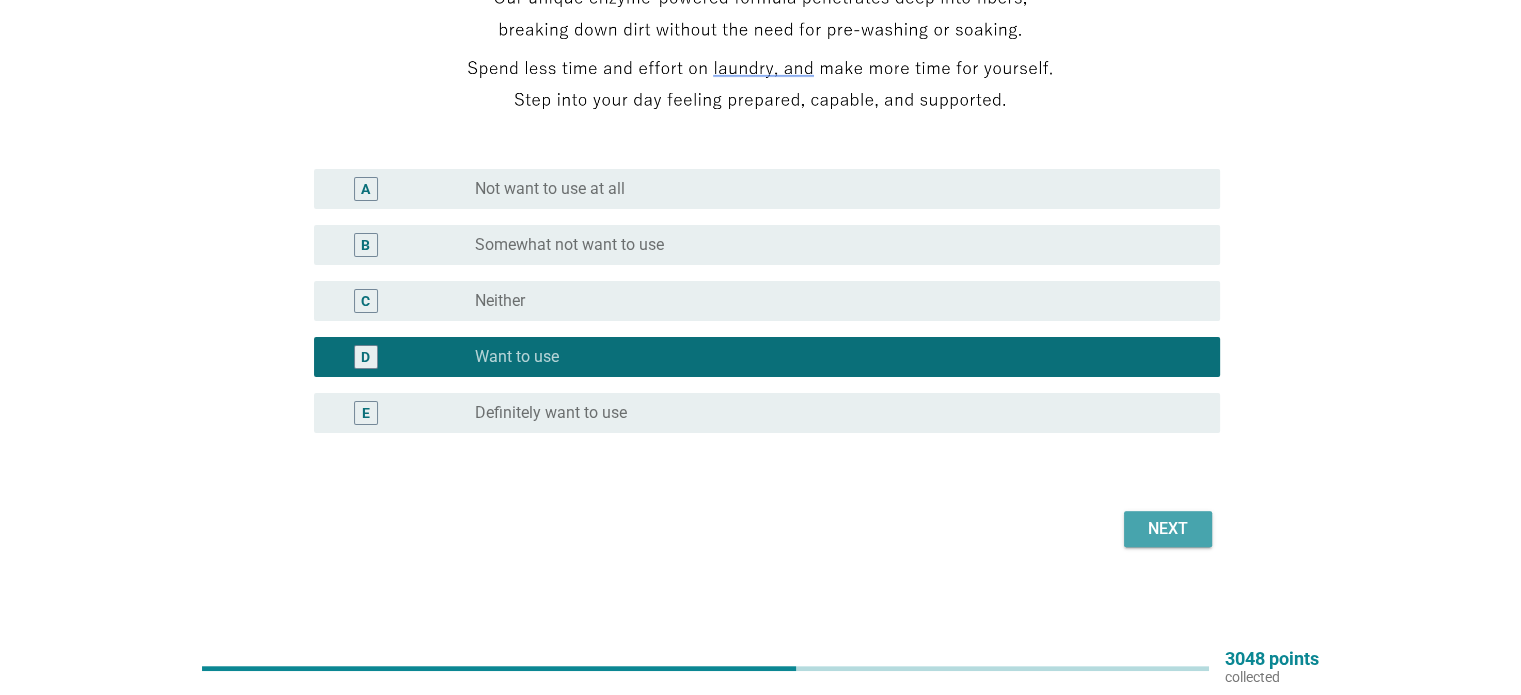 click on "Next" at bounding box center (1168, 529) 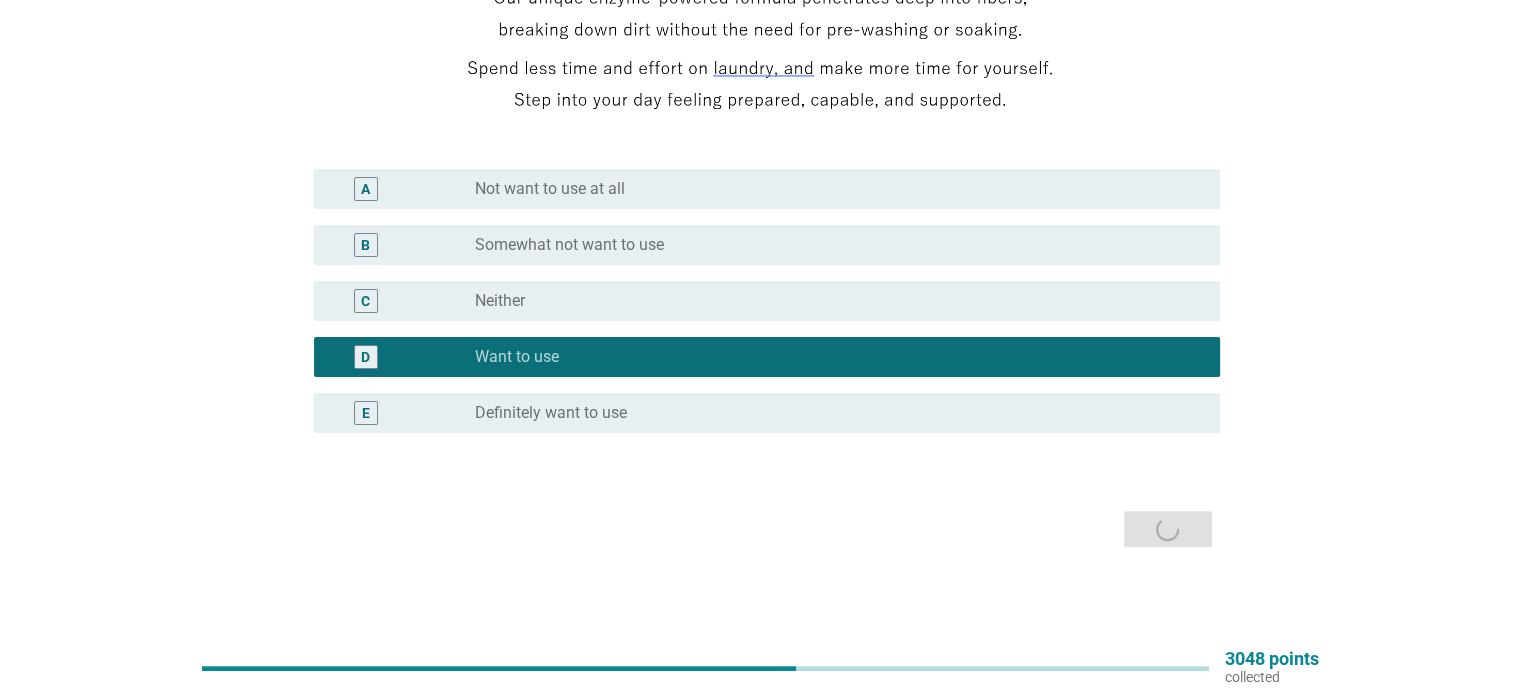 scroll, scrollTop: 0, scrollLeft: 0, axis: both 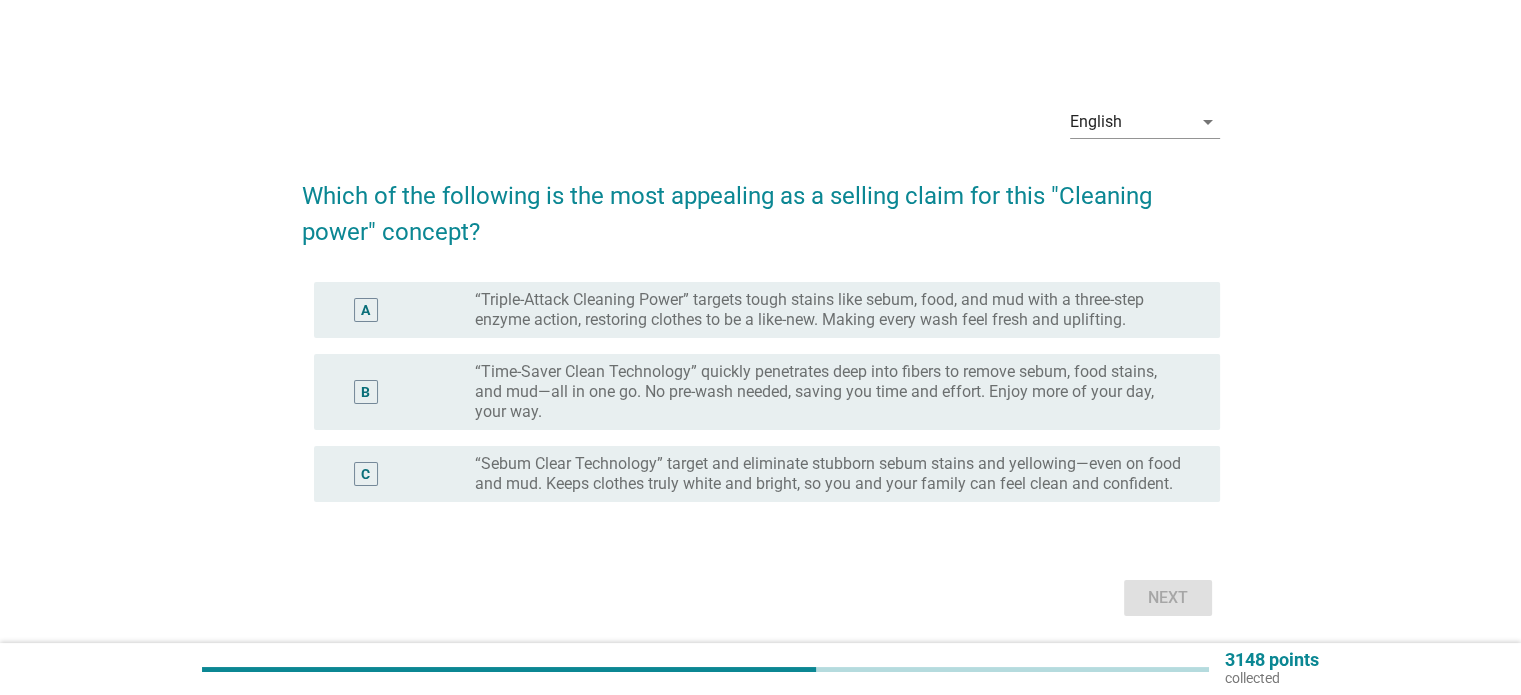 click on "“Triple-Attack Cleaning Power” targets tough stains like sebum, food, and mud with a three-step enzyme action, restoring clothes to be a like-new. Making every wash feel fresh and uplifting." at bounding box center (831, 310) 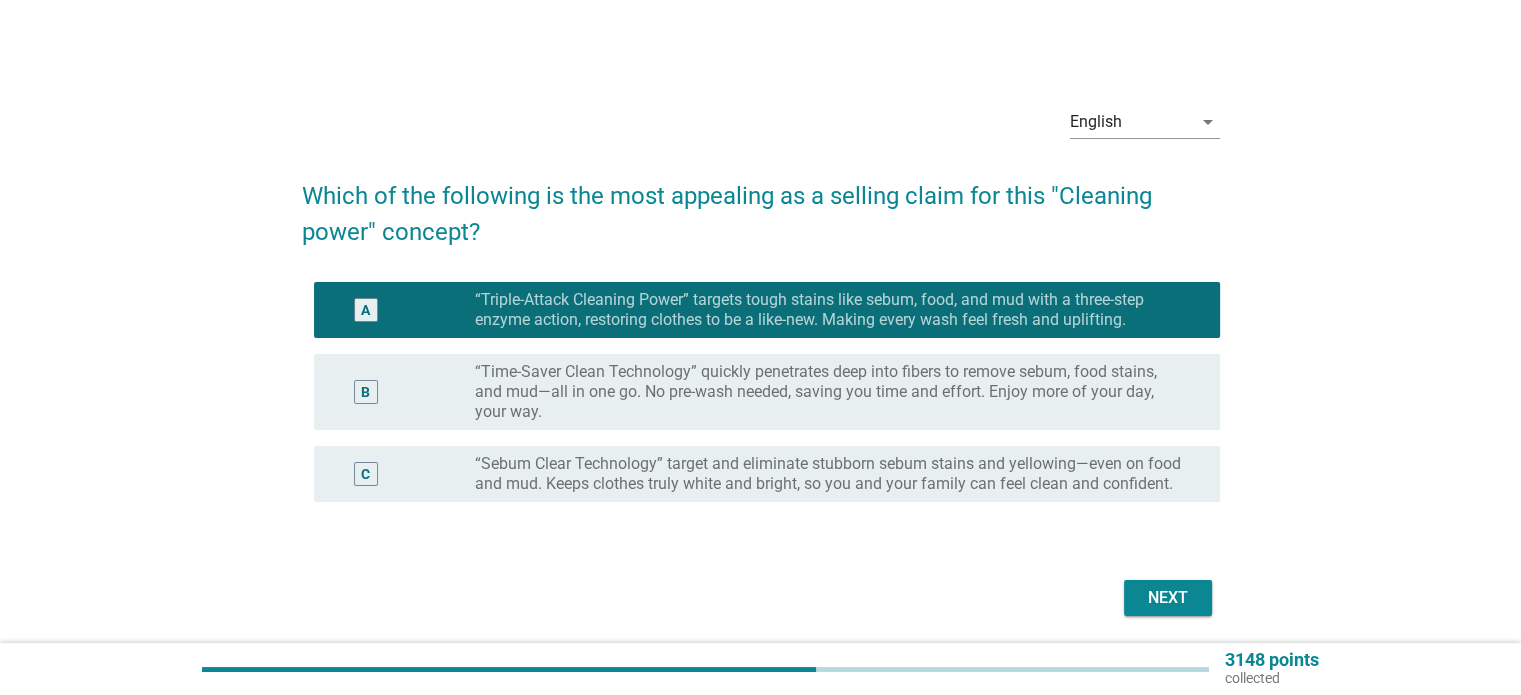 click on "Next" at bounding box center [1168, 598] 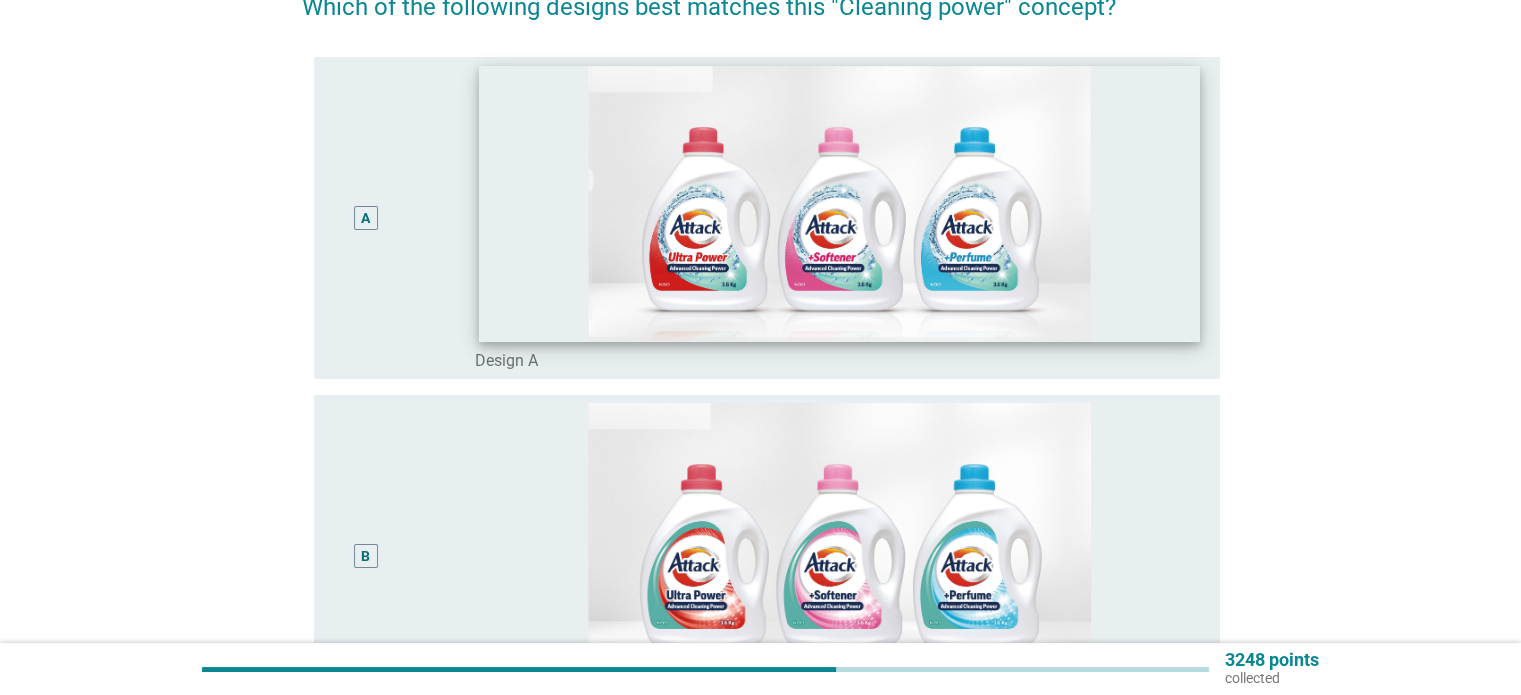 scroll, scrollTop: 0, scrollLeft: 0, axis: both 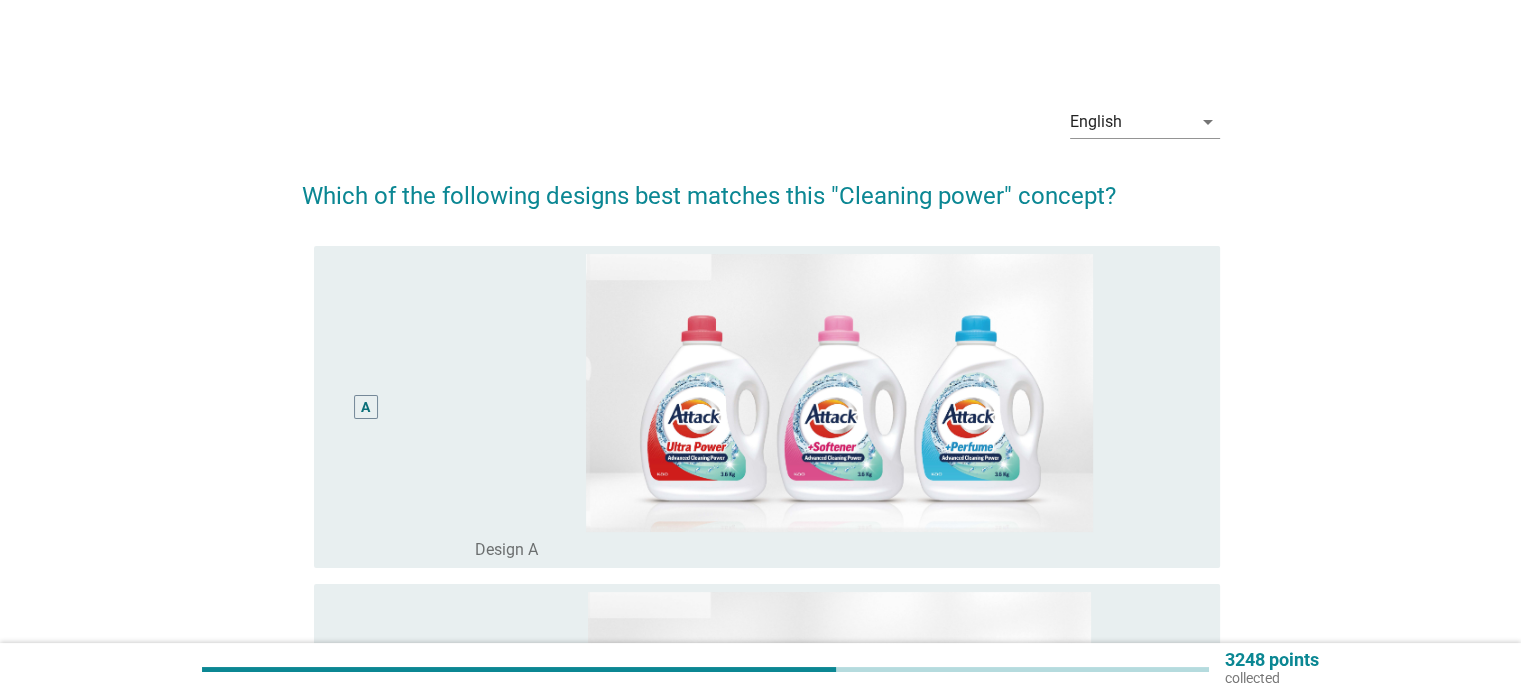 click on "A" at bounding box center (365, 407) 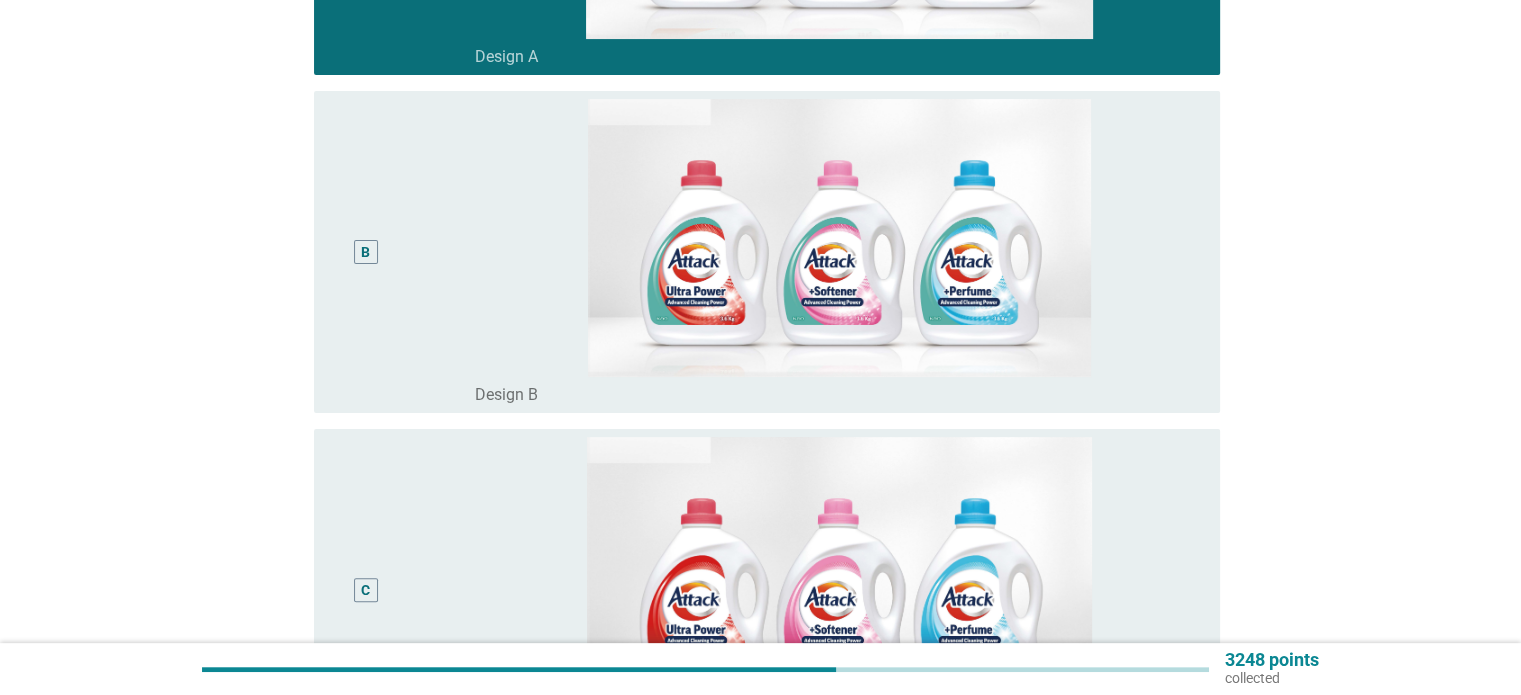 scroll, scrollTop: 871, scrollLeft: 0, axis: vertical 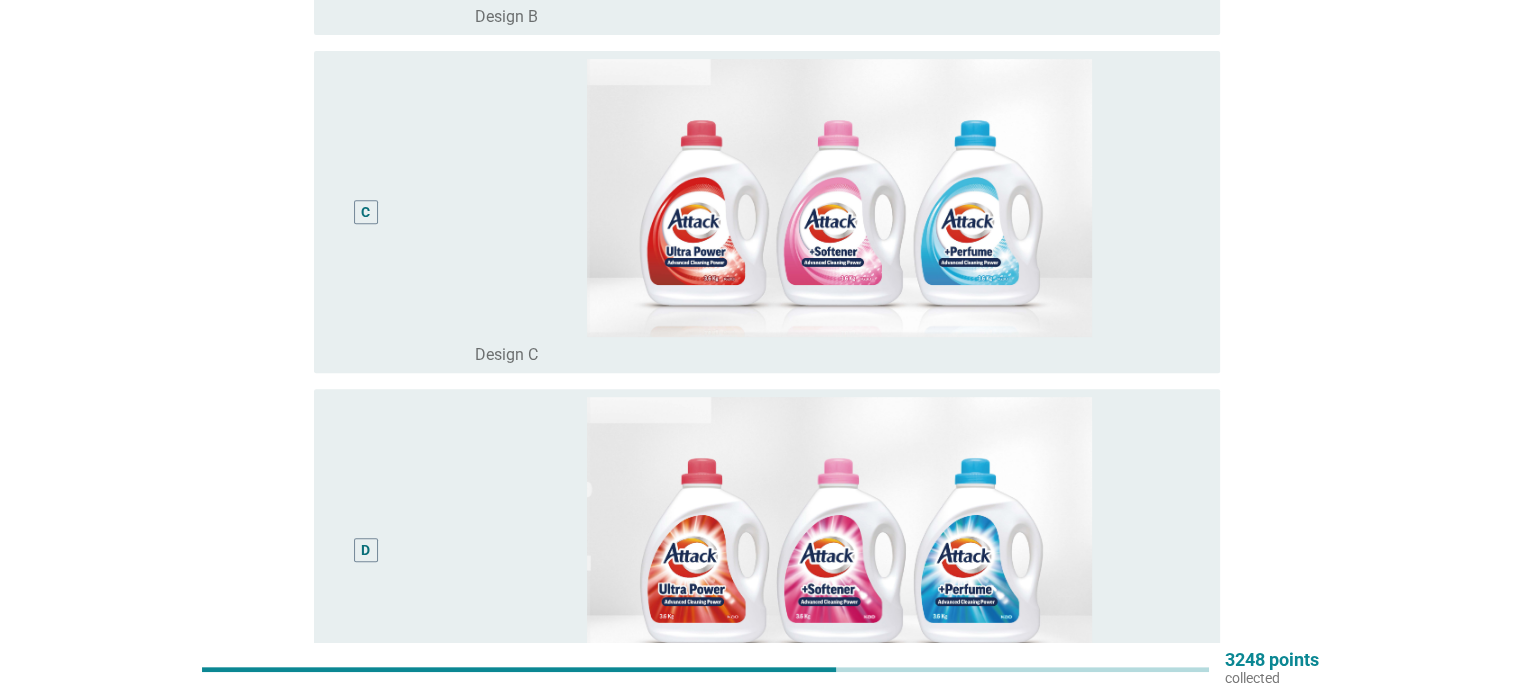 click on "Next" at bounding box center [1168, 807] 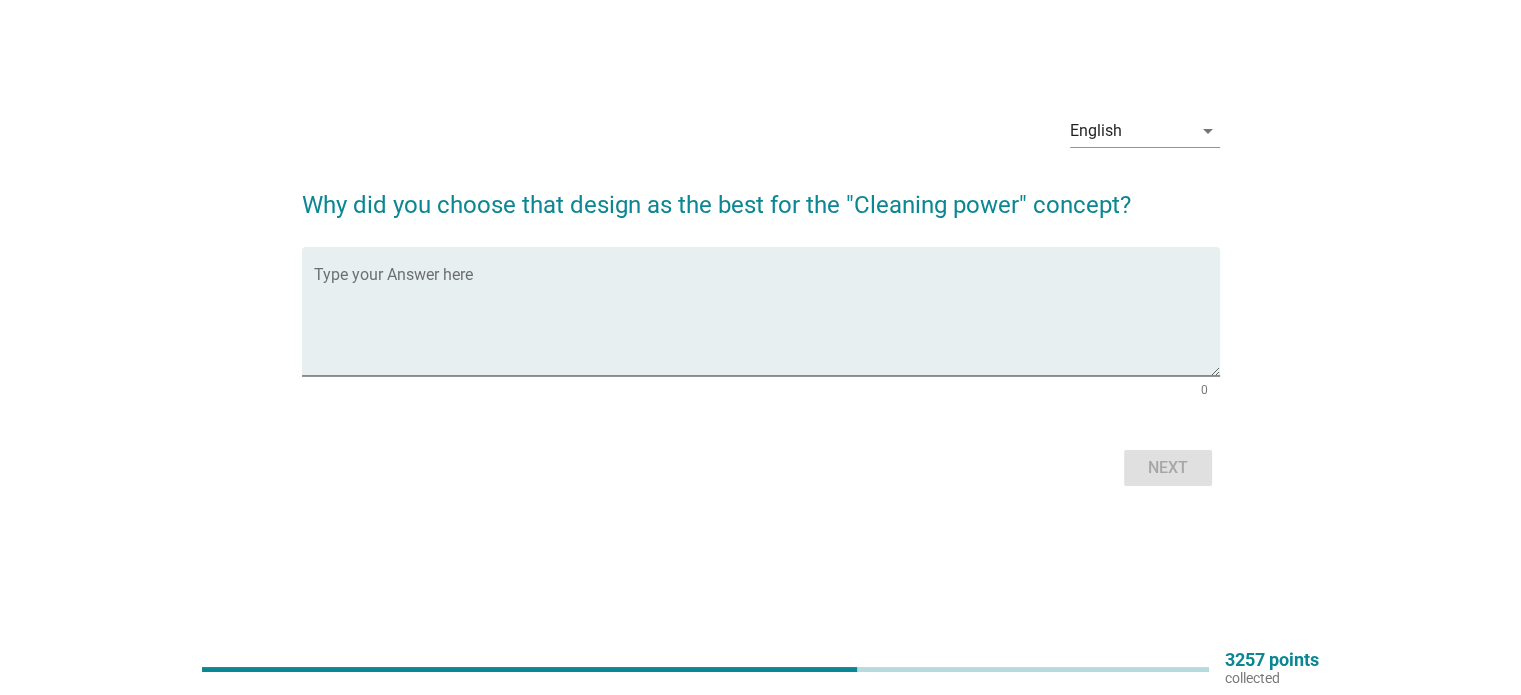 scroll, scrollTop: 0, scrollLeft: 0, axis: both 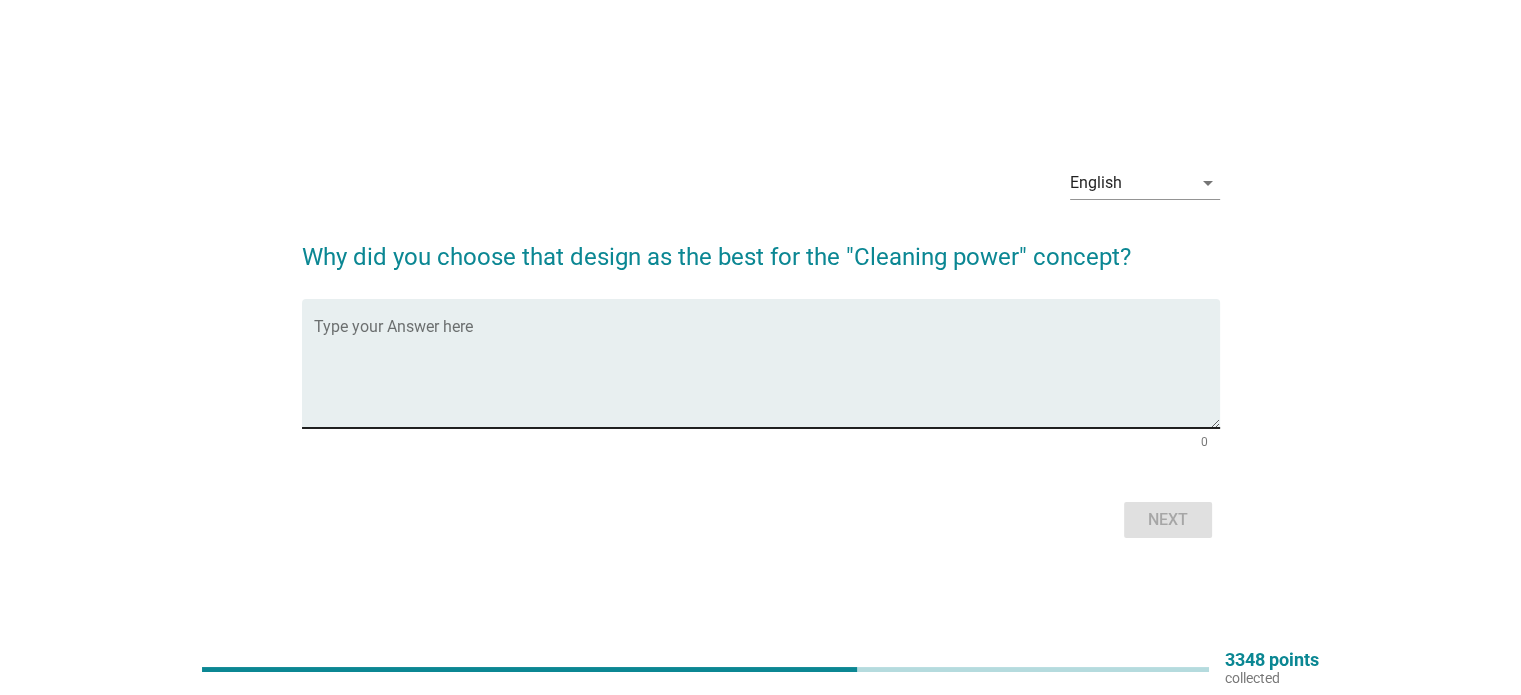 click at bounding box center [767, 375] 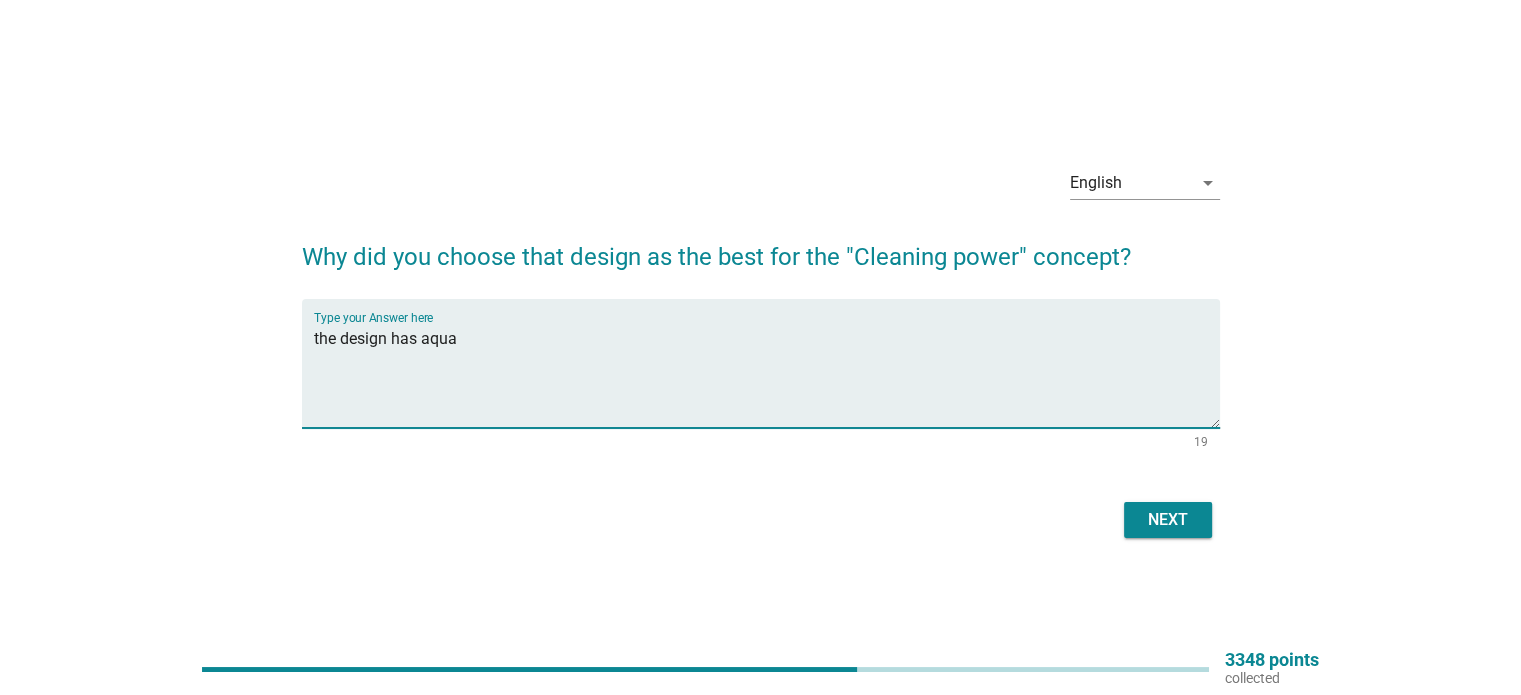 type on "the design has aqua" 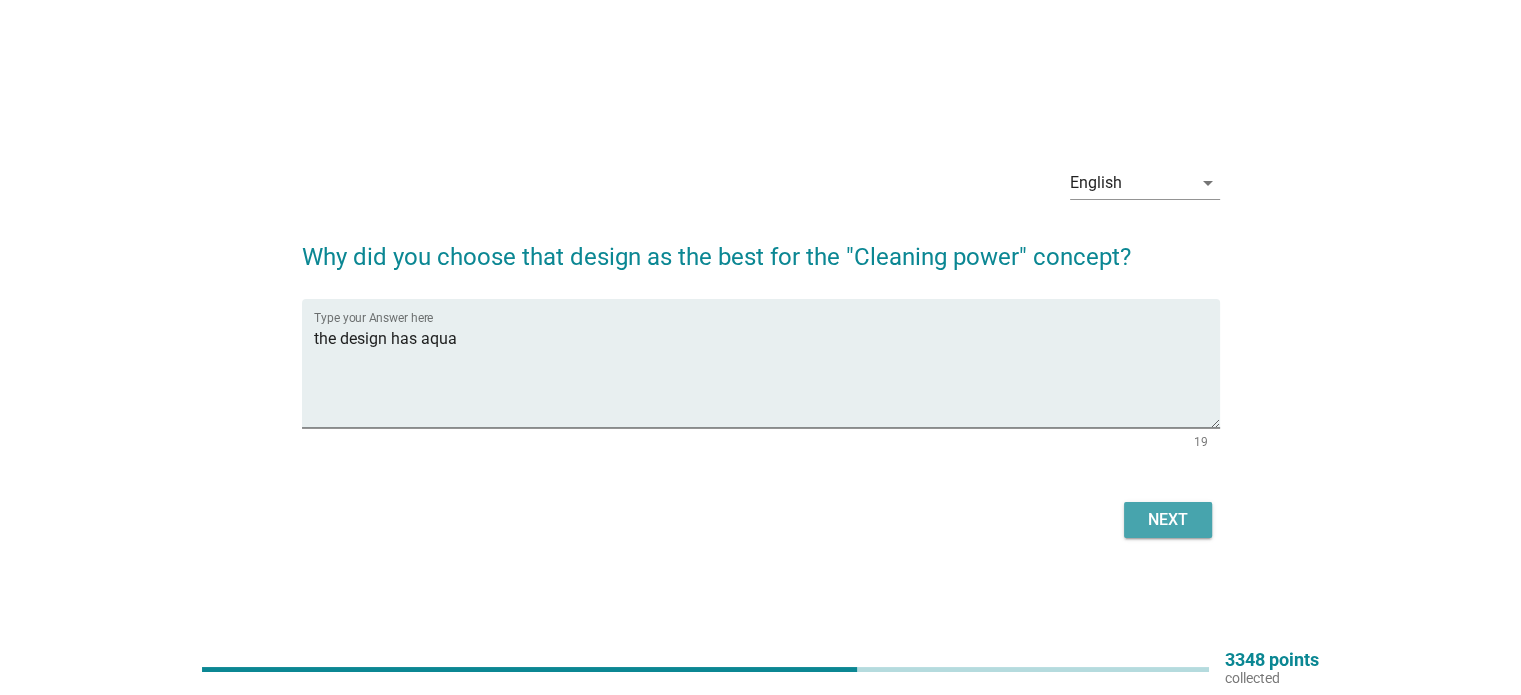 click on "Next" at bounding box center (1168, 520) 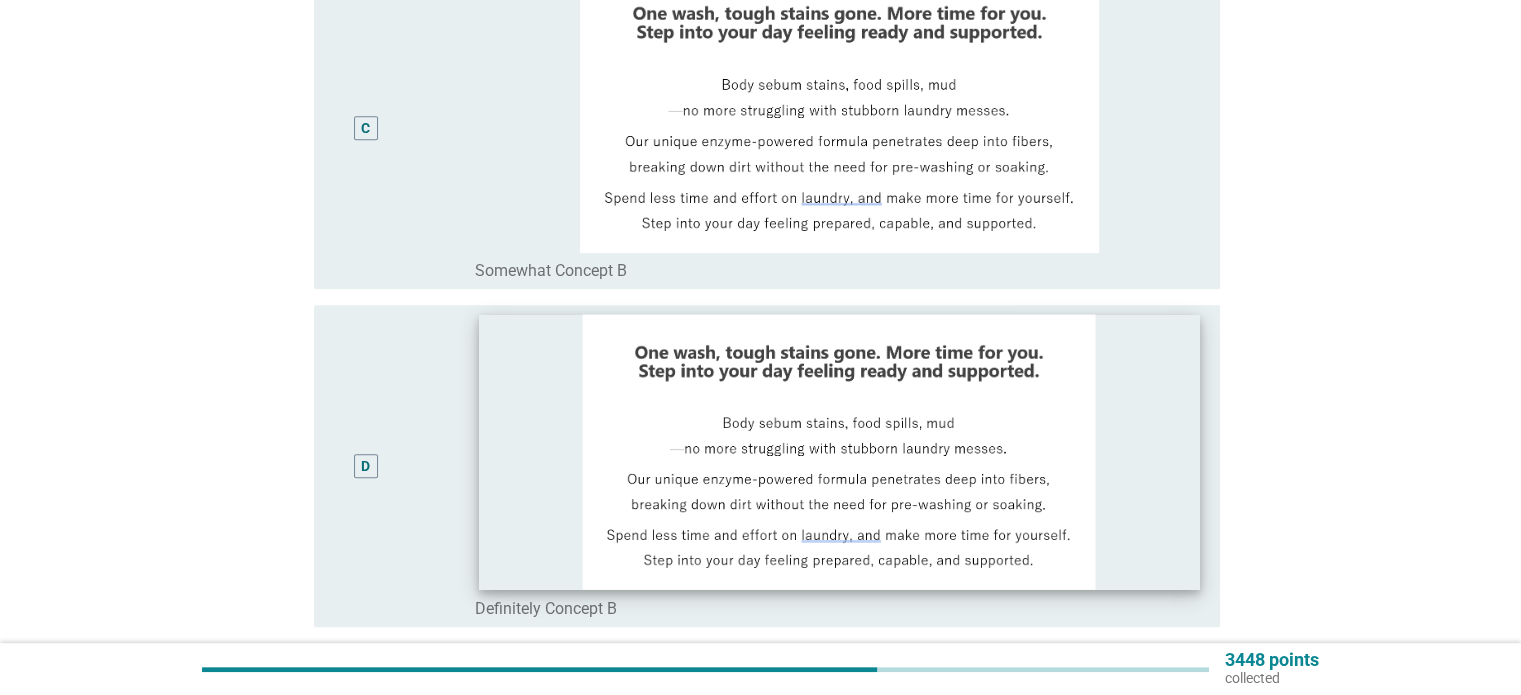 scroll, scrollTop: 1100, scrollLeft: 0, axis: vertical 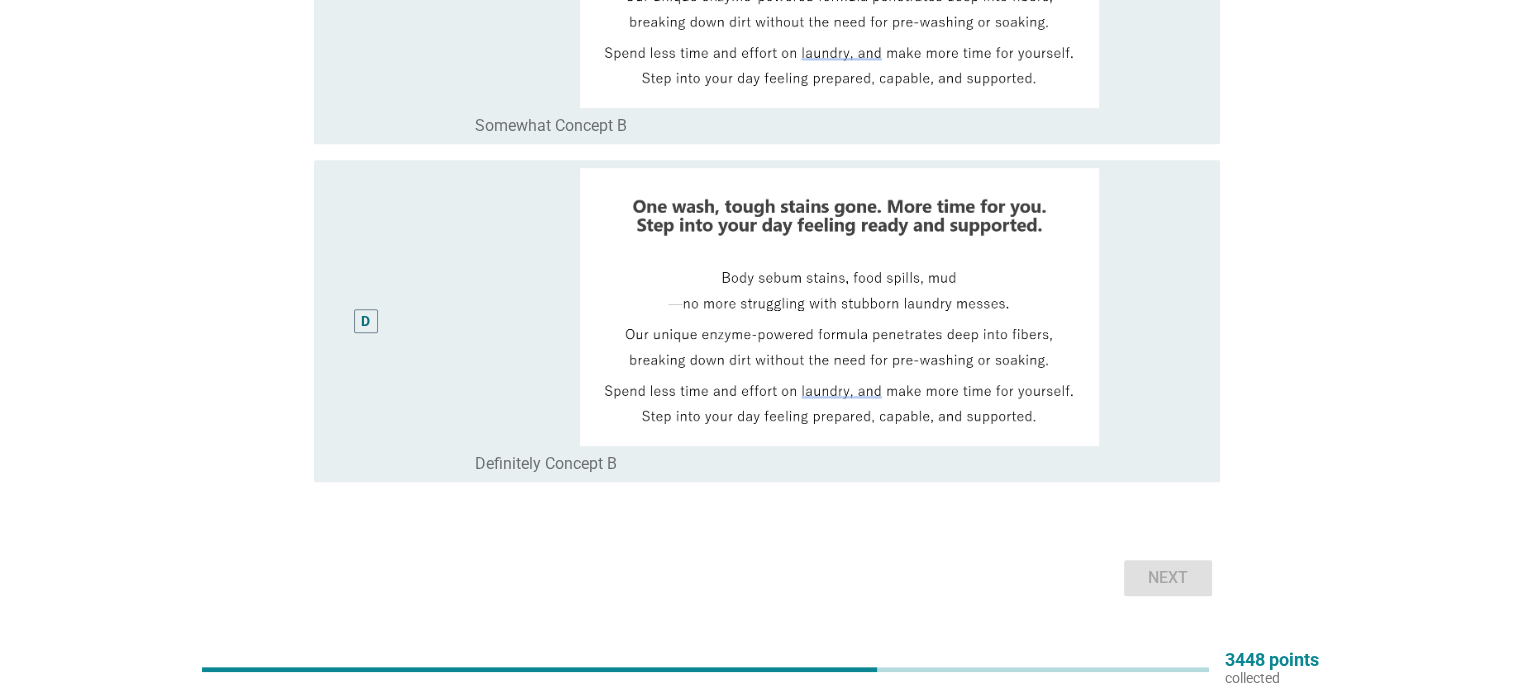 click on "radio_button_unchecked Somewhat Concept B" at bounding box center [839, 122] 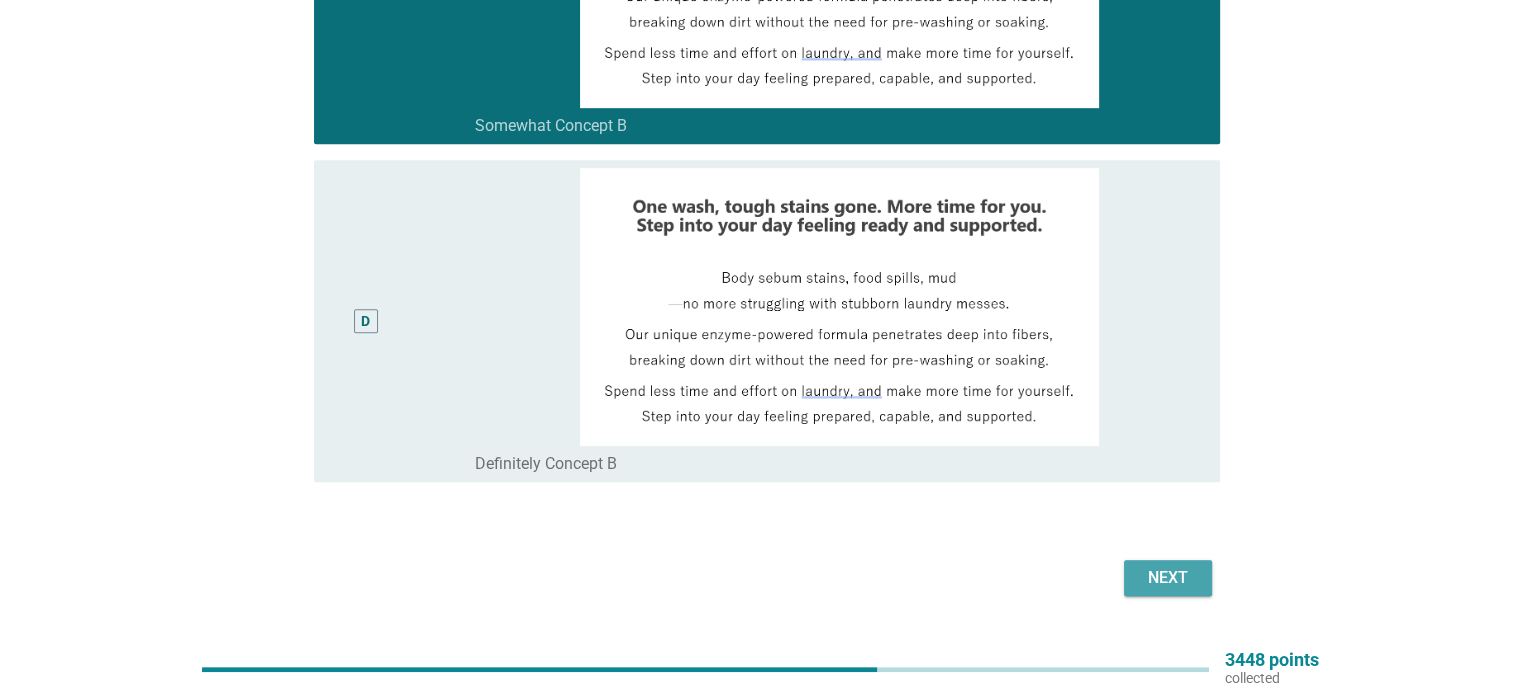 click on "Next" at bounding box center (1168, 578) 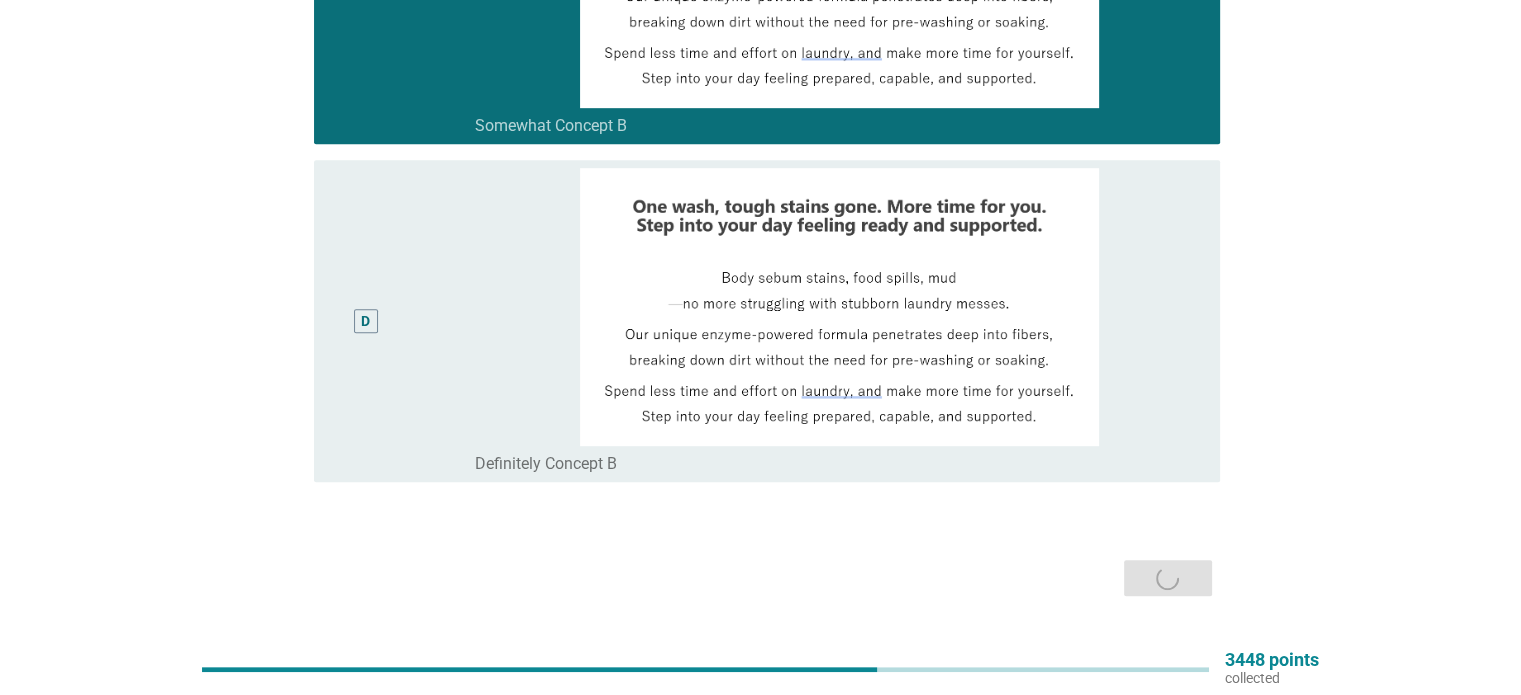 scroll, scrollTop: 0, scrollLeft: 0, axis: both 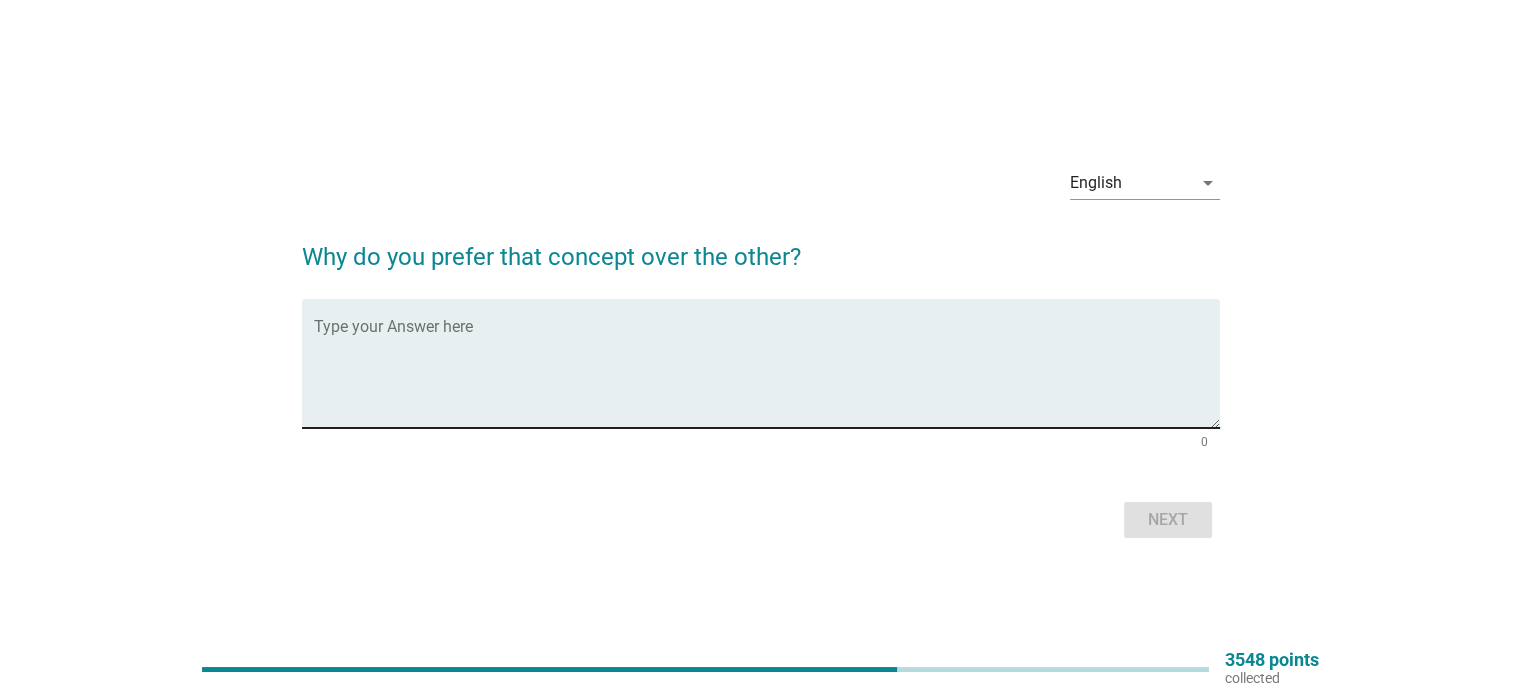 click at bounding box center [767, 375] 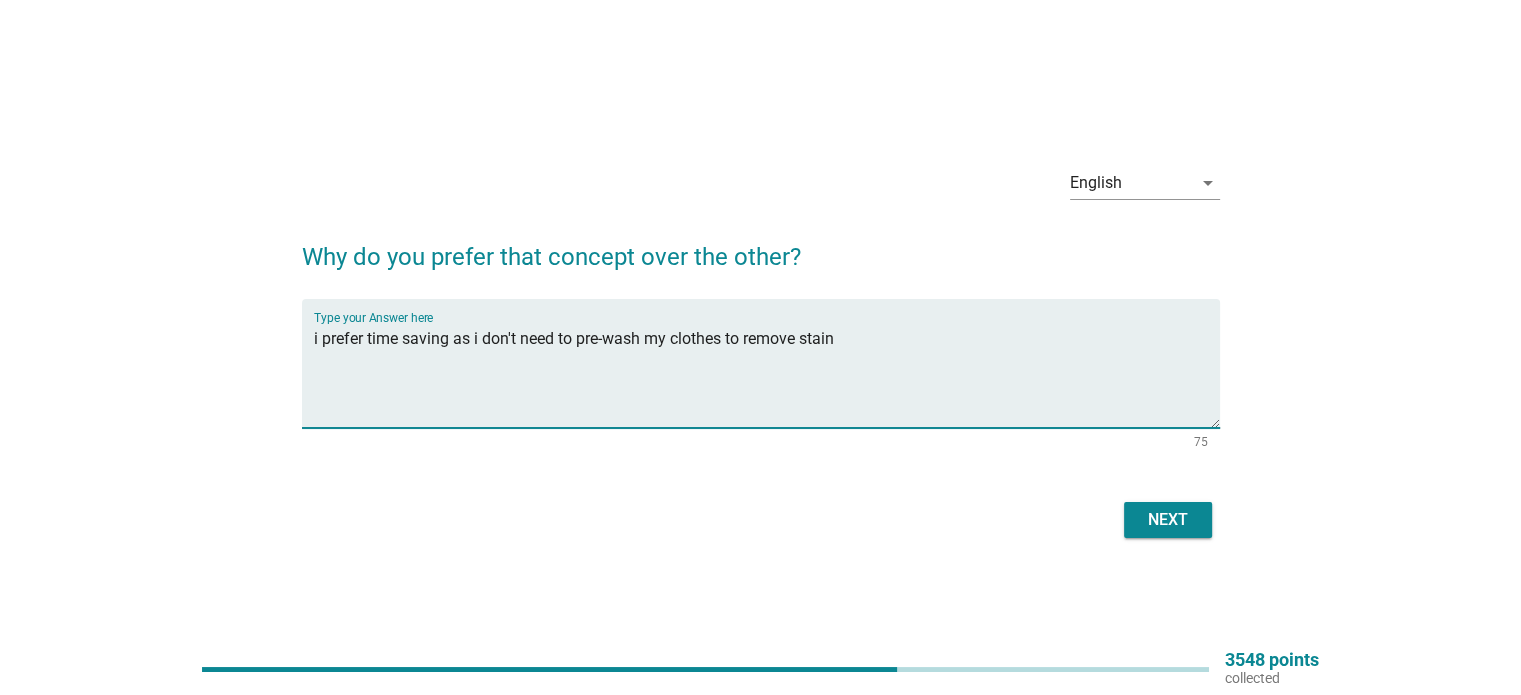 type on "i prefer time saving as i don't need to pre-wash my clothes to remove stain" 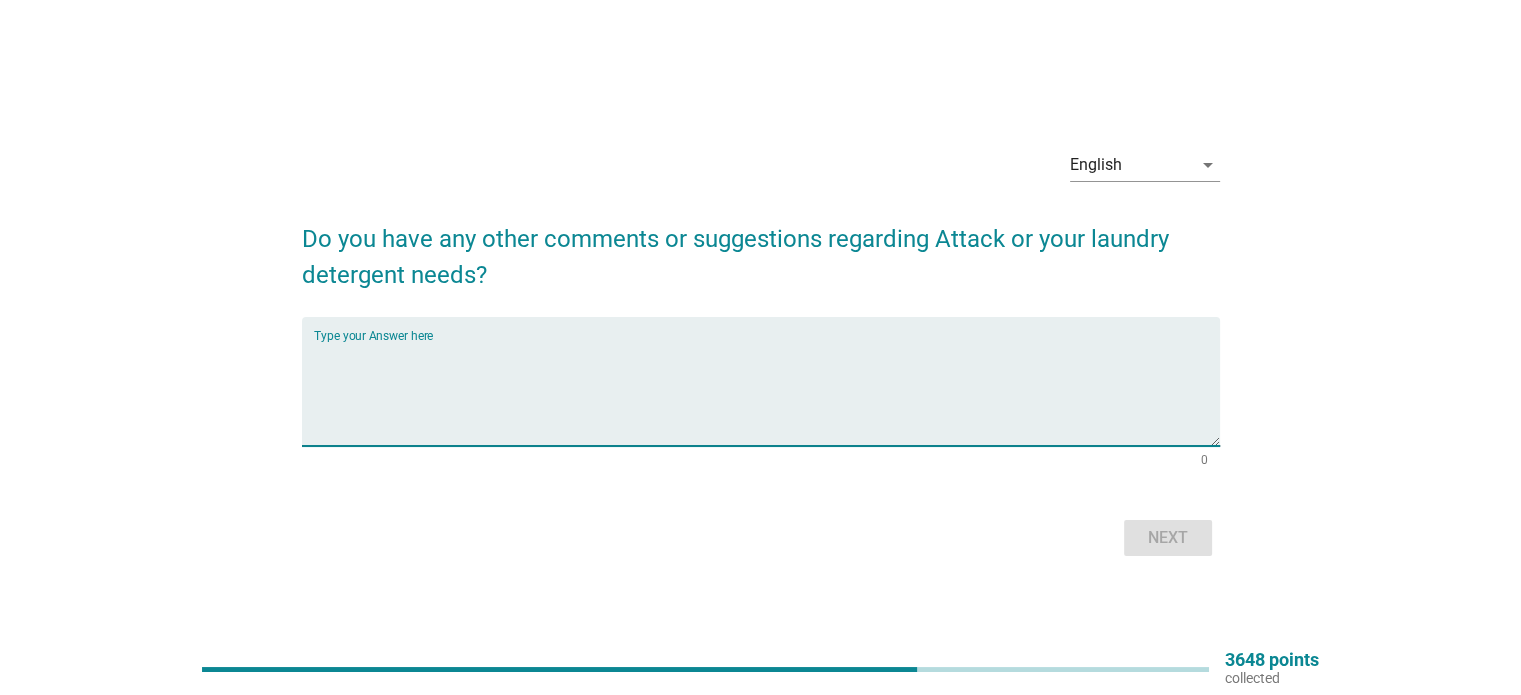 click at bounding box center [767, 393] 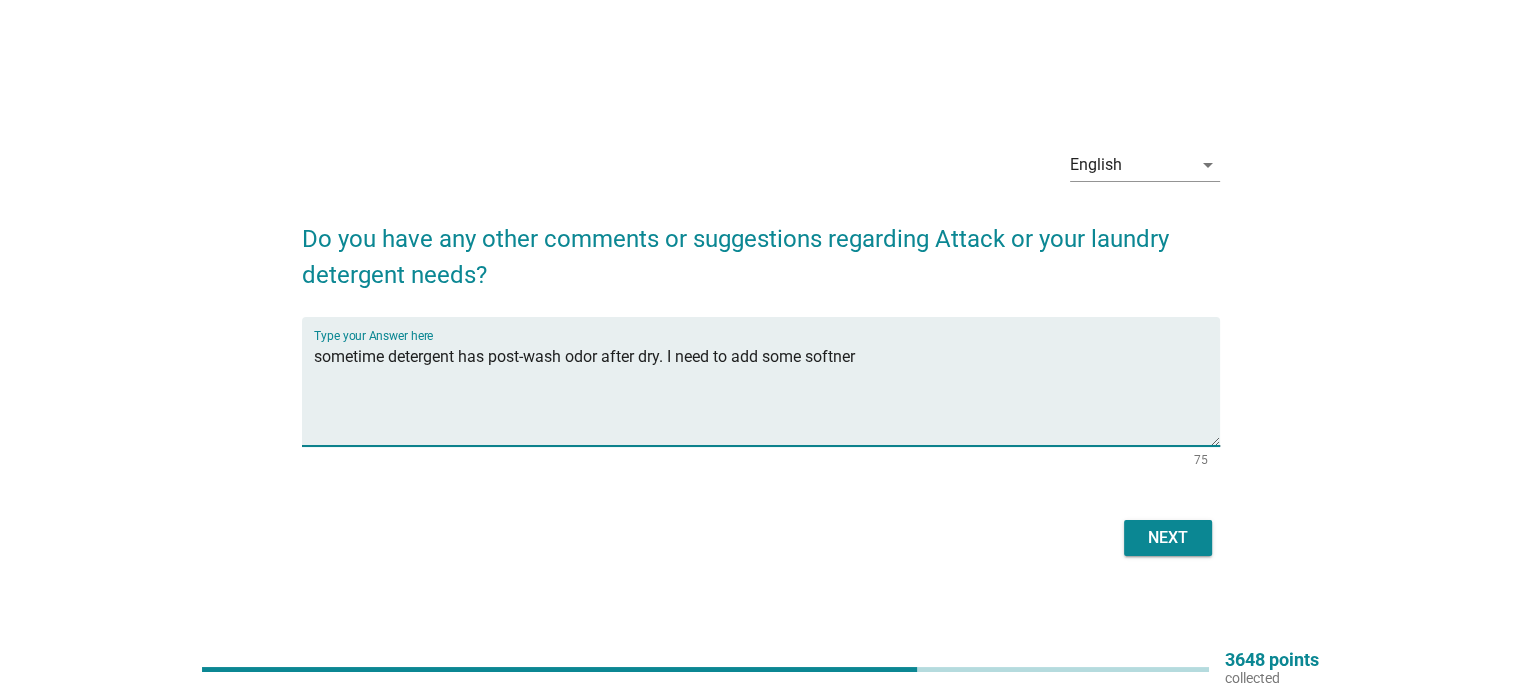 click on "sometime detergent has post-wash odor after dry. I need to add some softner" at bounding box center [767, 393] 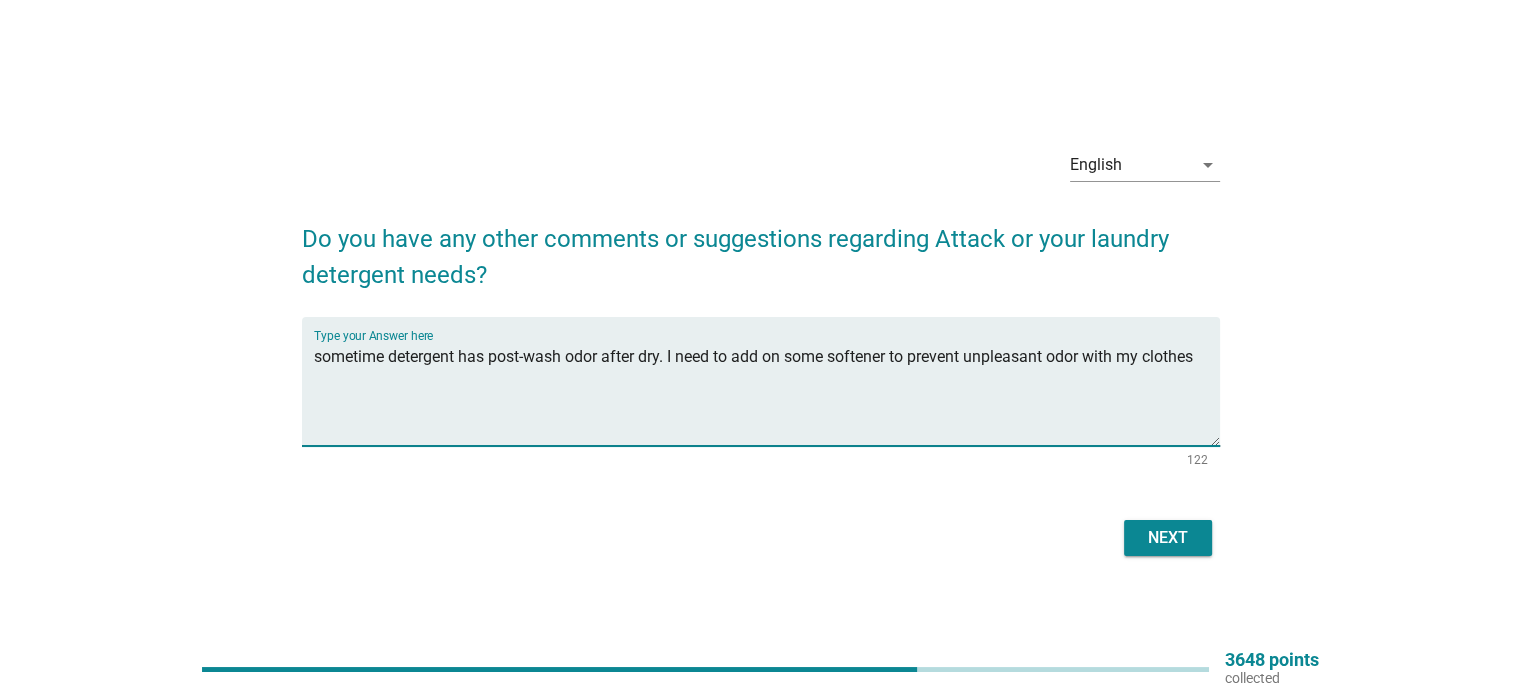 click on "sometime detergent has post-wash odor after dry. I need to add on some softener to prevent unpleasant odor with my clothes" at bounding box center (767, 393) 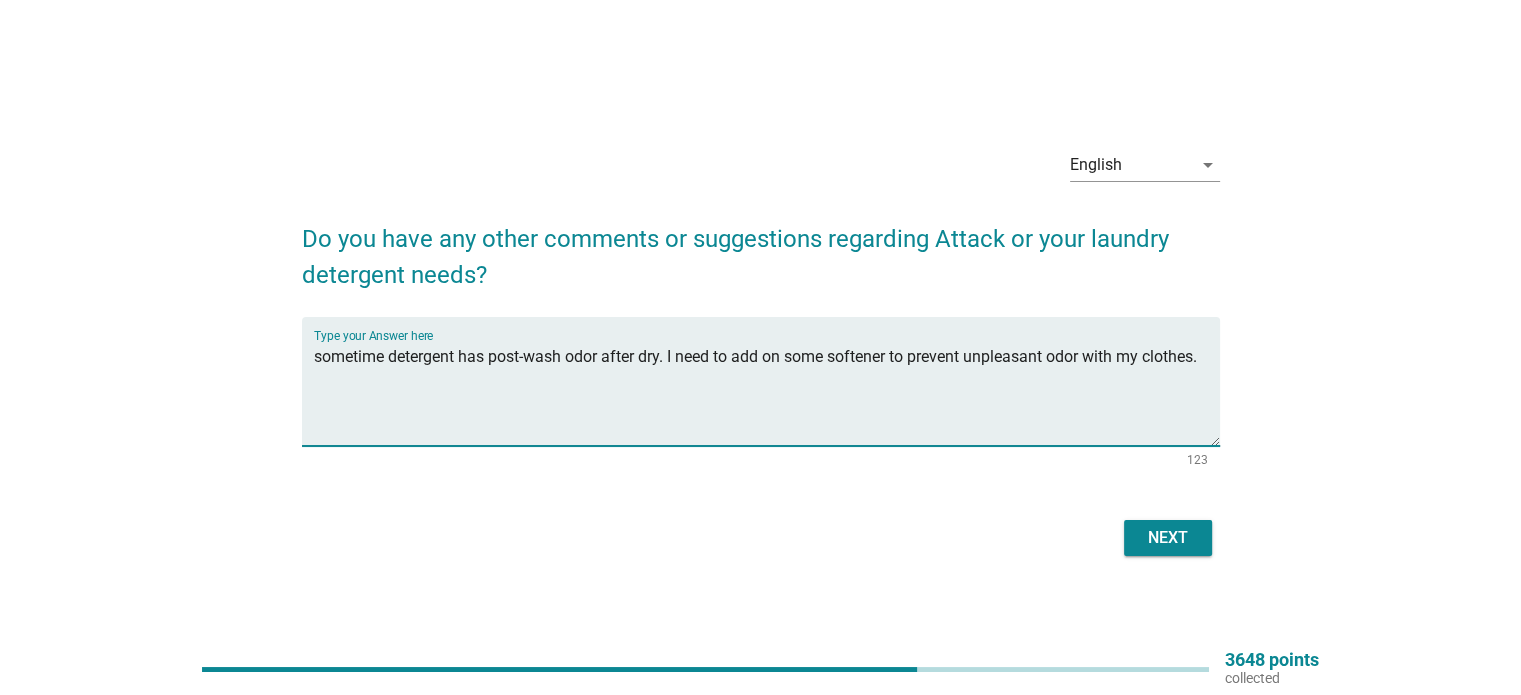 type on "sometime detergent has post-wash odor after dry. I need to add on some softener to prevent unpleasant odor with my clothes." 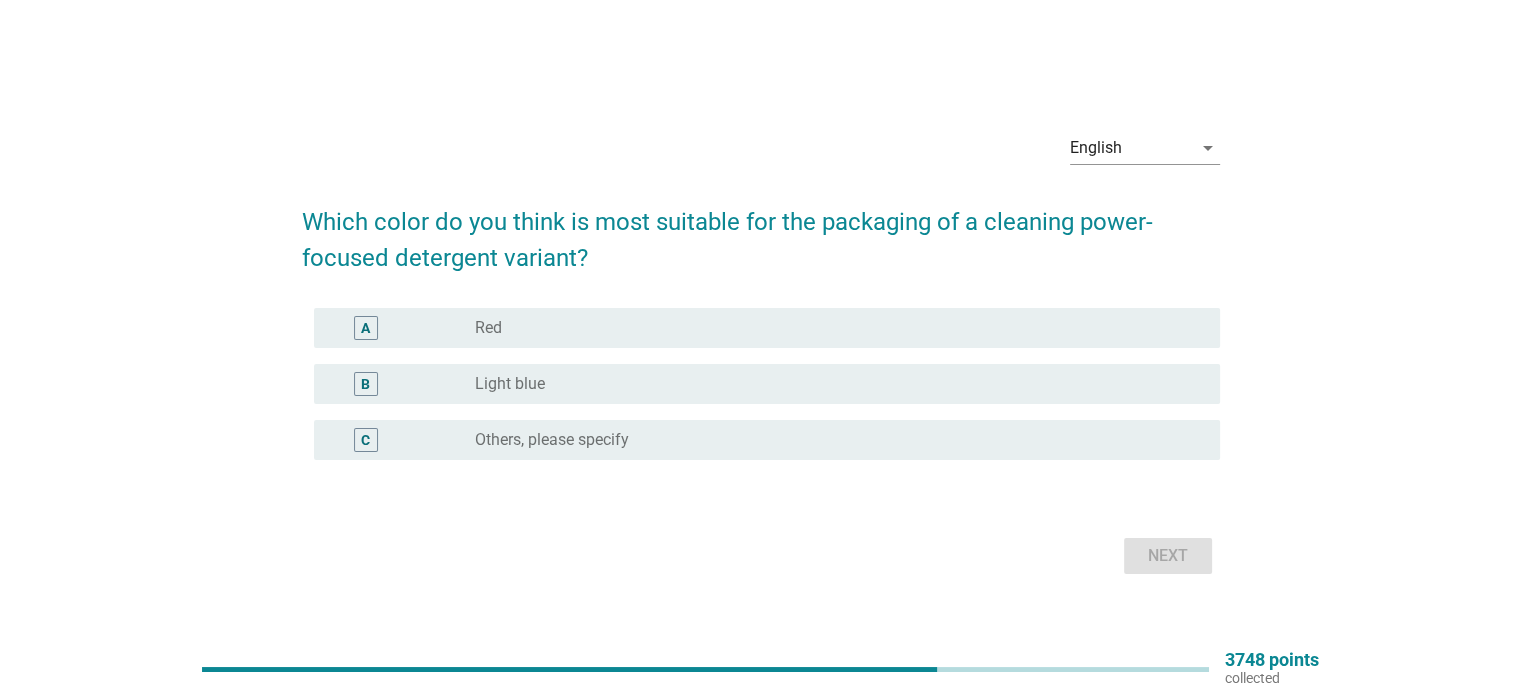 click on "radio_button_unchecked Red" at bounding box center [831, 328] 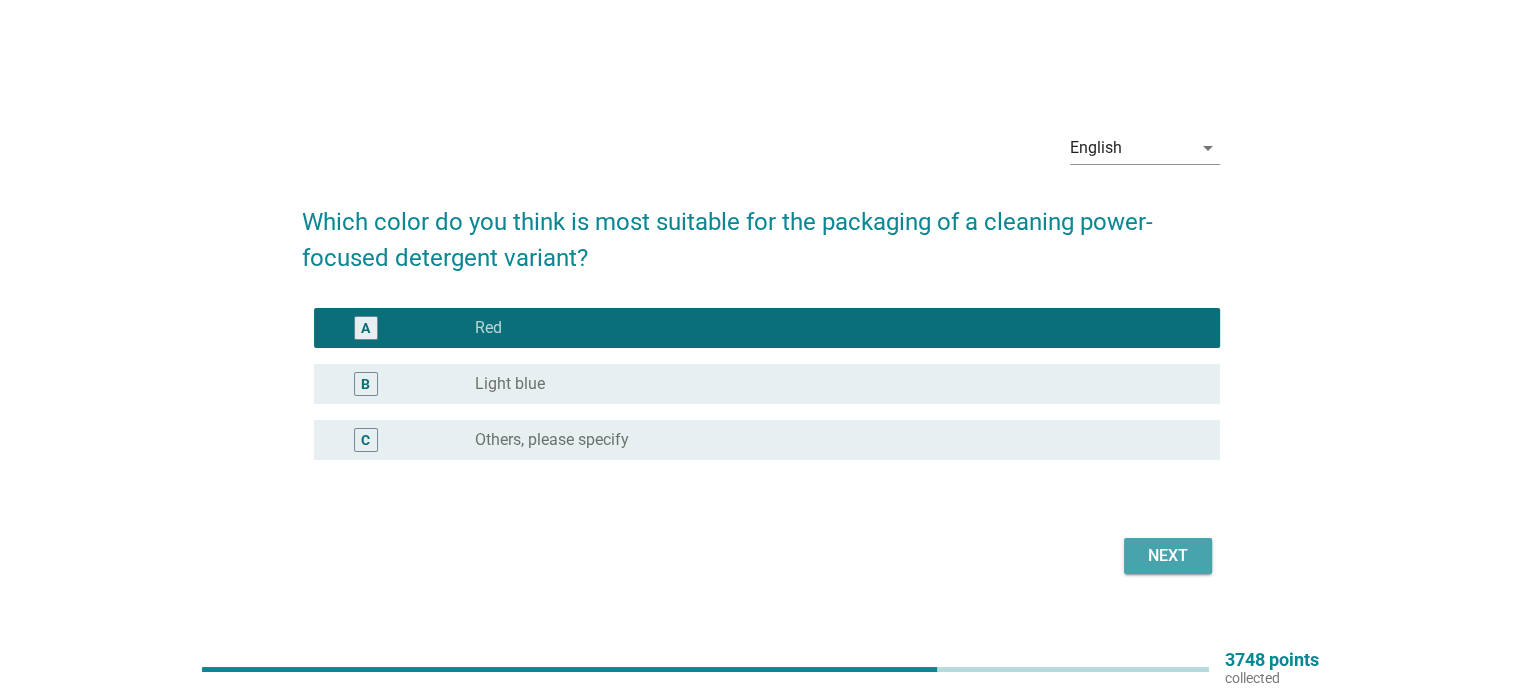click on "Next" at bounding box center (1168, 556) 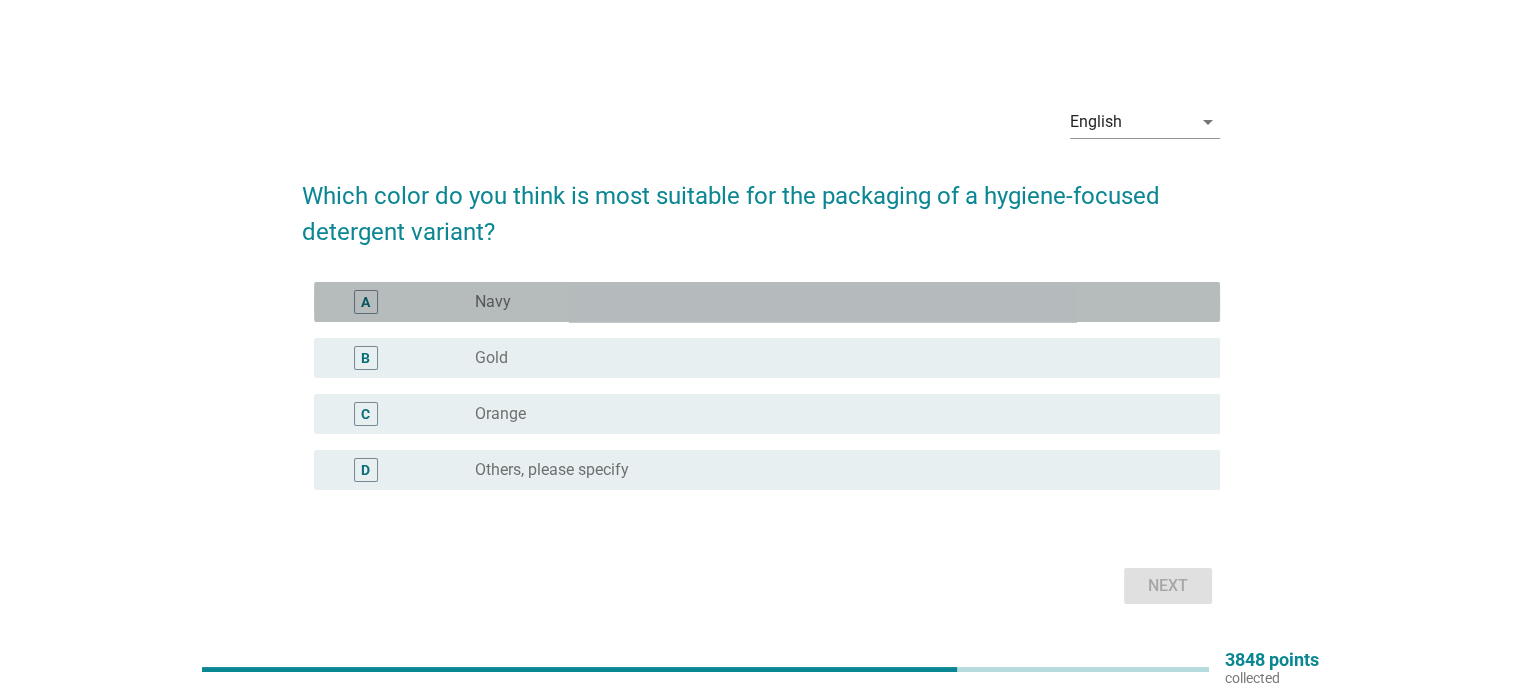 click on "Navy" at bounding box center (493, 302) 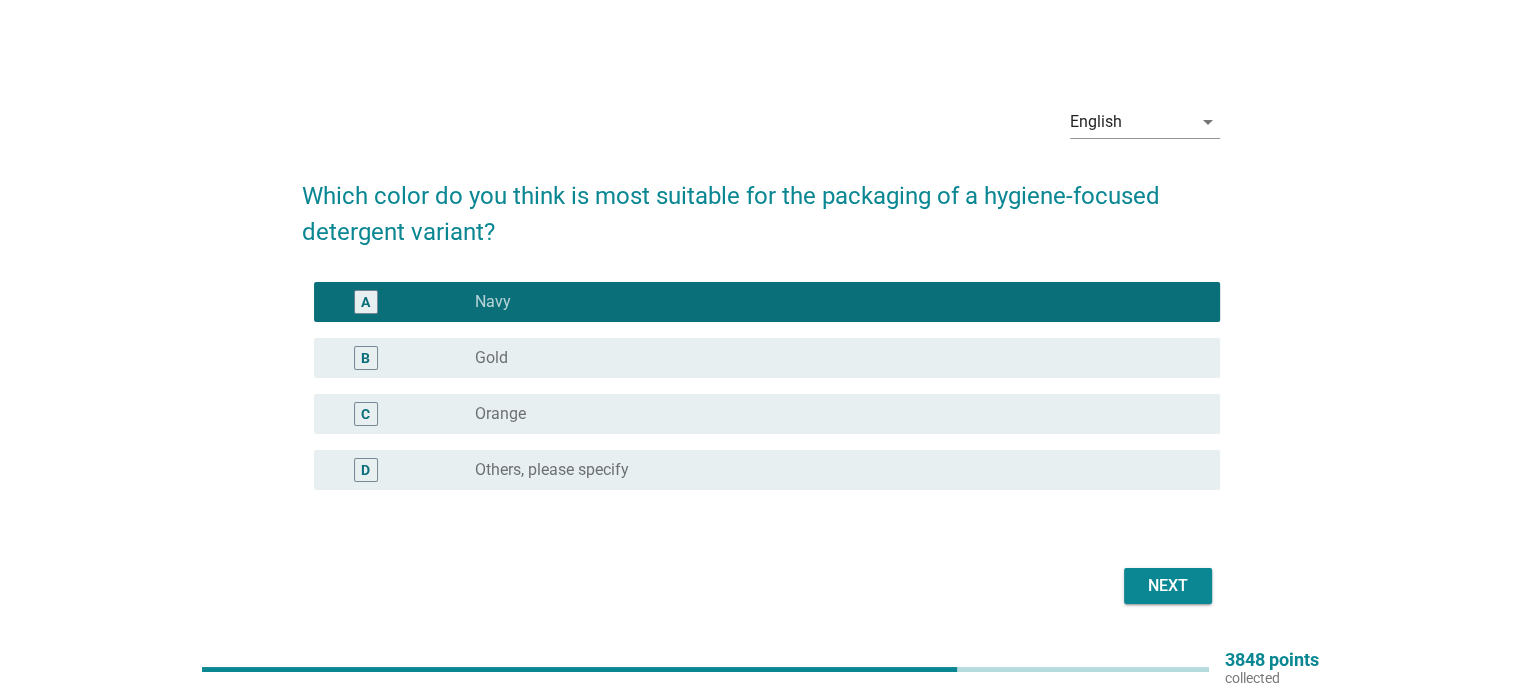 click on "Next" at bounding box center [761, 586] 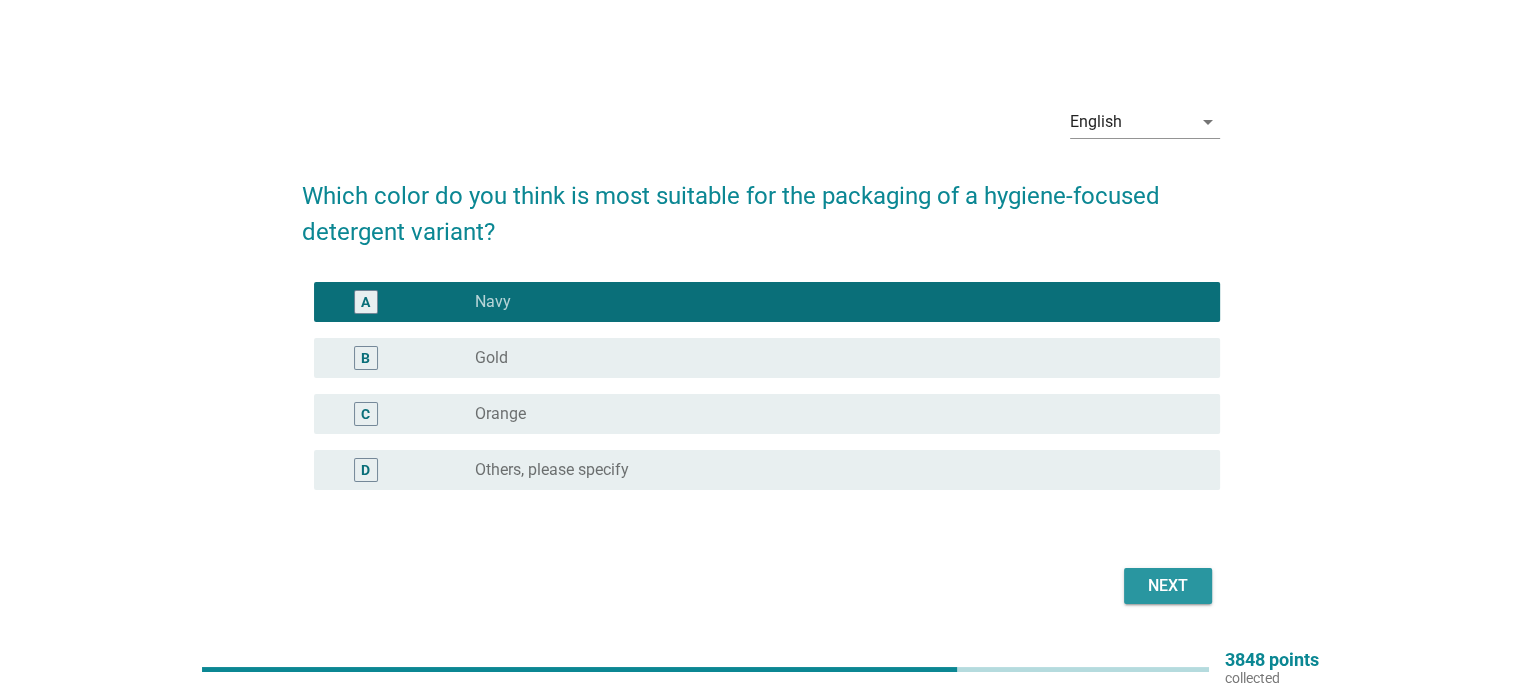 click on "Next" at bounding box center (1168, 586) 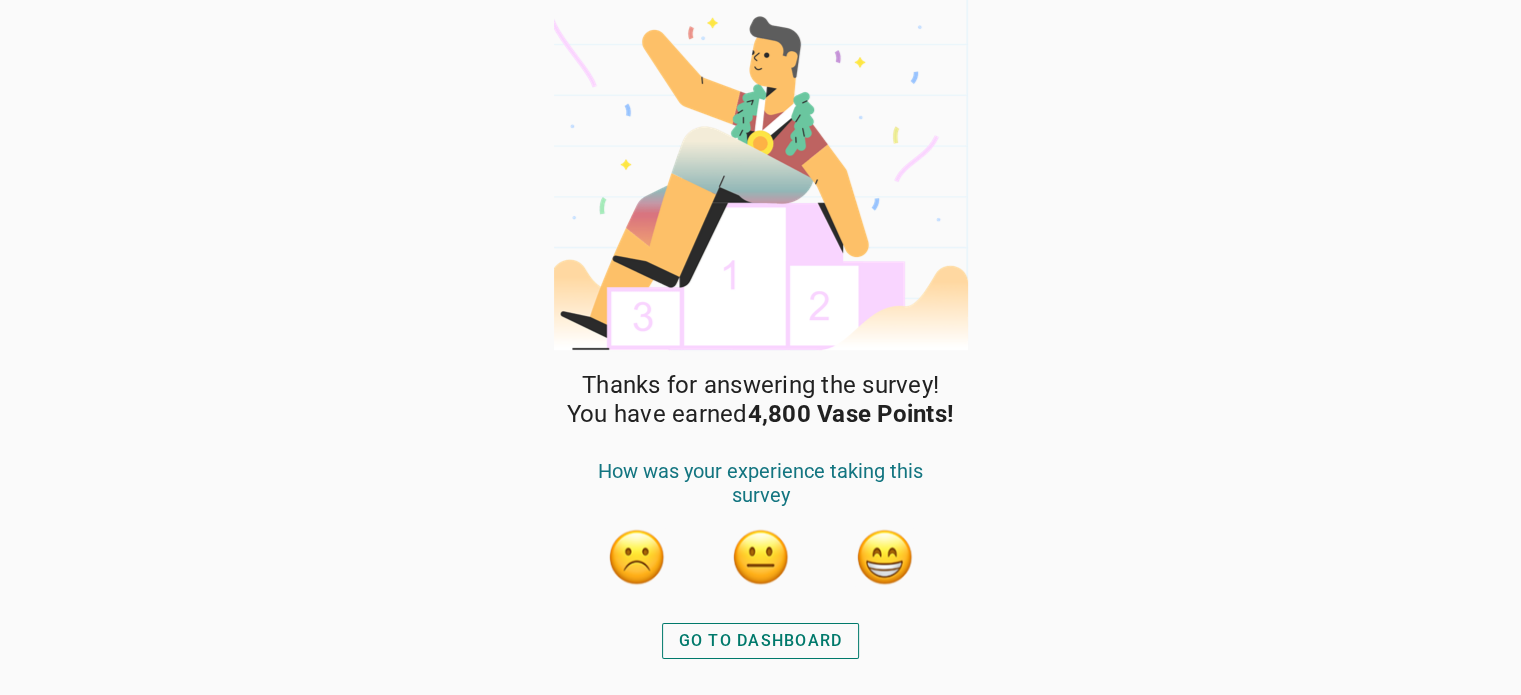 click at bounding box center (885, 557) 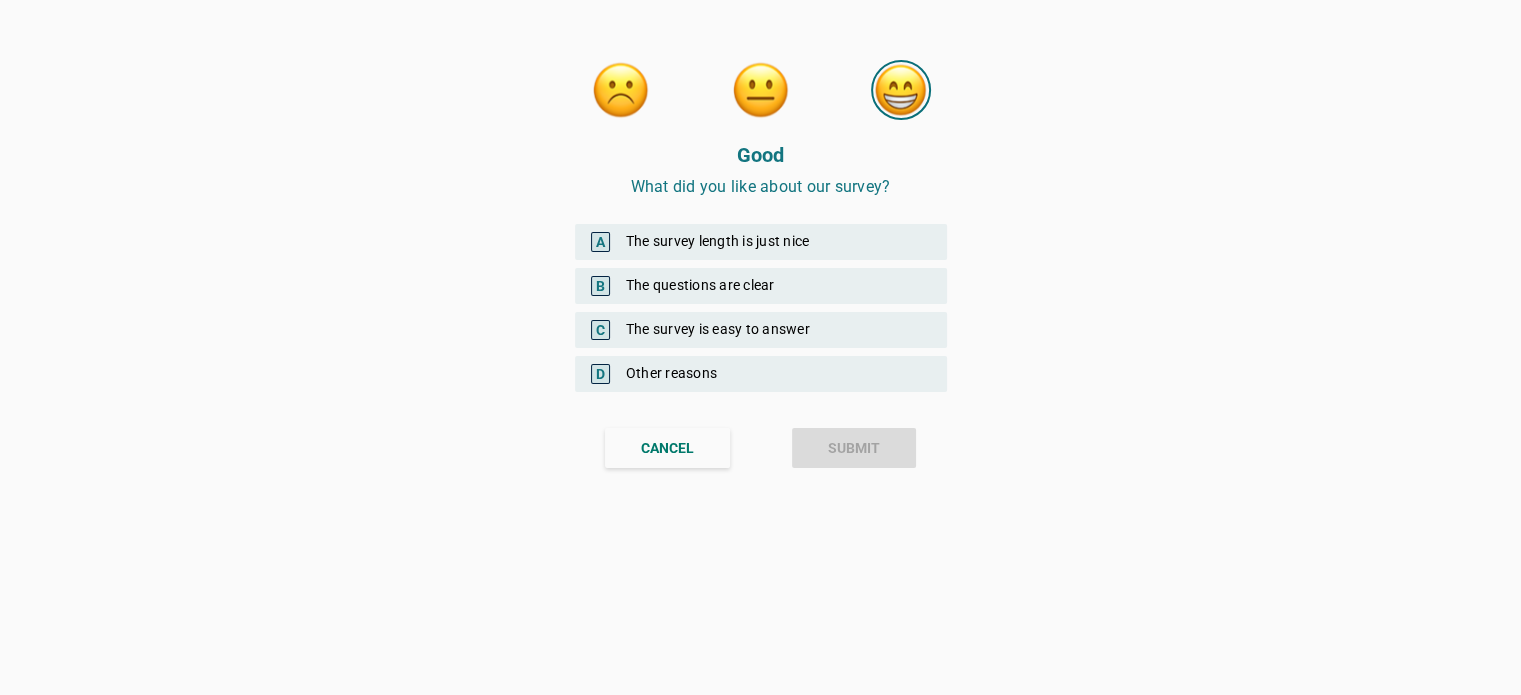 click on "A
The survey length is just nice" at bounding box center [761, 242] 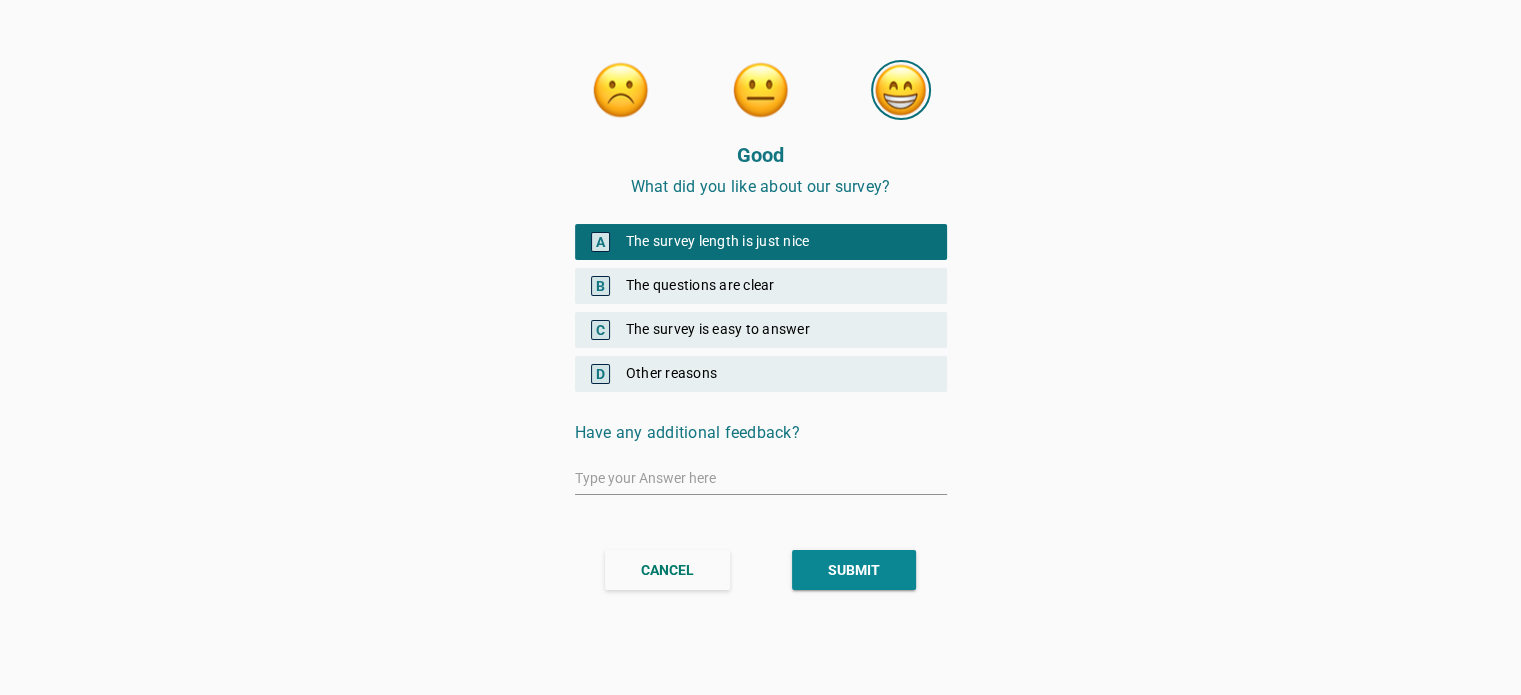 click on "B
The questions are clear" at bounding box center [761, 286] 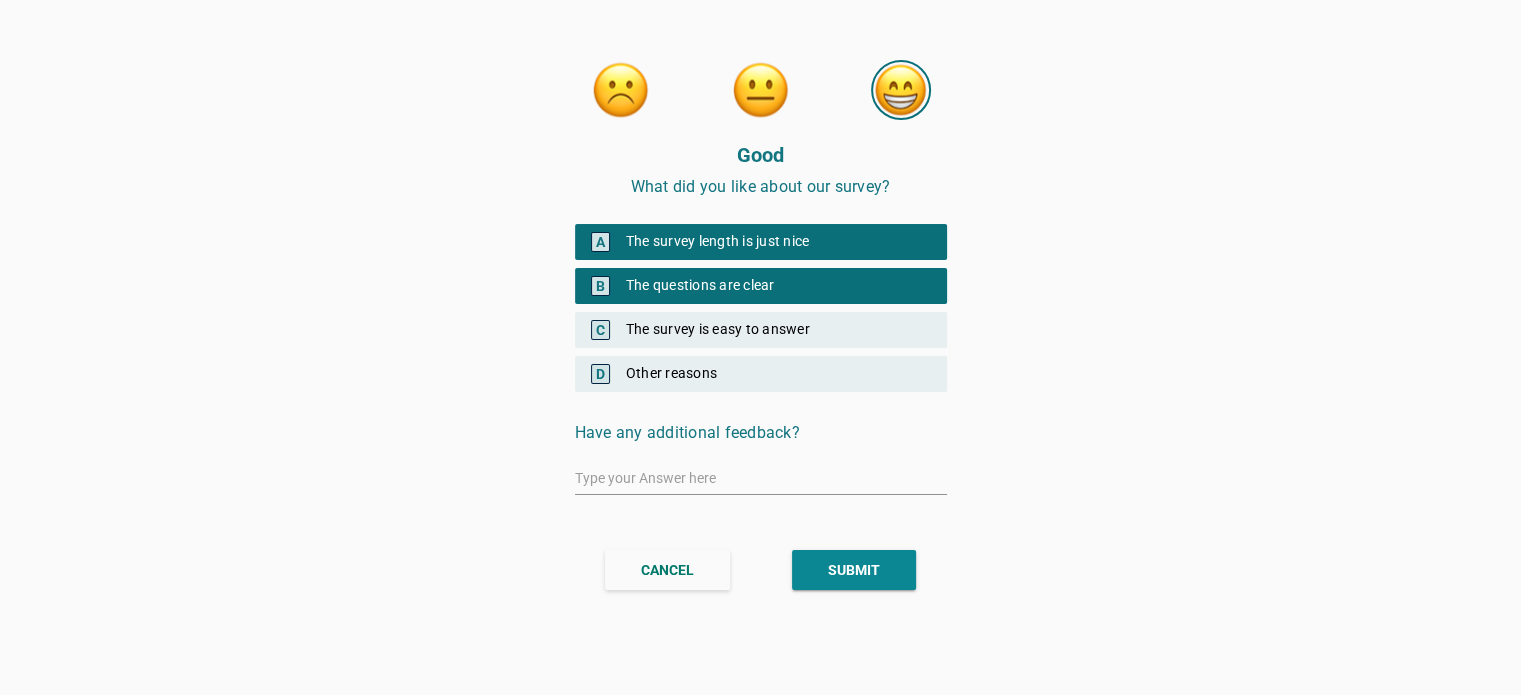click on "C
The survey is easy to answer" at bounding box center [761, 330] 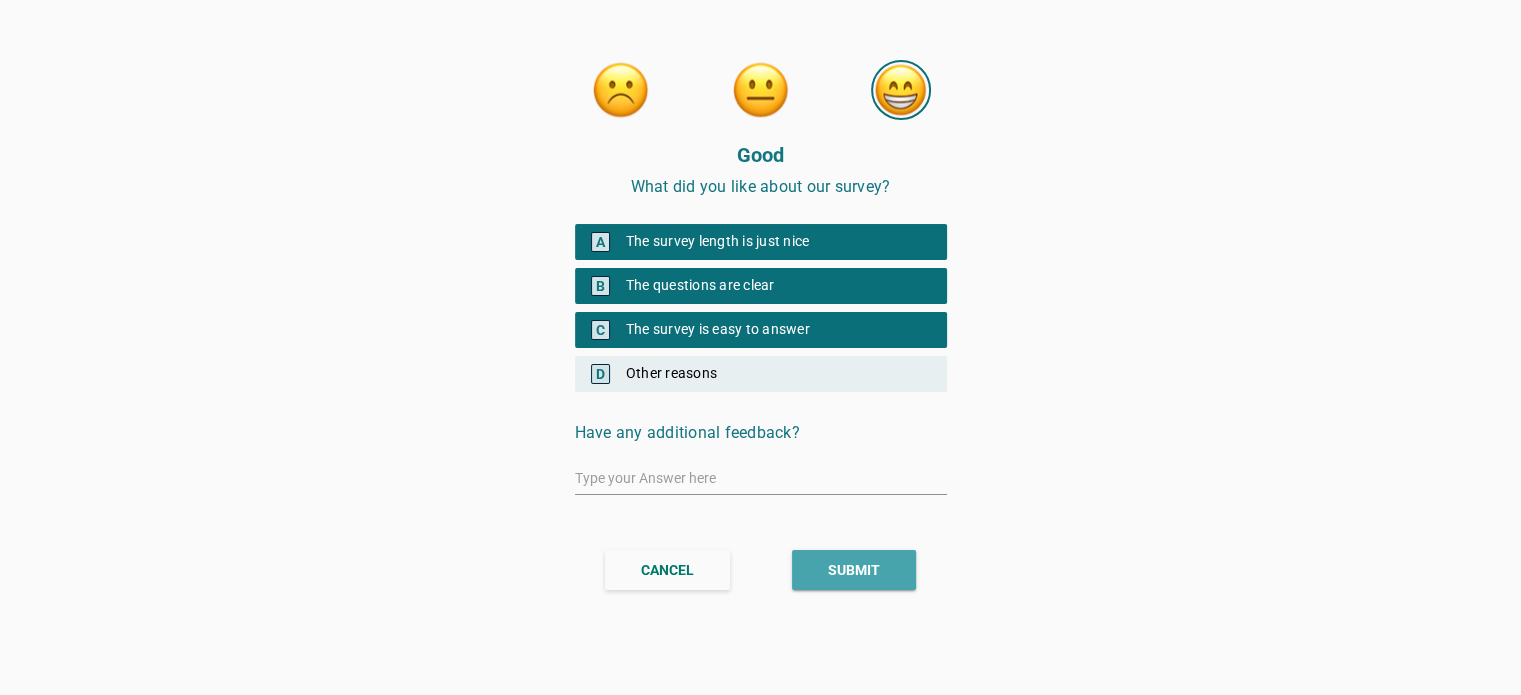 click on "SUBMIT" at bounding box center (854, 570) 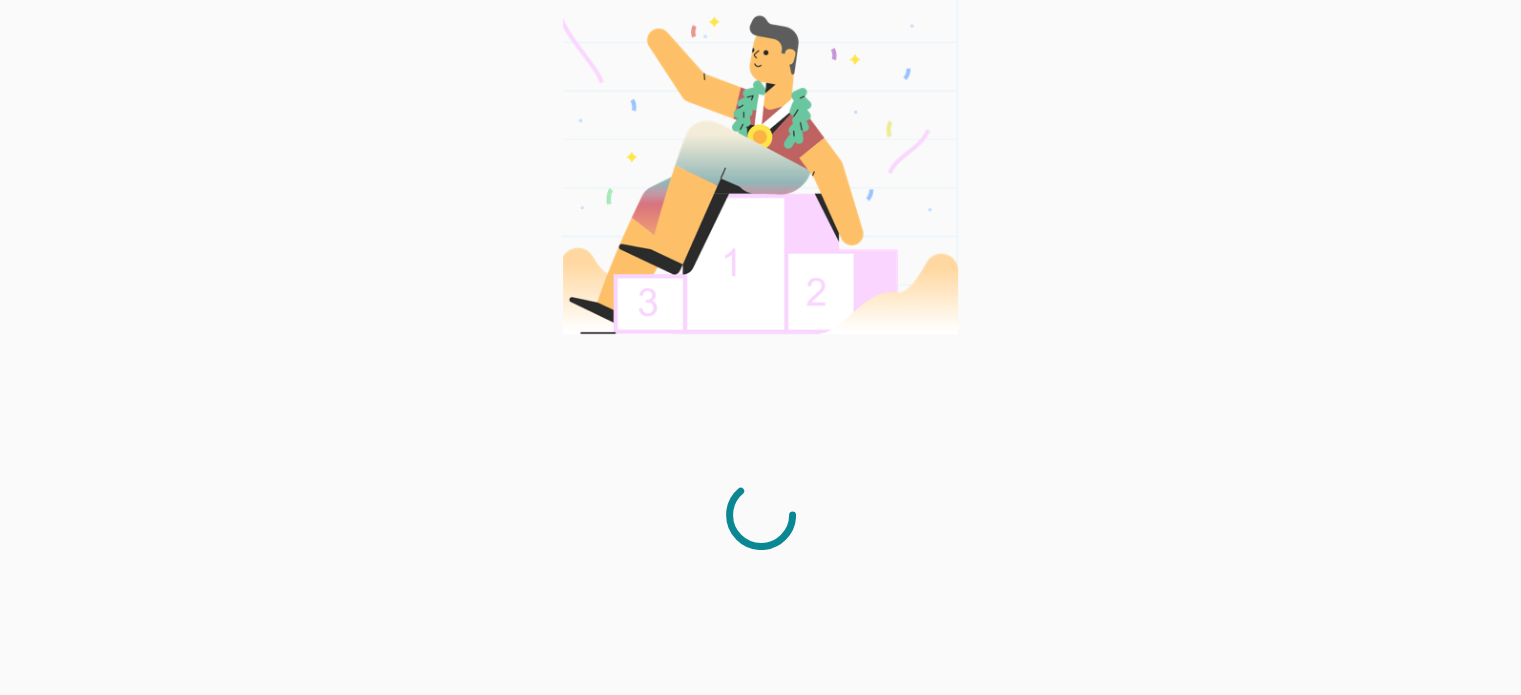 click at bounding box center [761, 515] 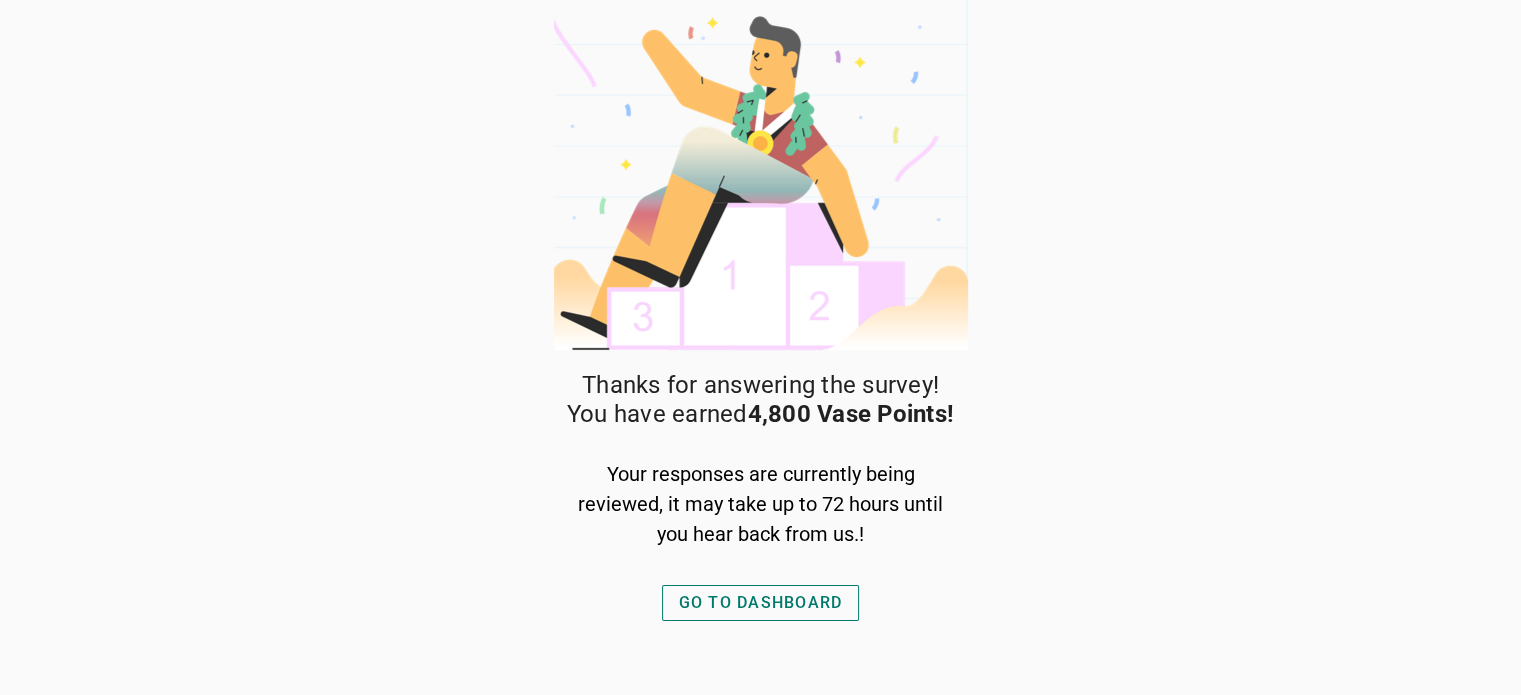 click on "Thanks for answering the survey!   You have earned
[NUMBER] VPoints!
Your responses are currently being reviewed, it may take up to 72 hours until you hear back from us.!
GO TO DASHBOARD" at bounding box center [761, 533] 